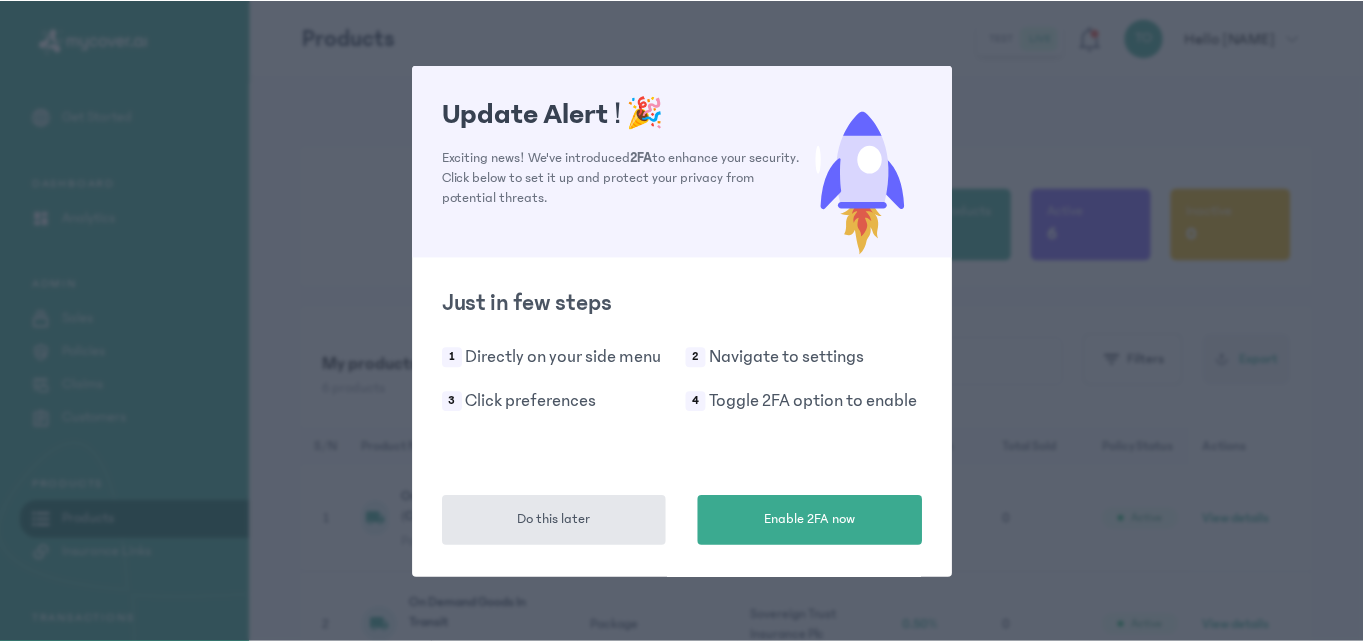 scroll, scrollTop: 0, scrollLeft: 0, axis: both 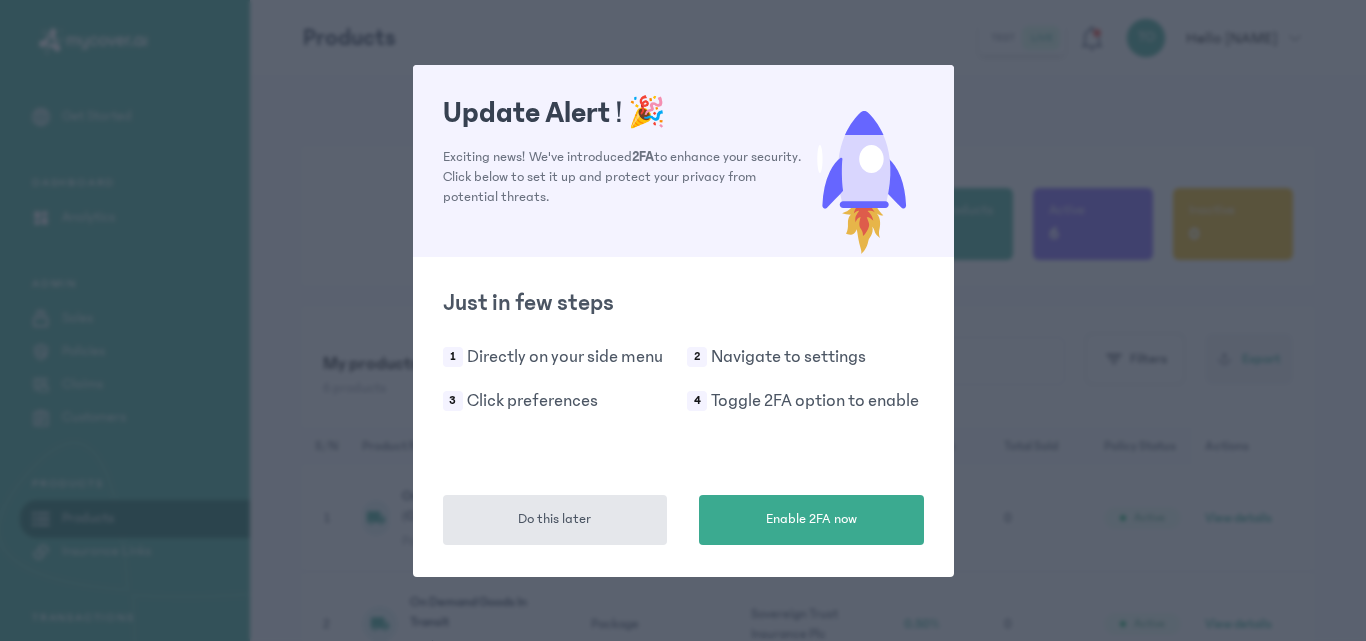 click on "Update Alert !  🎉  Exciting news! We've introduced  2FA  to enhance your security. Click below to set it up and protect your privacy from potential threats.
Just in few steps 1 Directly on your side menu 2 Navigate to settings 3 Click preferences 4 Toggle 2FA option to enable  Do this later   Enable 2FA now" 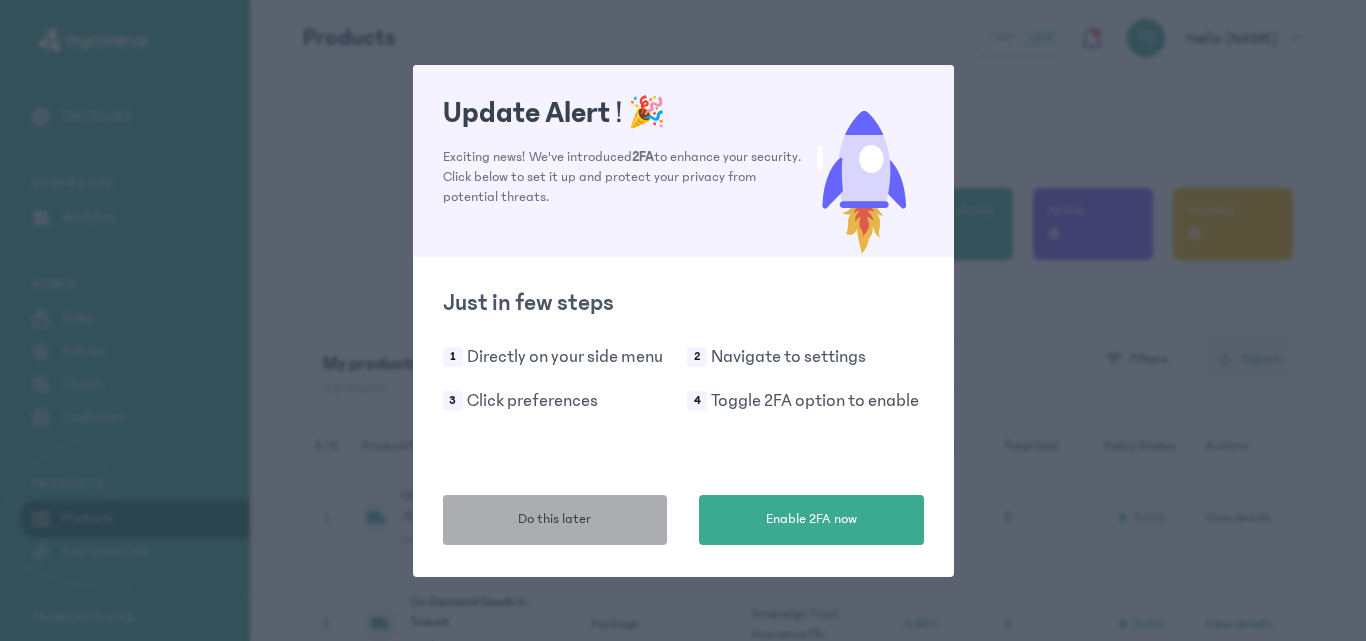 click on "Do this later" at bounding box center [555, 520] 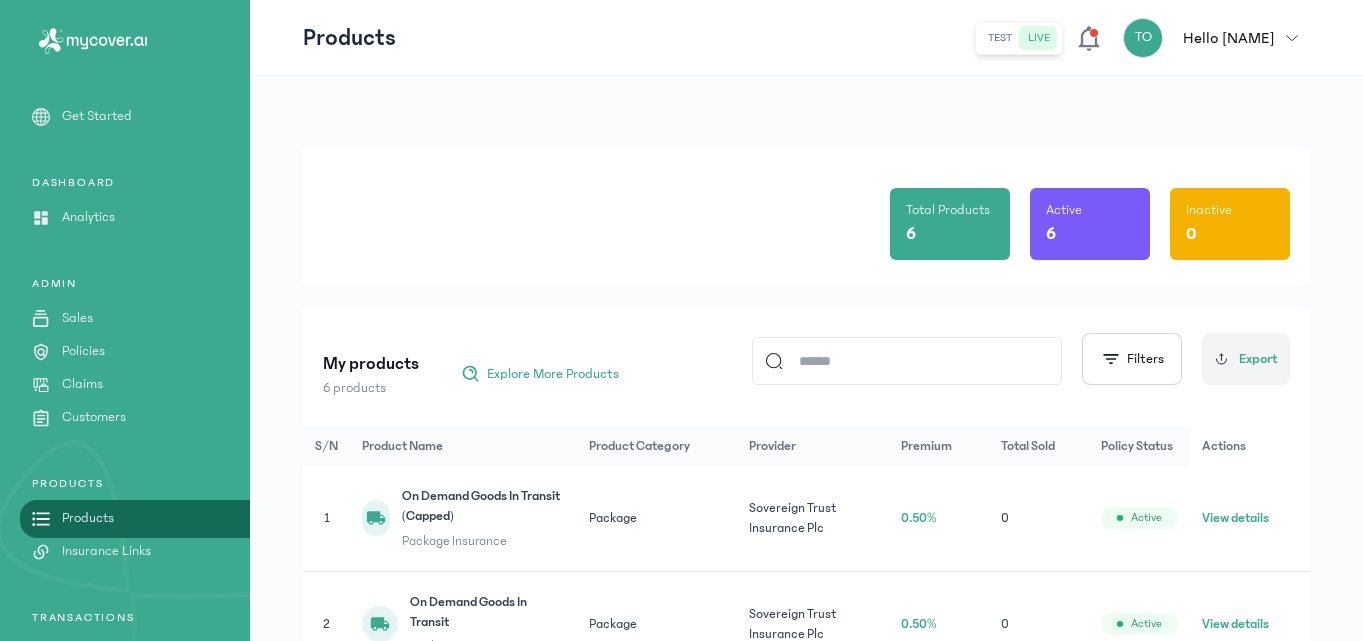 scroll, scrollTop: 262, scrollLeft: 0, axis: vertical 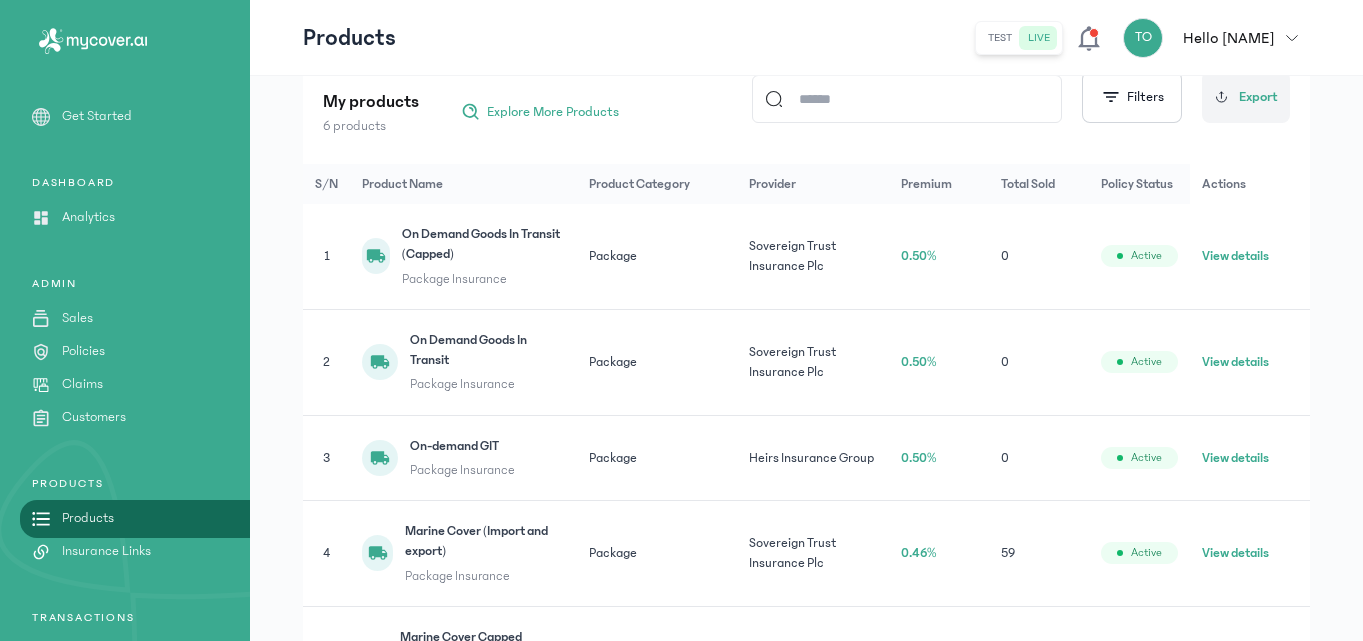 click on "View details" 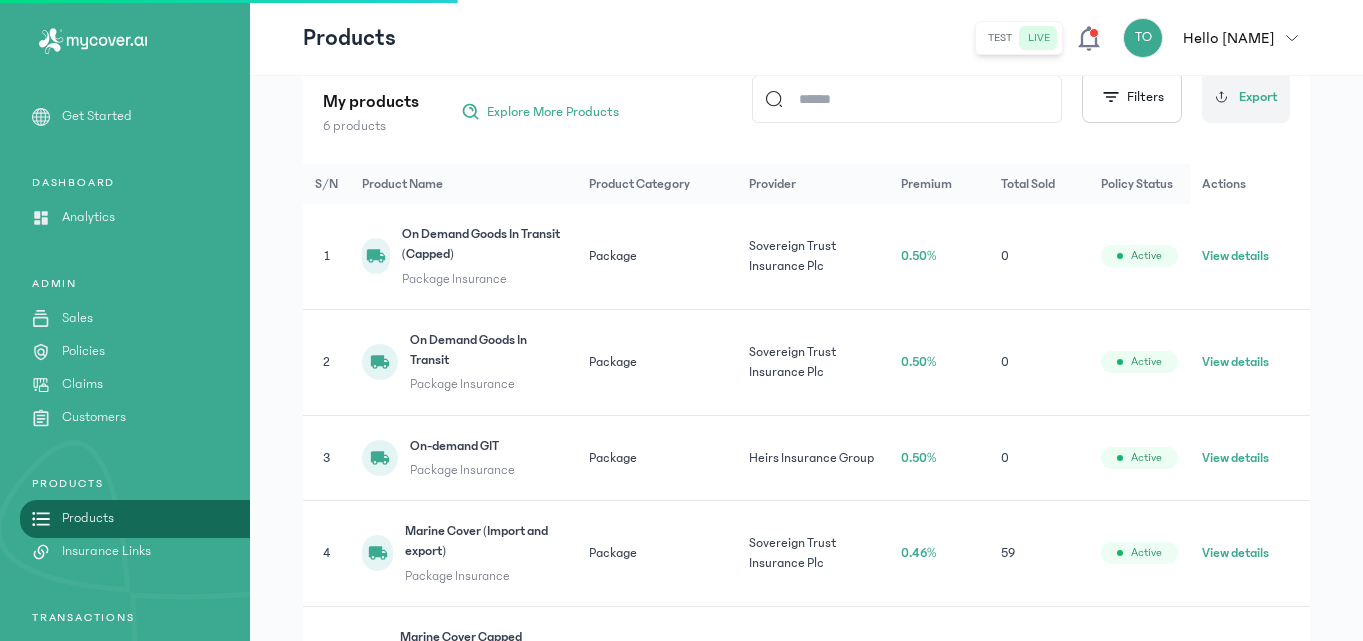 scroll, scrollTop: 0, scrollLeft: 0, axis: both 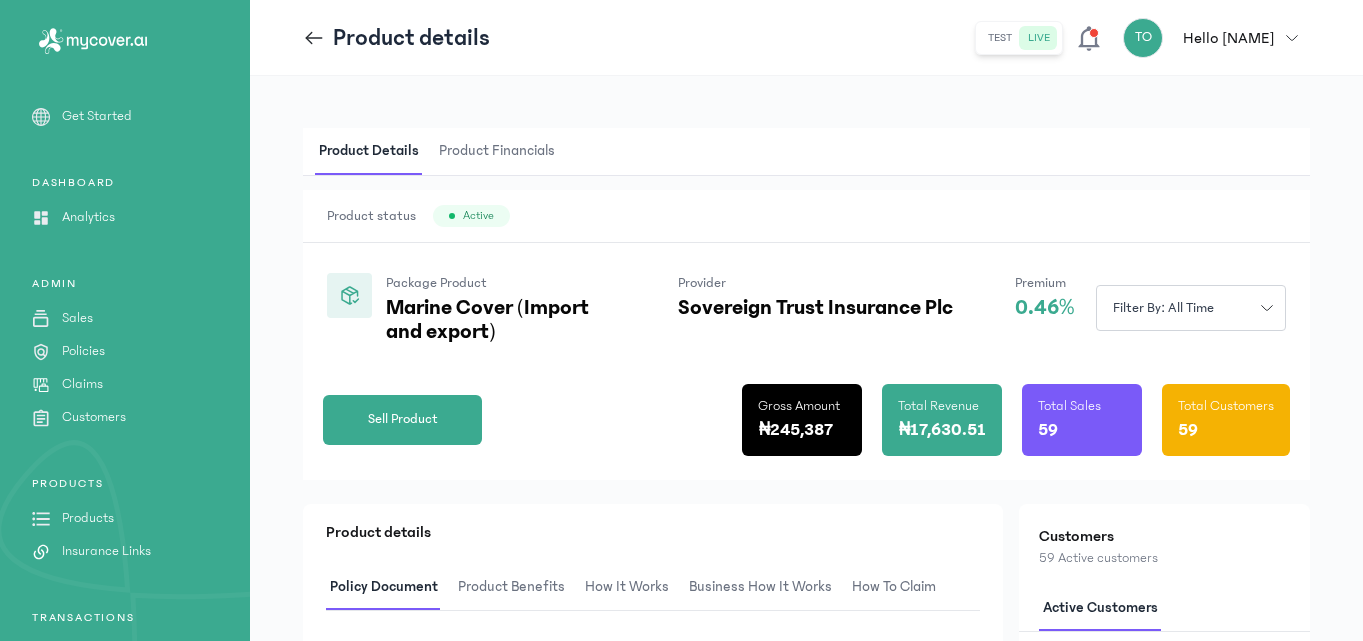 click on "Sell Product" 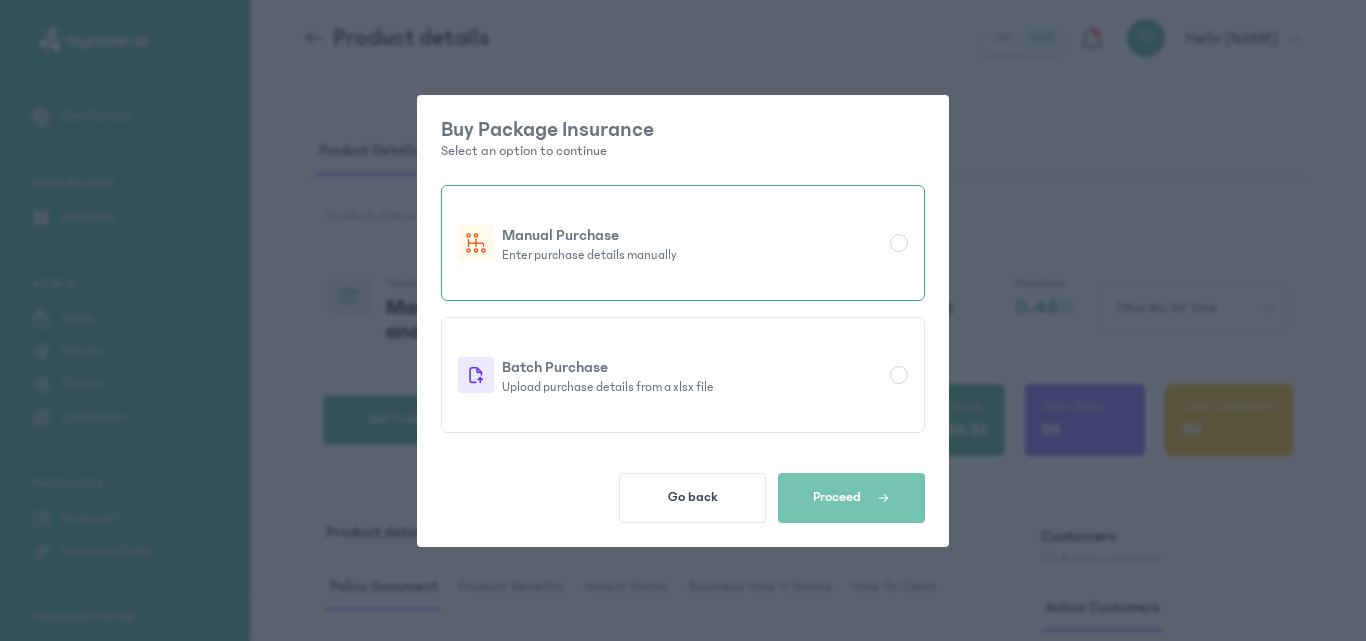 click on "Manual Purchase Enter purchase details manually" at bounding box center [683, 243] 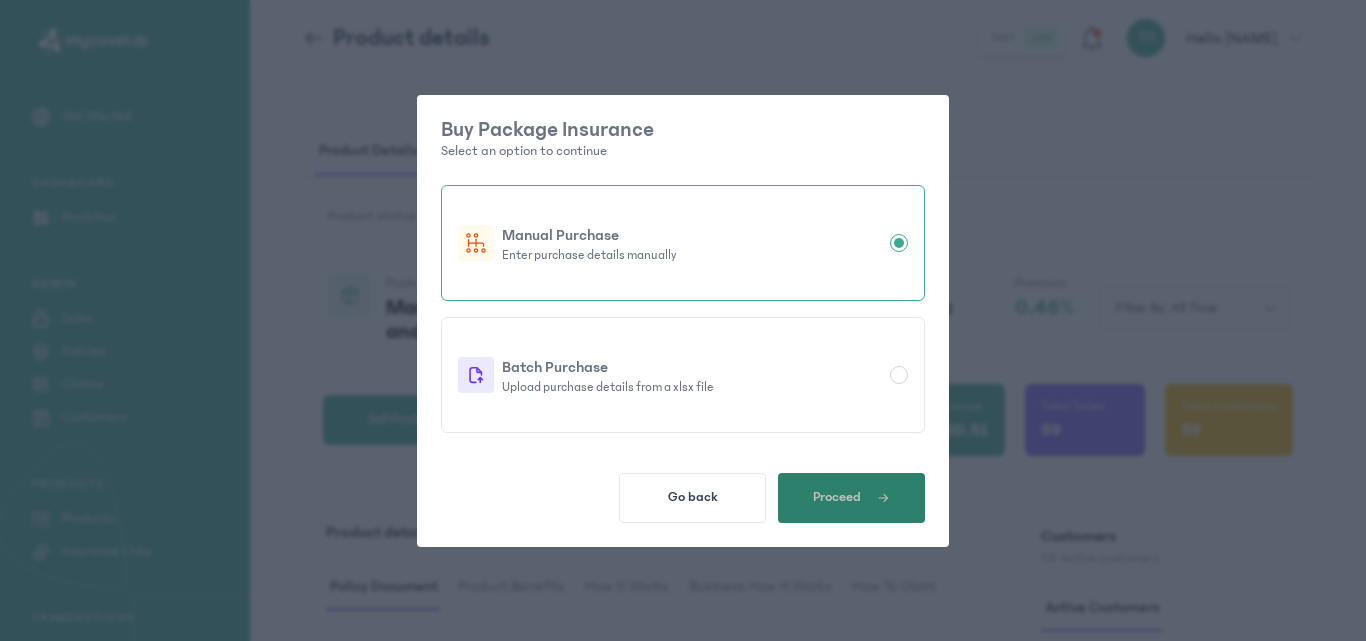 click on "Proceed" at bounding box center [851, 498] 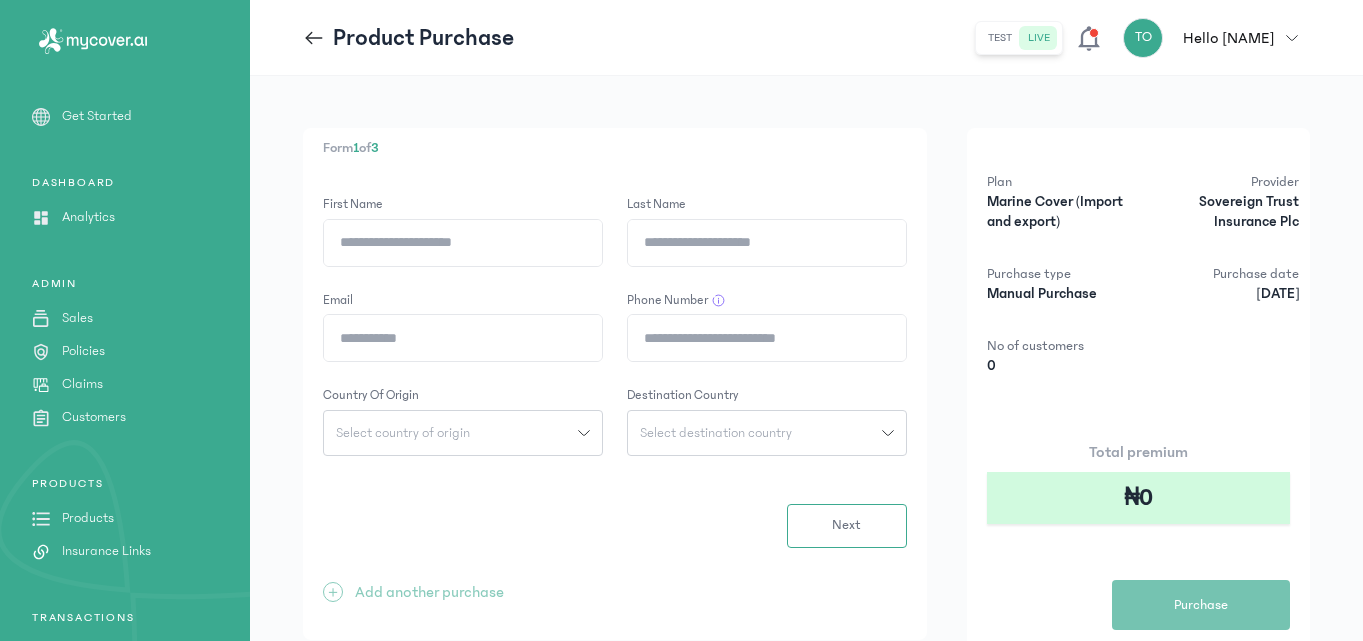 click on "First Name" 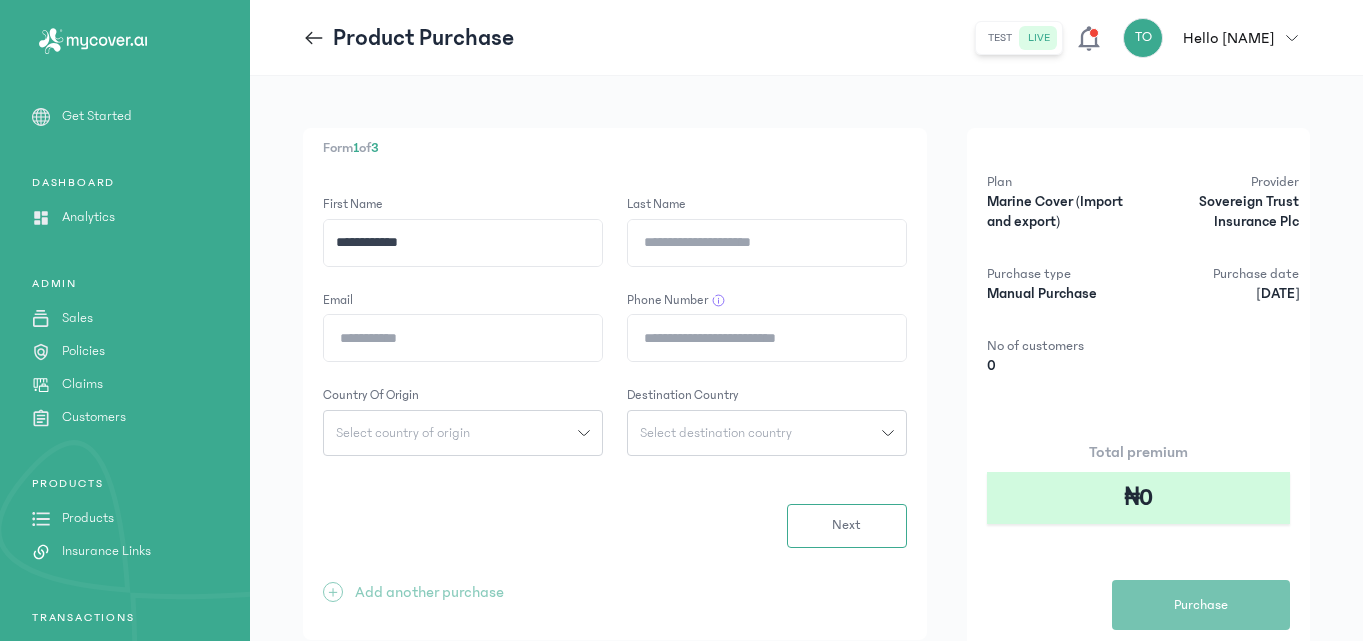drag, startPoint x: 451, startPoint y: 248, endPoint x: 368, endPoint y: 252, distance: 83.09633 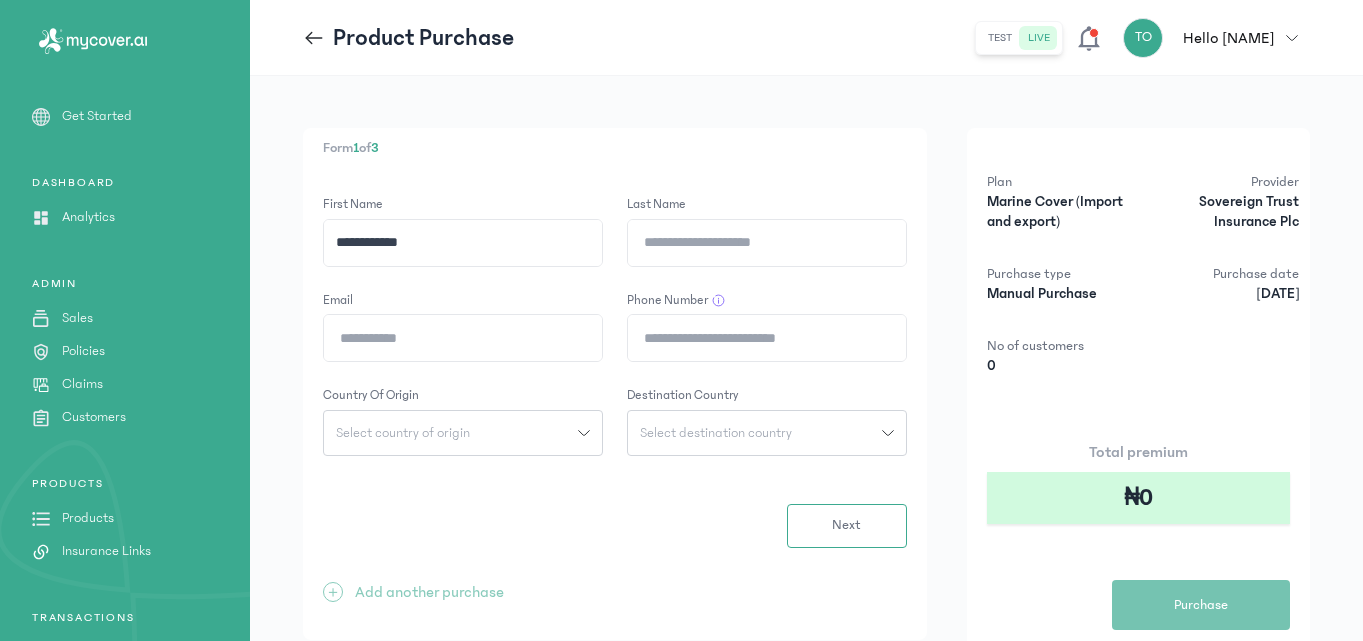 click on "**********" 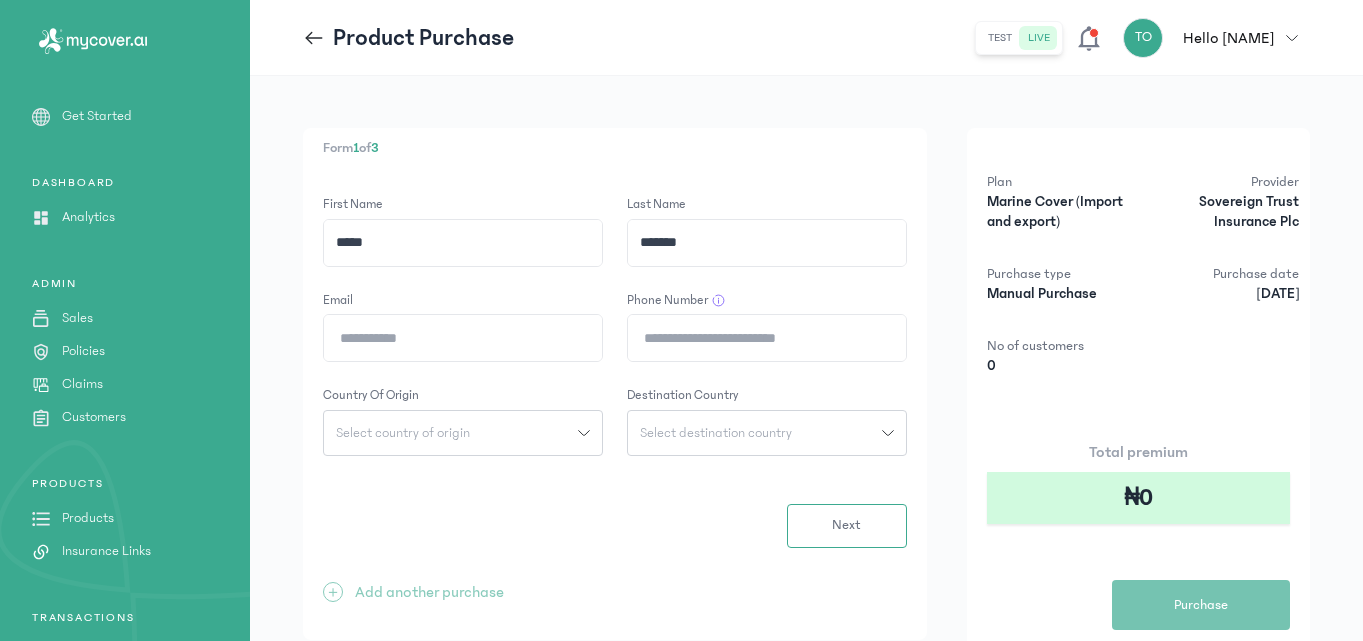 type on "*******" 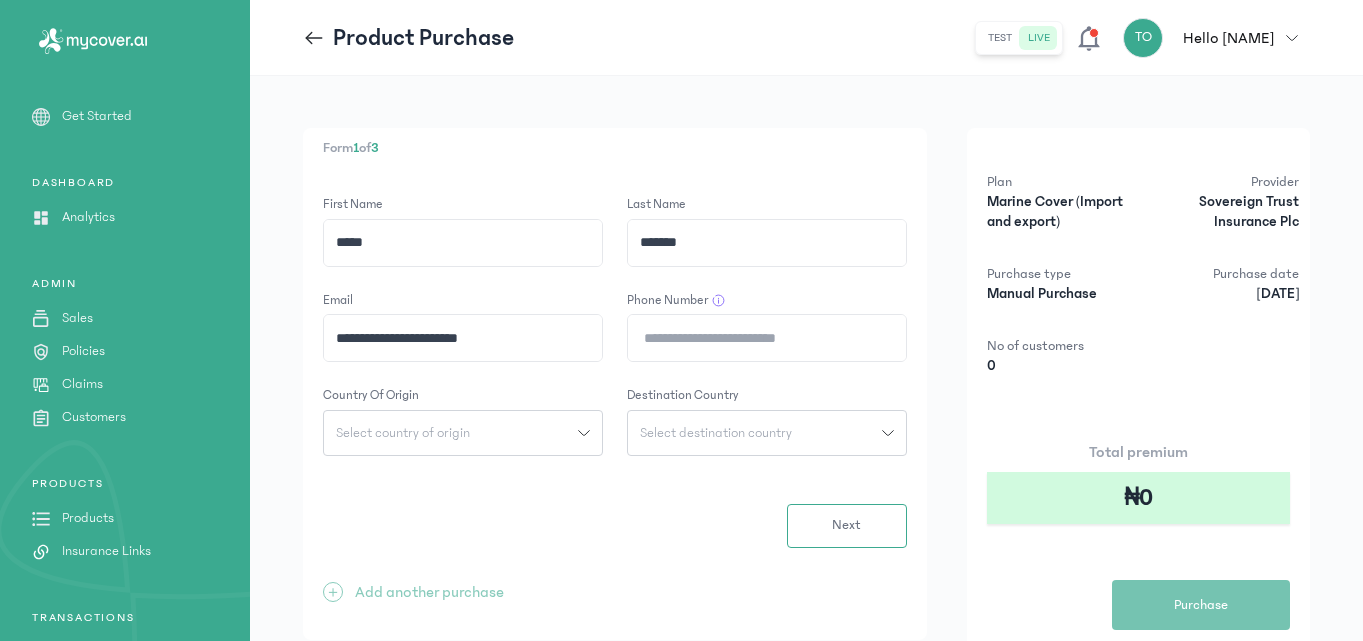 type on "**********" 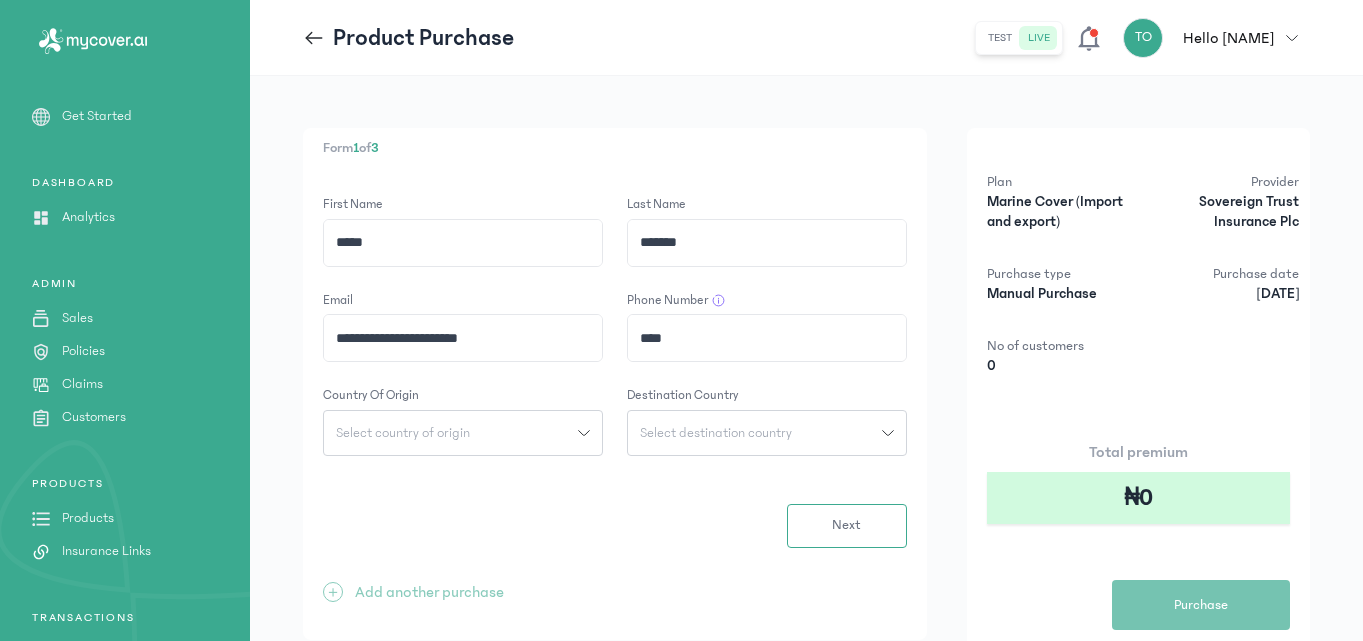 type on "**********" 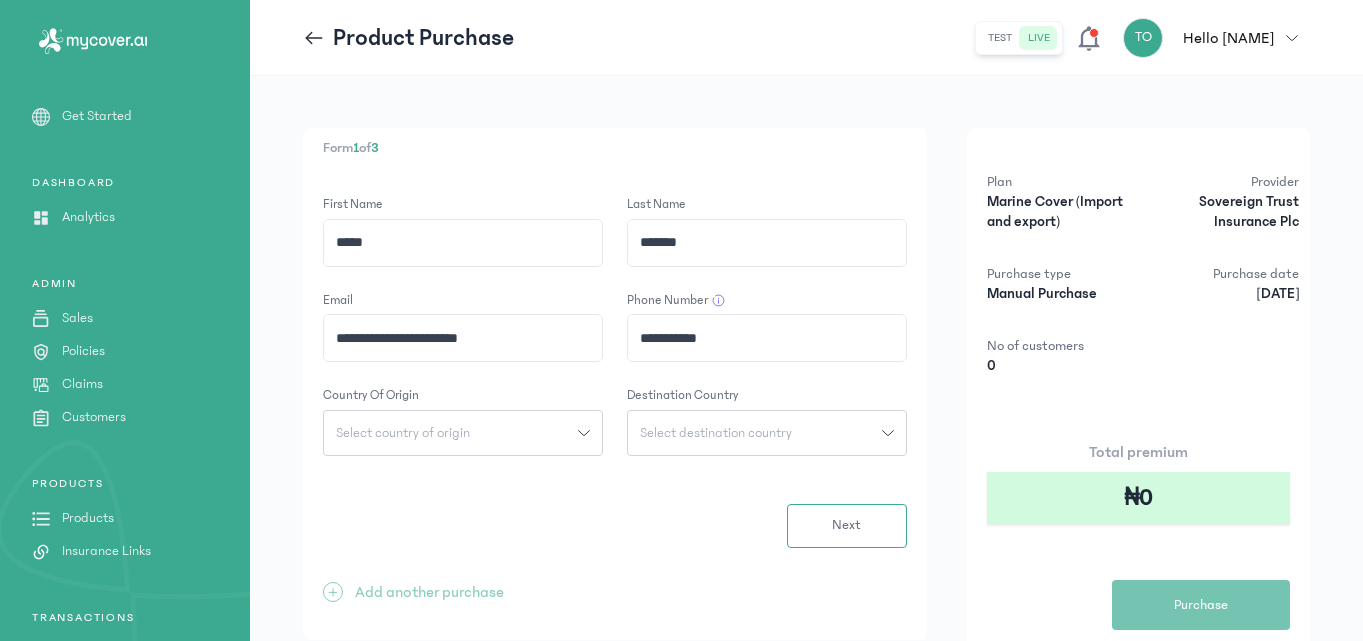 click on "Select country of origin" 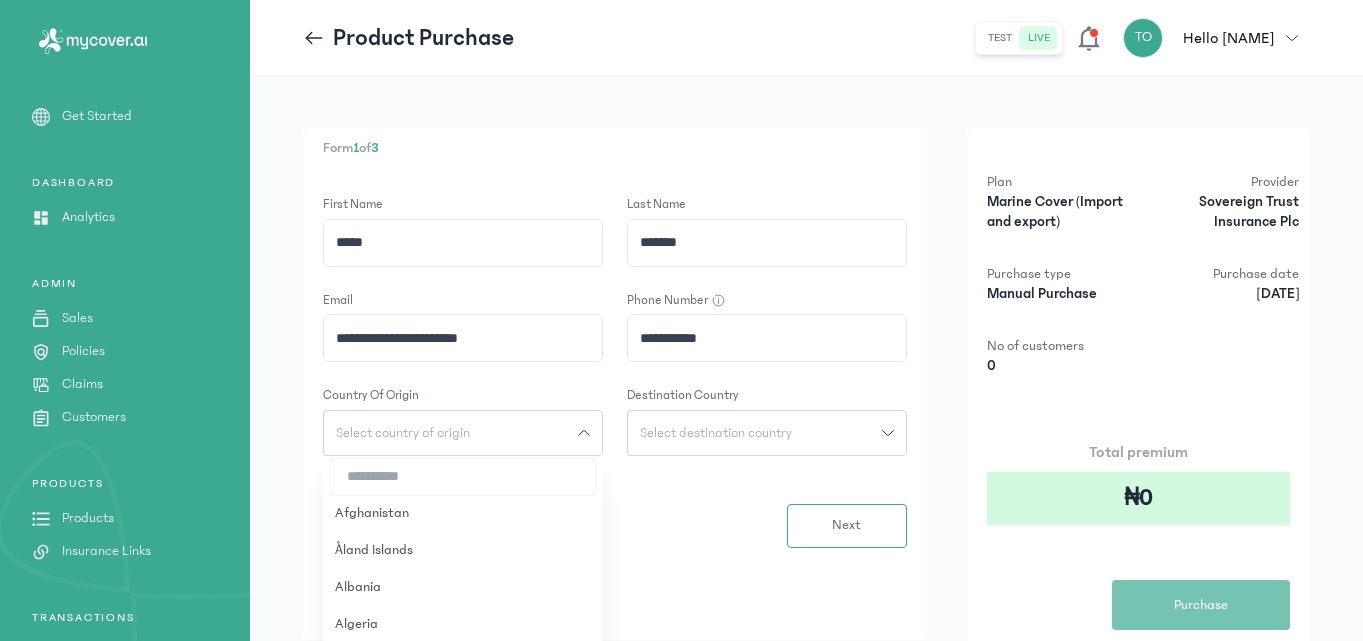click at bounding box center [463, 477] 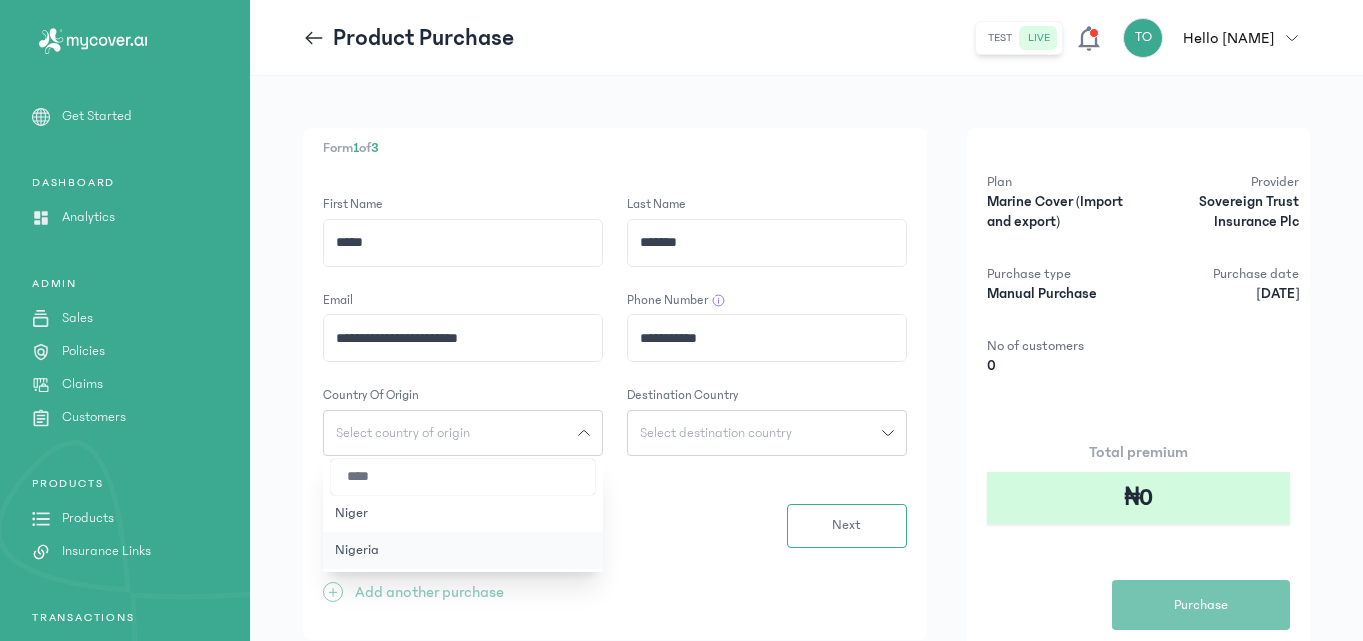 type on "****" 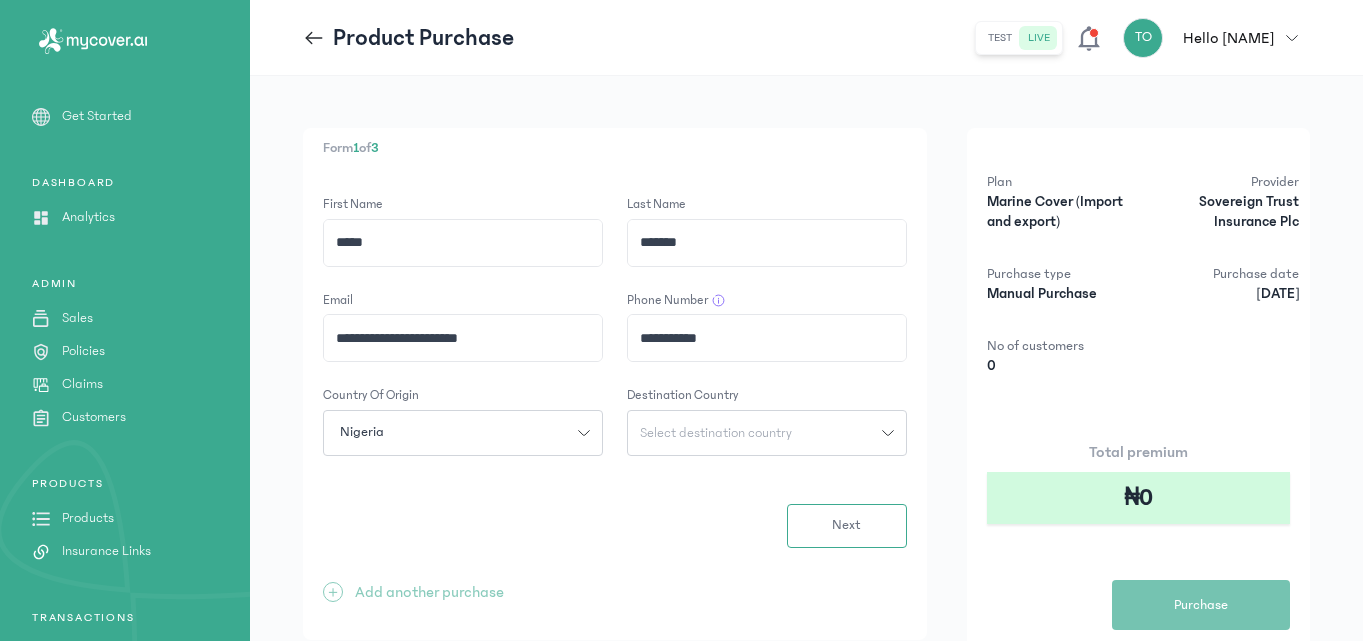click on "Select destination country" 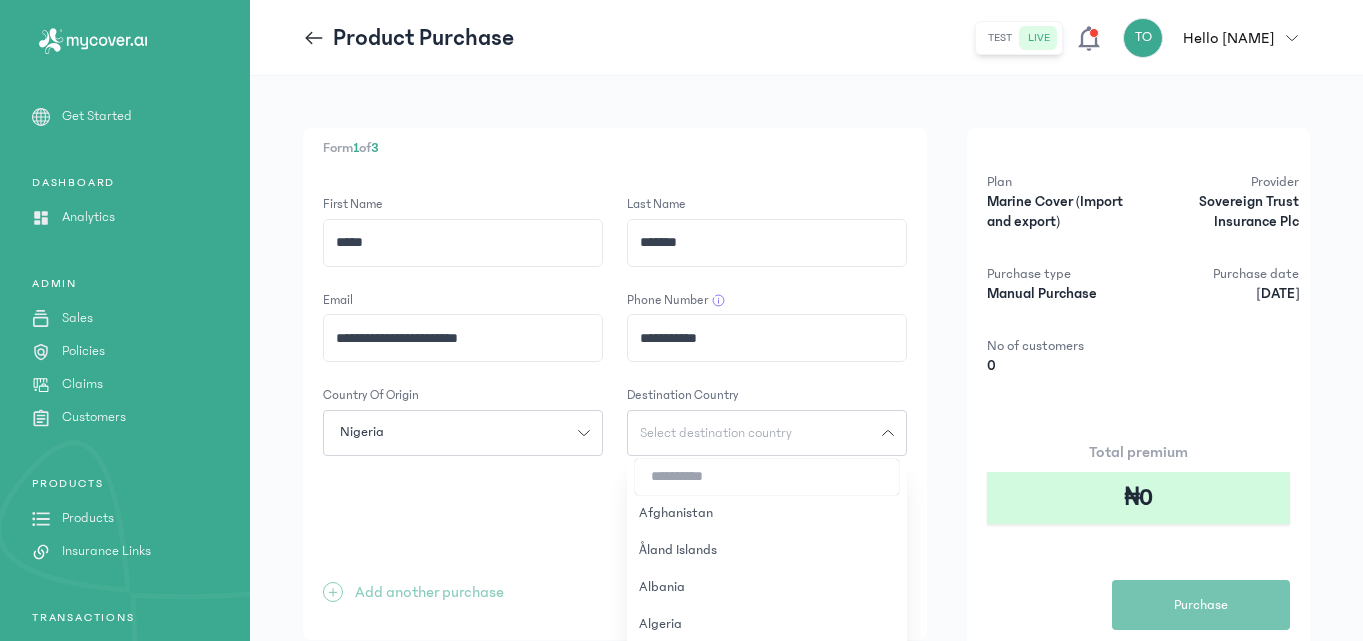 click at bounding box center [767, 477] 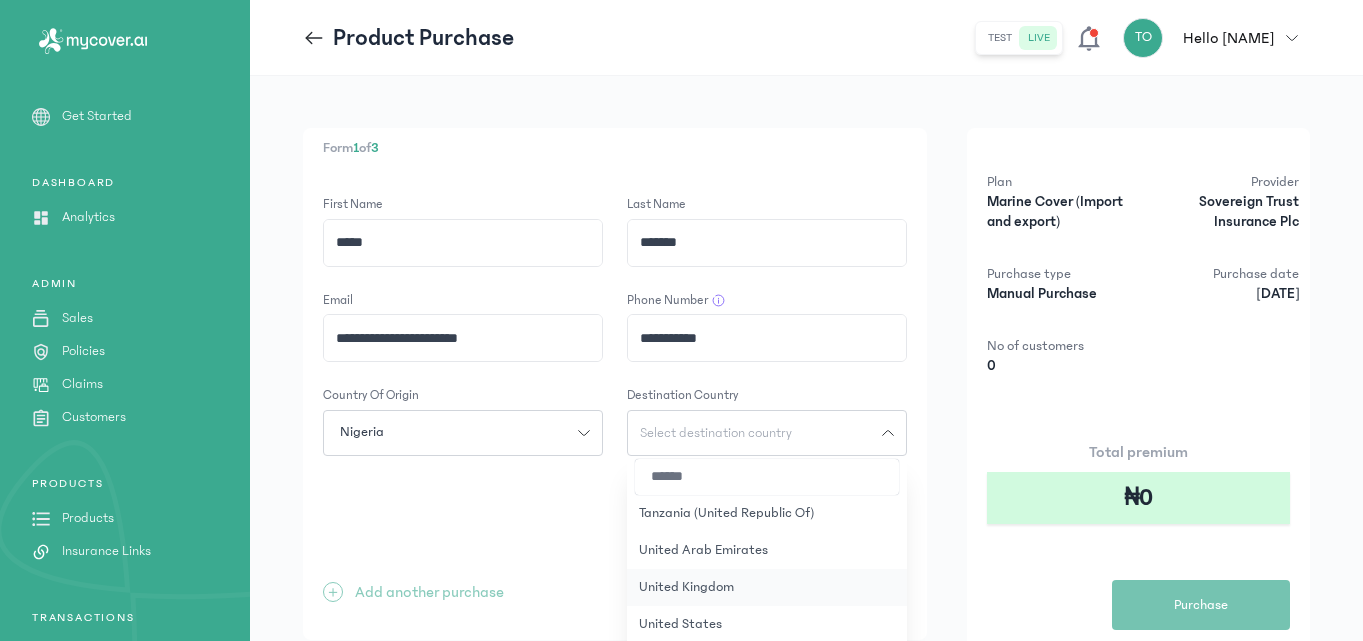 type on "******" 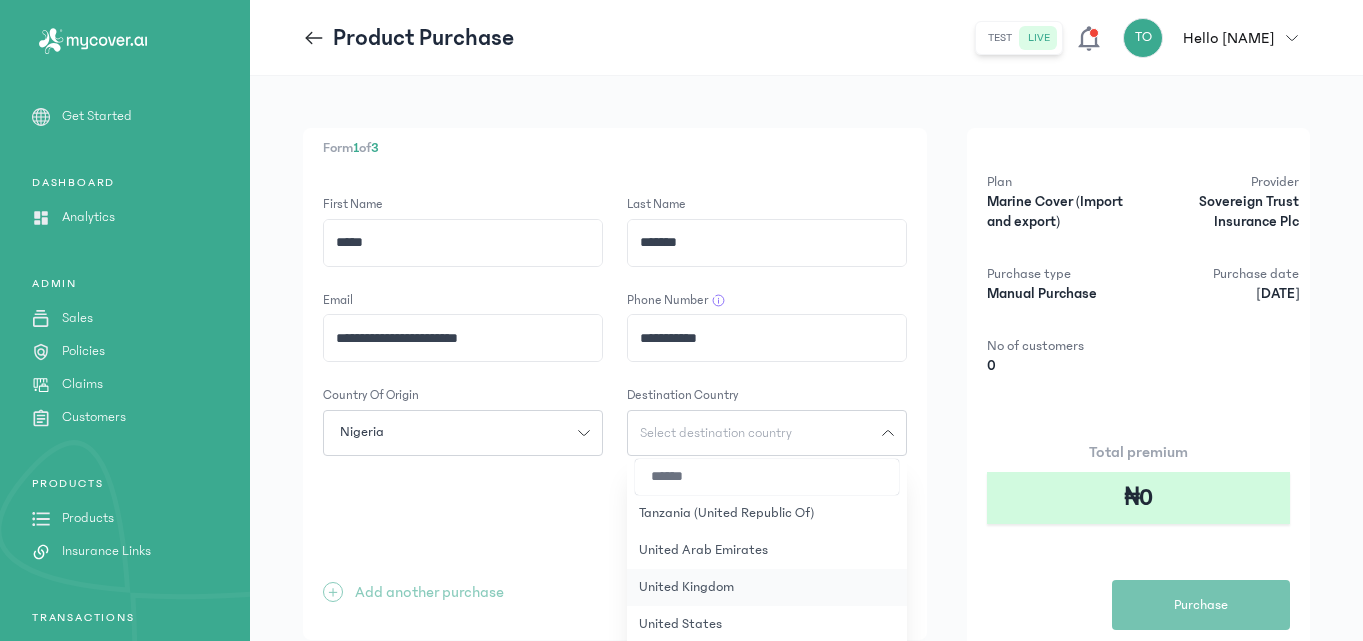 click on "United Kingdom" 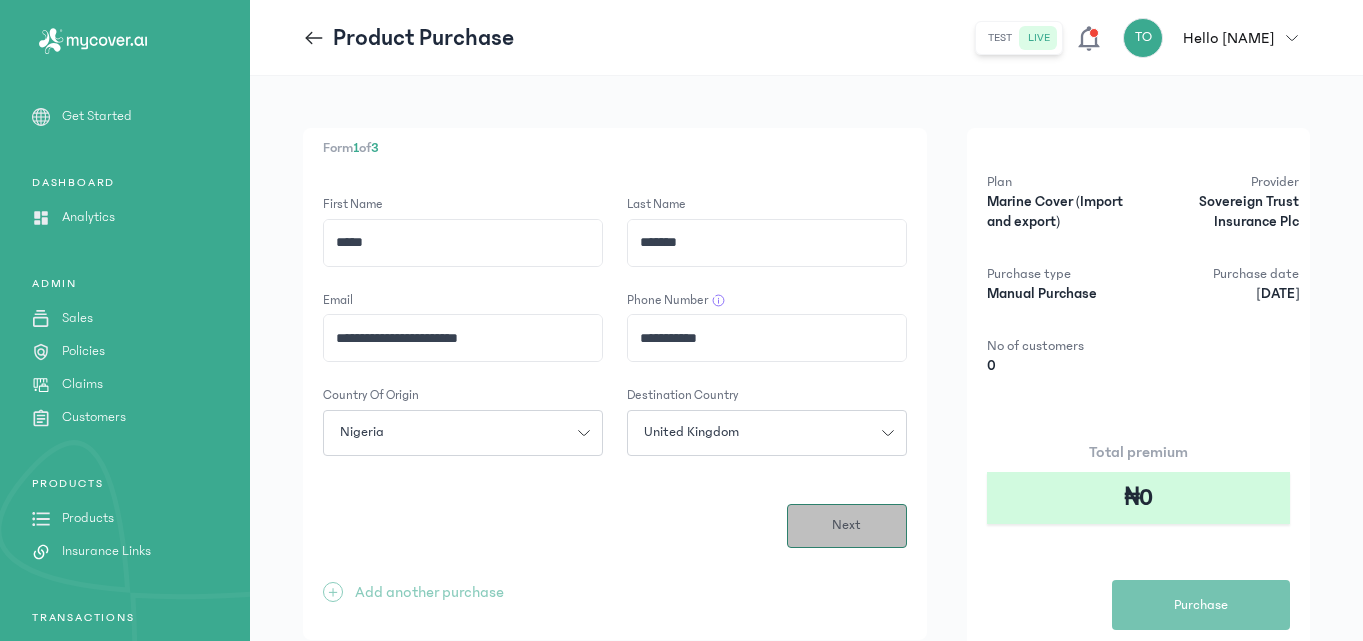 click on "Next" at bounding box center (847, 526) 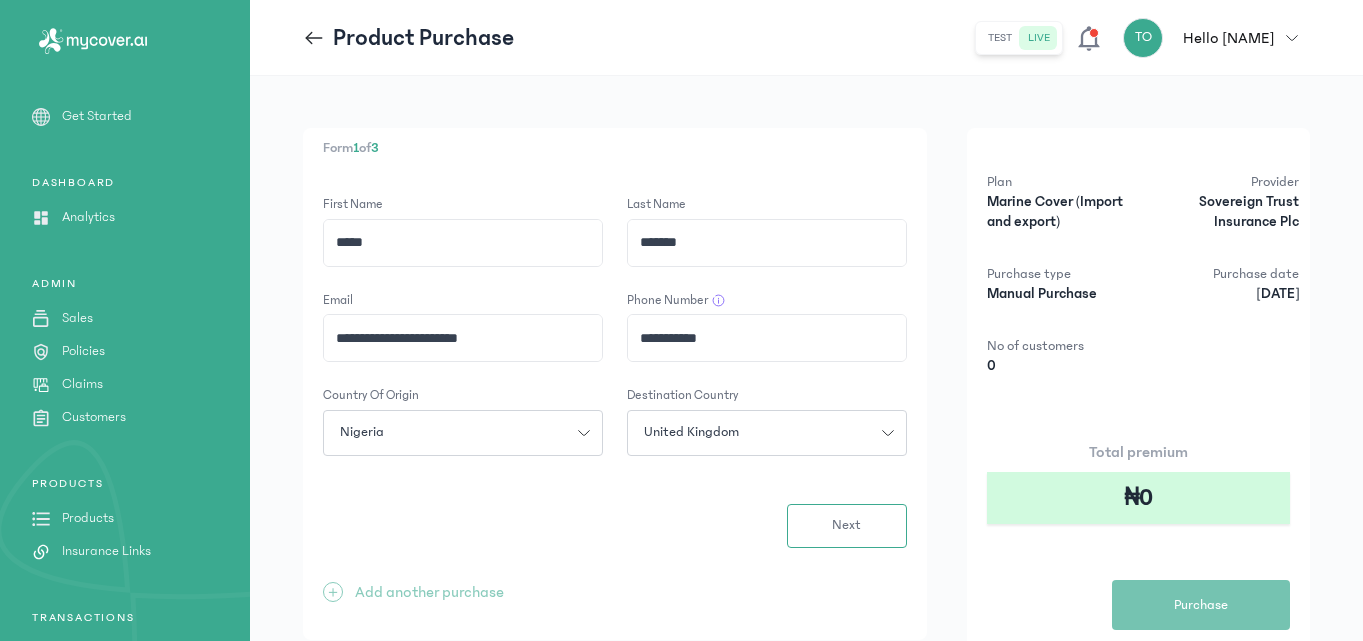click on "**********" 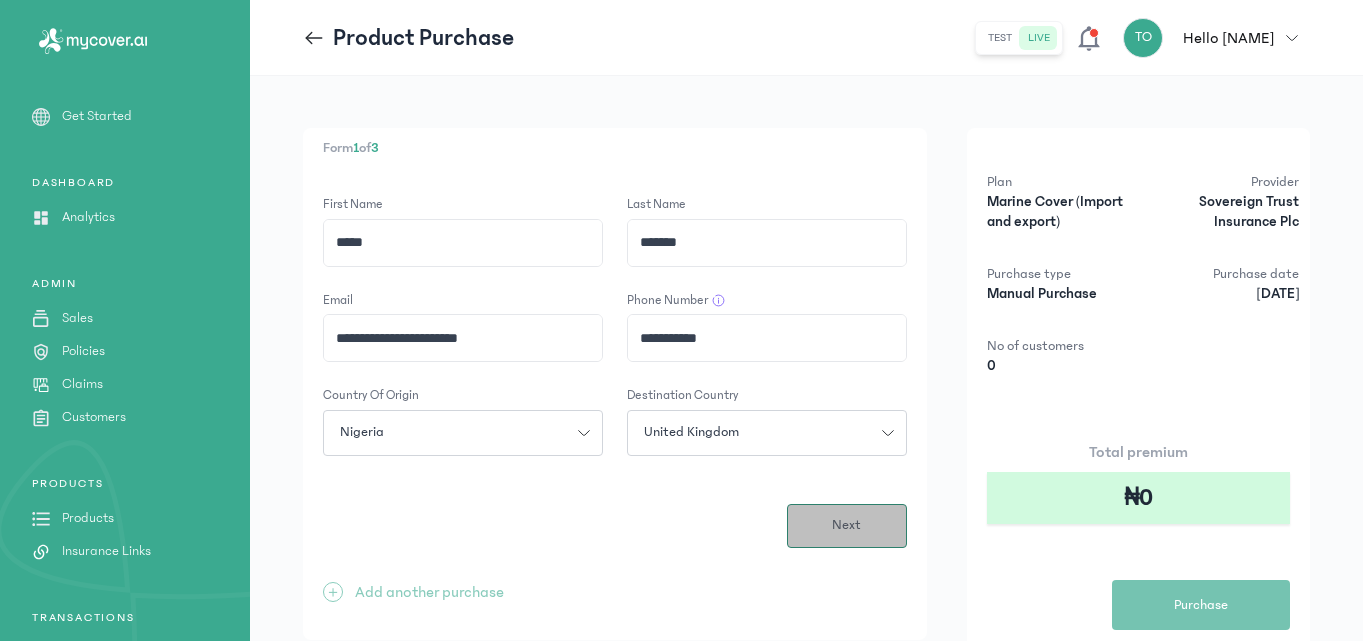 type on "**********" 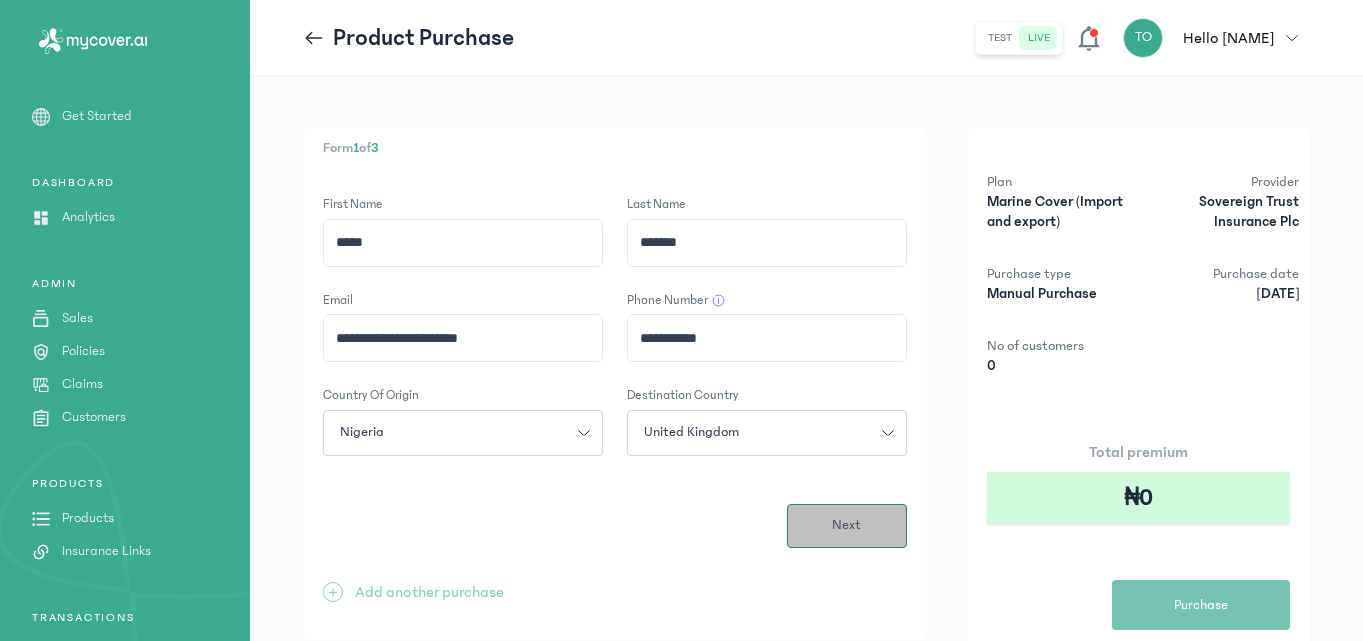 click on "Next" at bounding box center [847, 526] 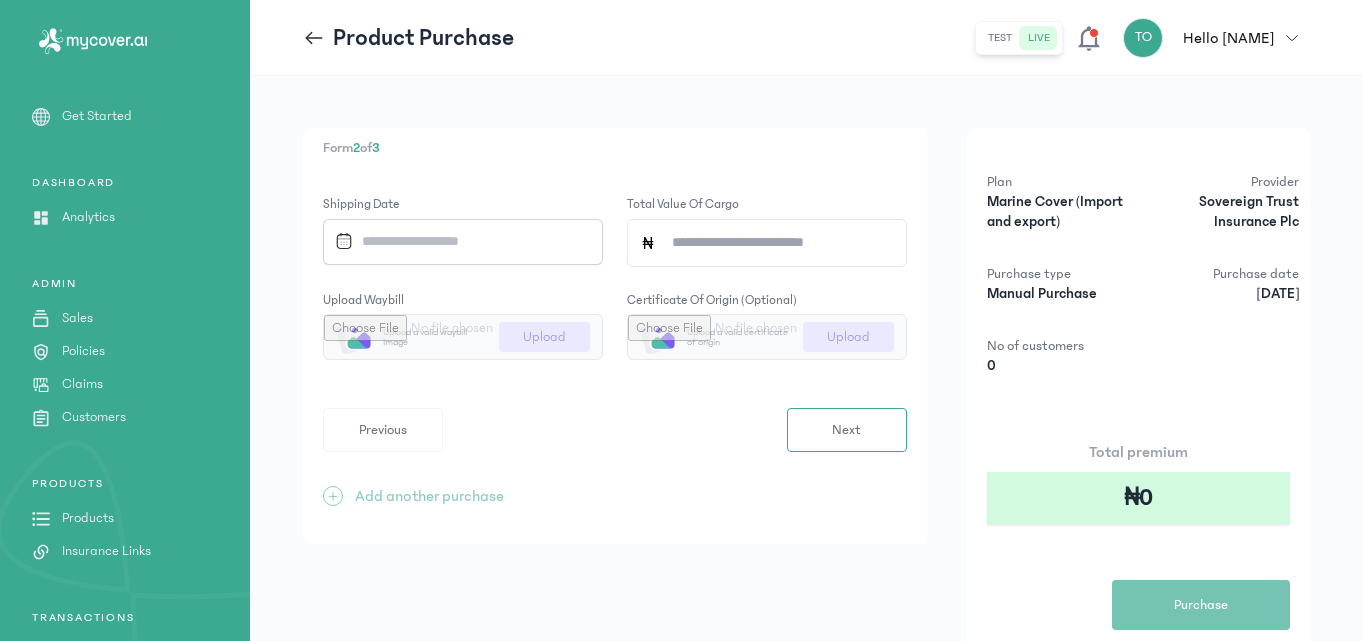 click at bounding box center [456, 241] 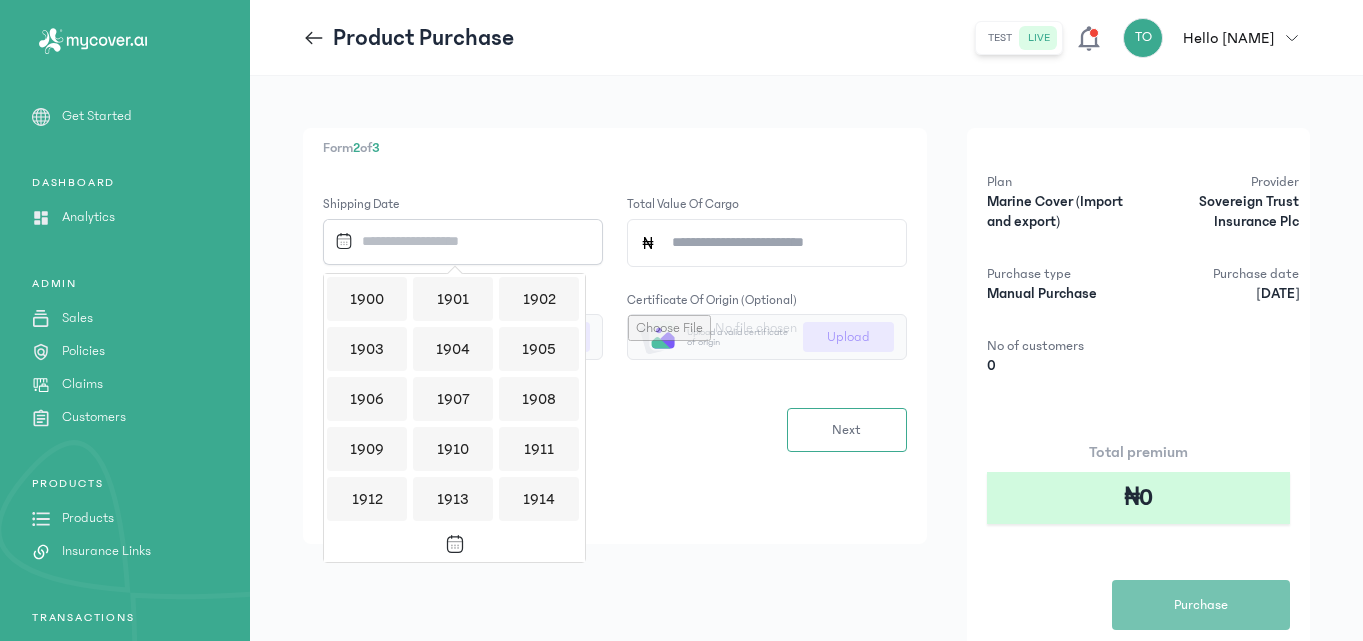 scroll, scrollTop: 1939, scrollLeft: 0, axis: vertical 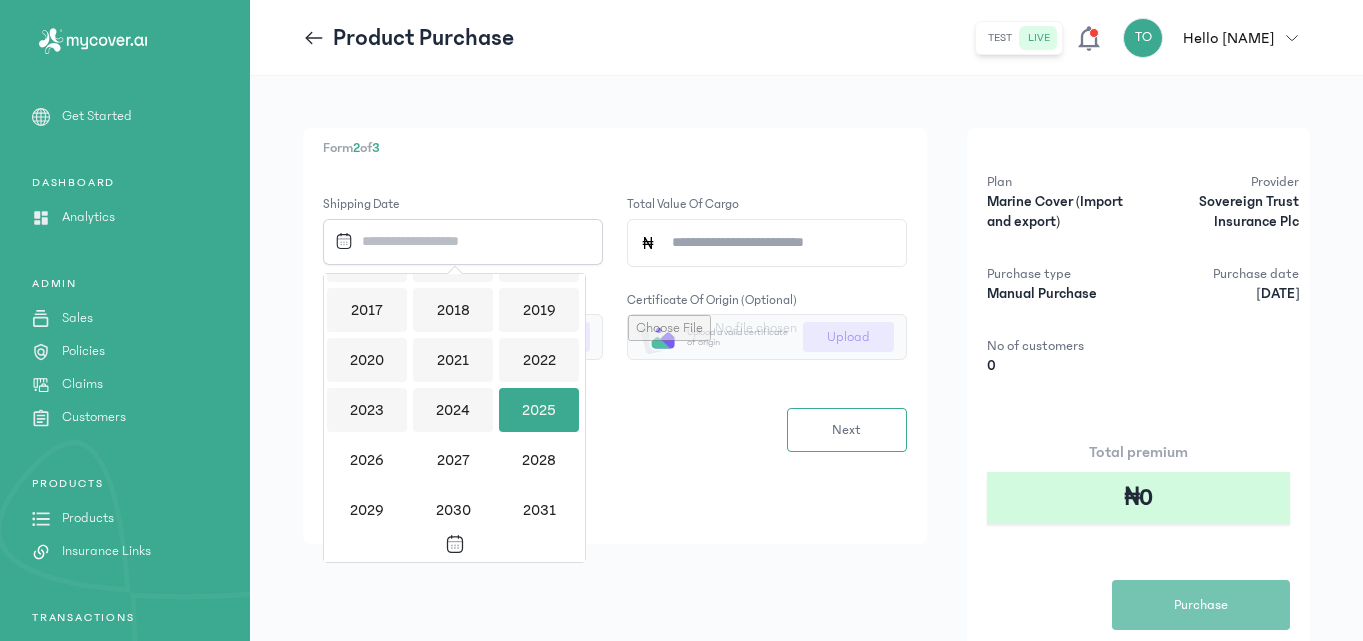 click on "2025" at bounding box center [539, 410] 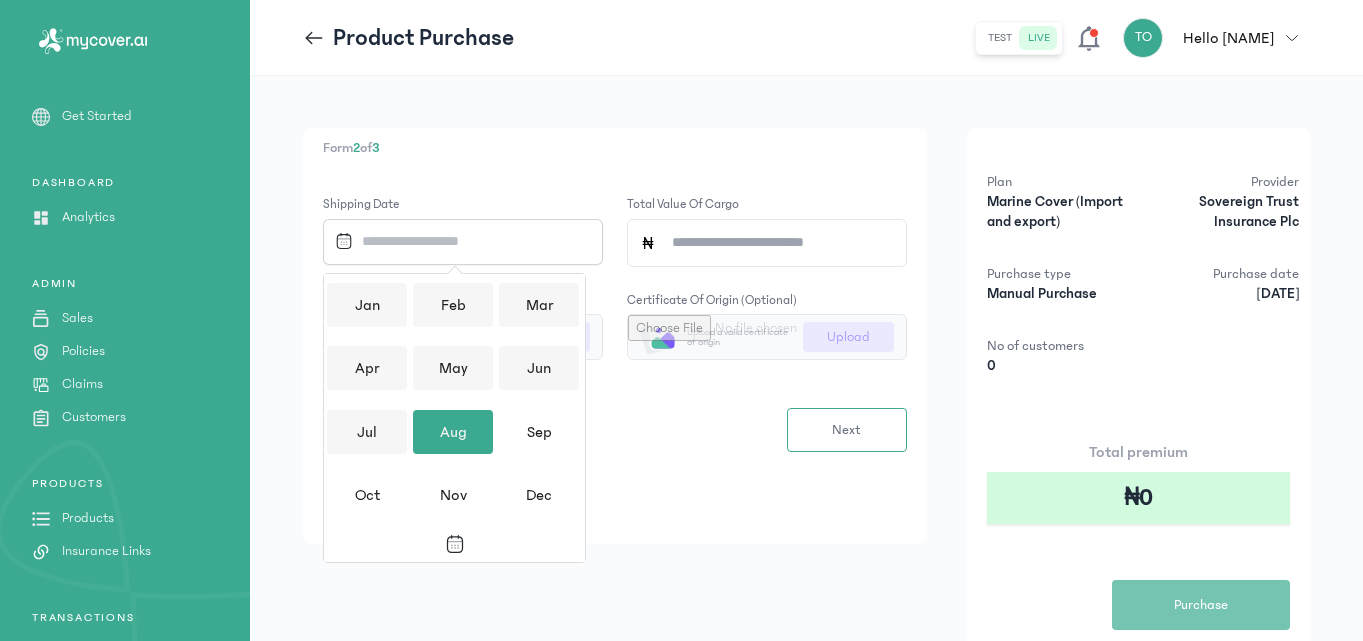 click on "Aug" at bounding box center [453, 432] 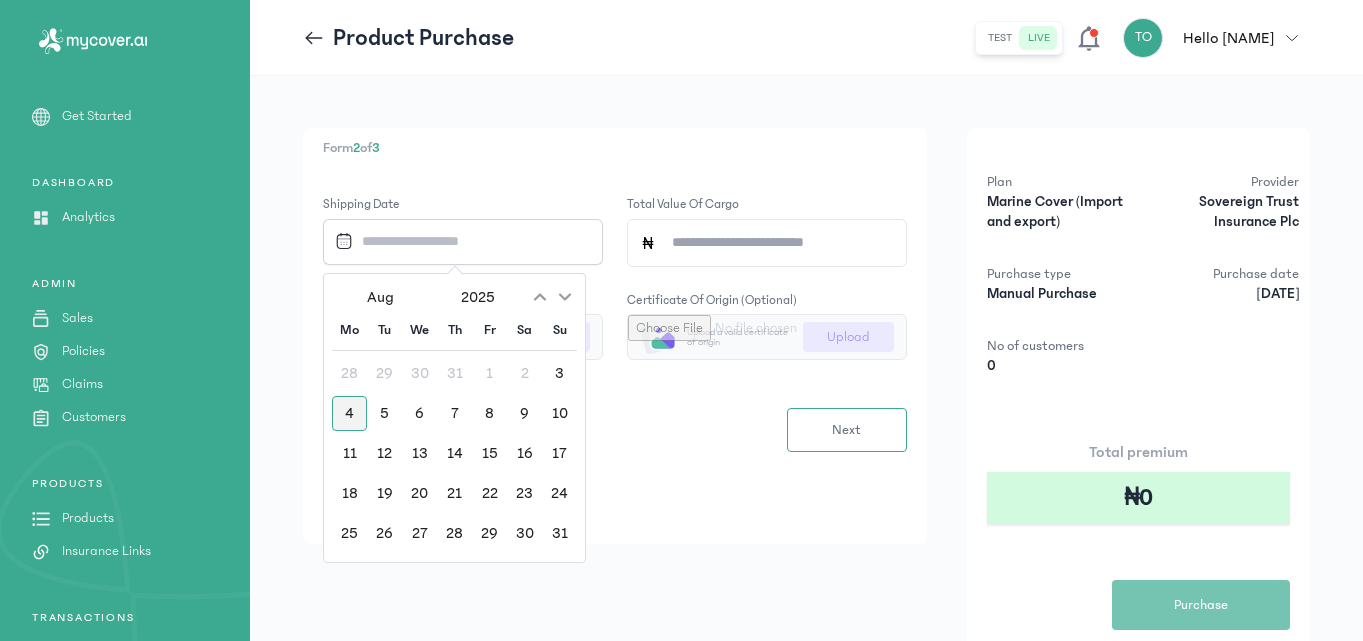 click on "4" at bounding box center [349, 413] 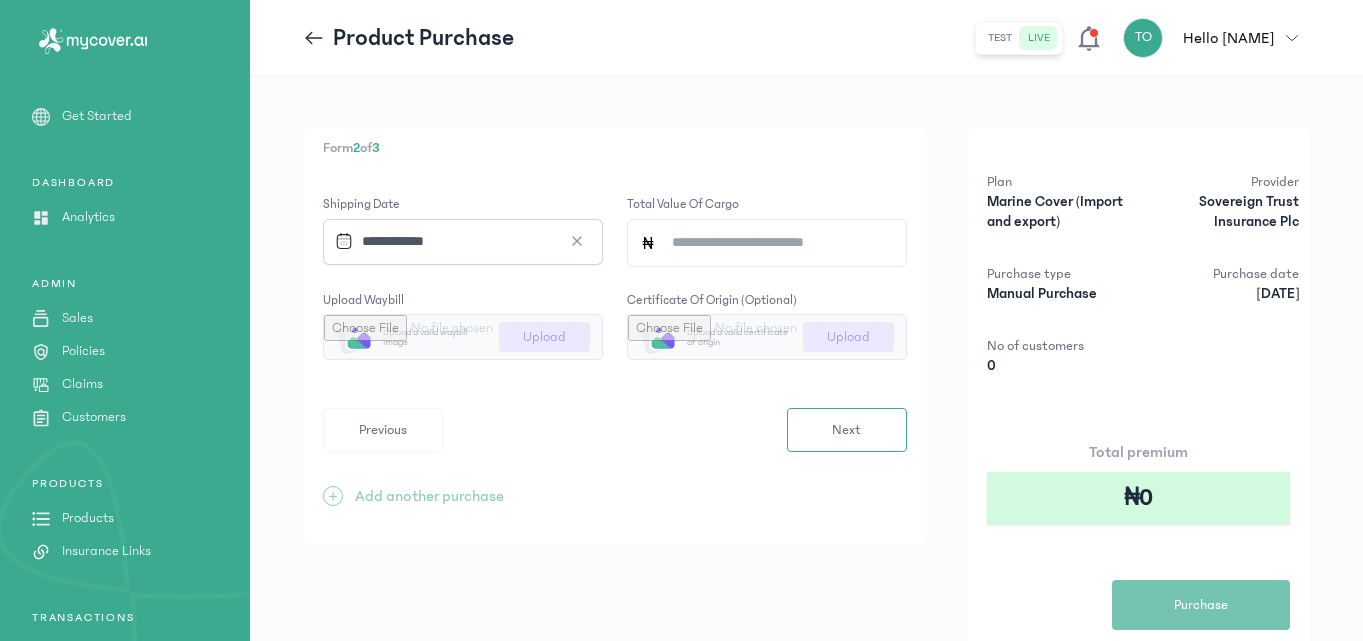 click on "Total value of cargo" 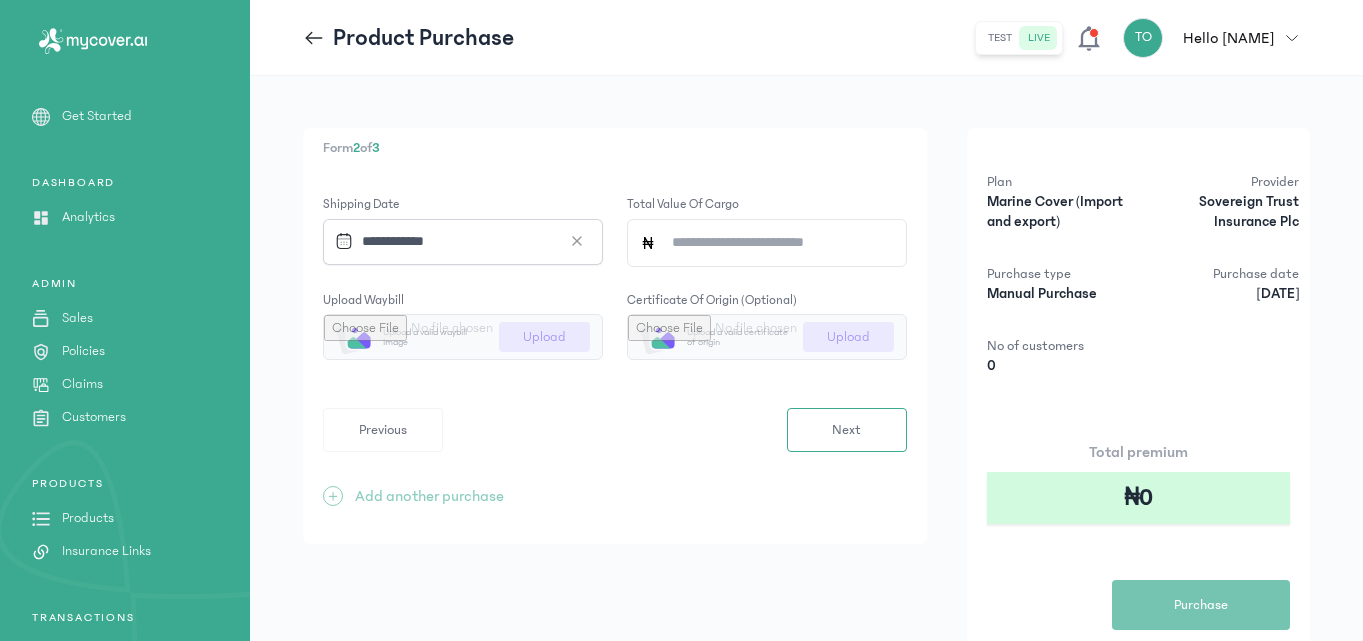 type on "*" 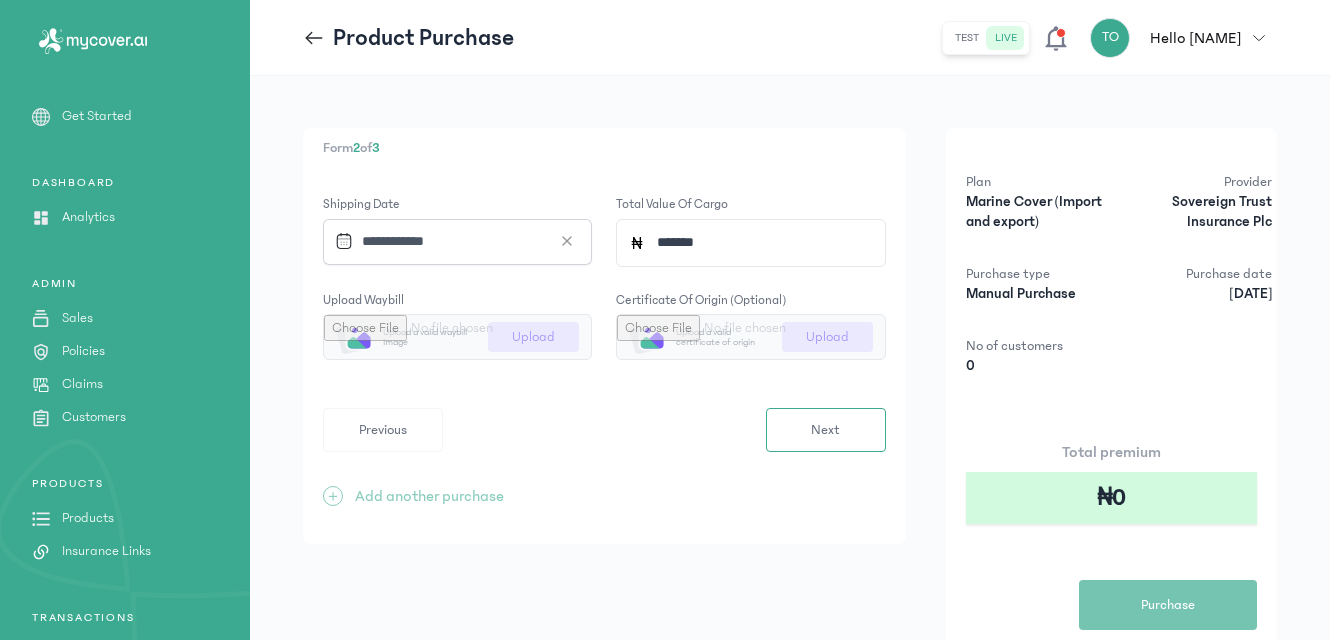 type on "*******" 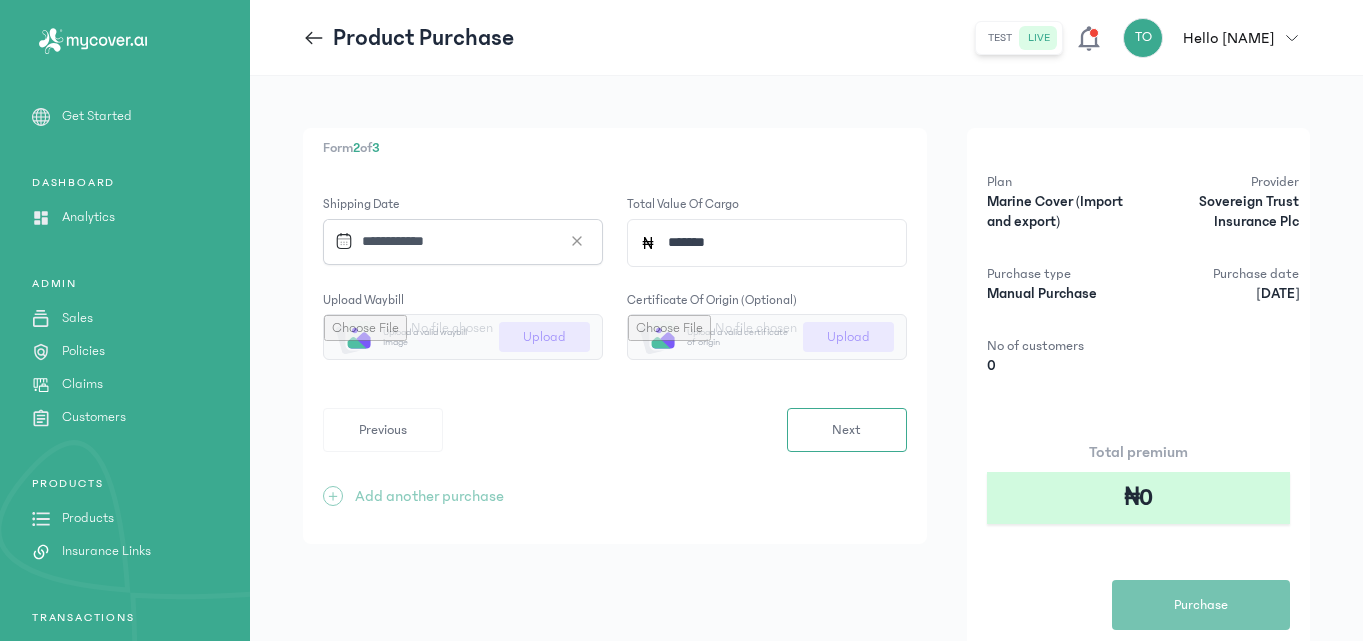 click at bounding box center [463, 337] 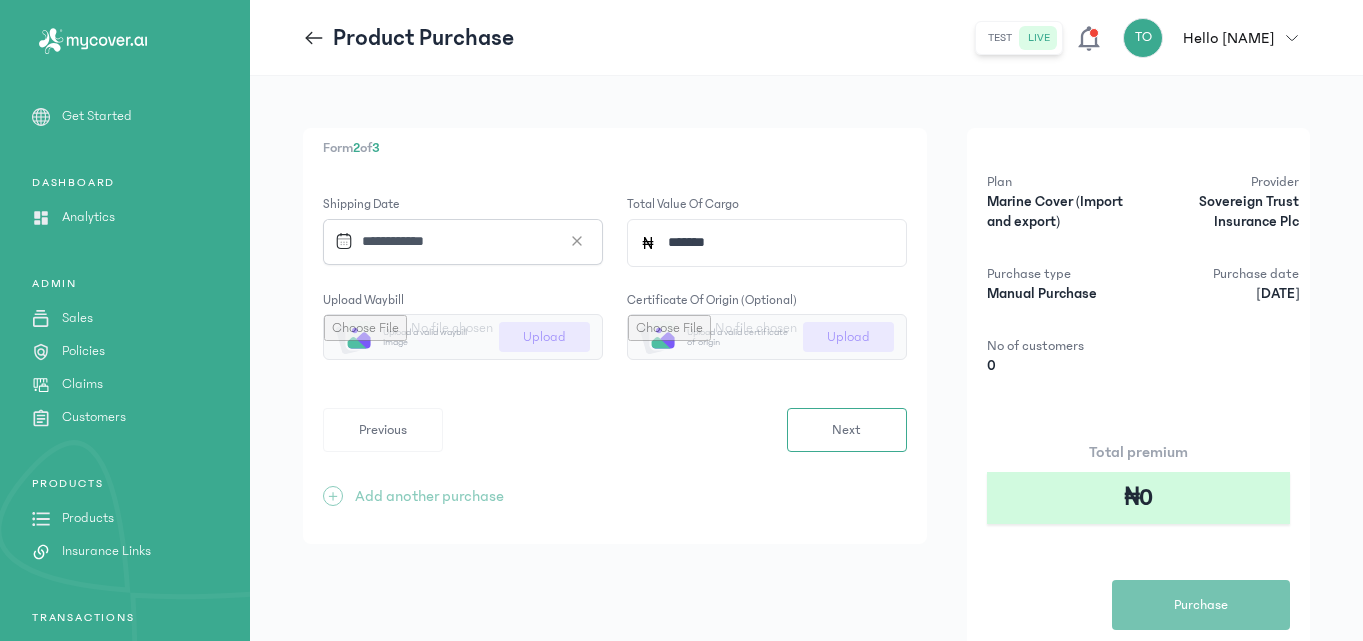 type on "**********" 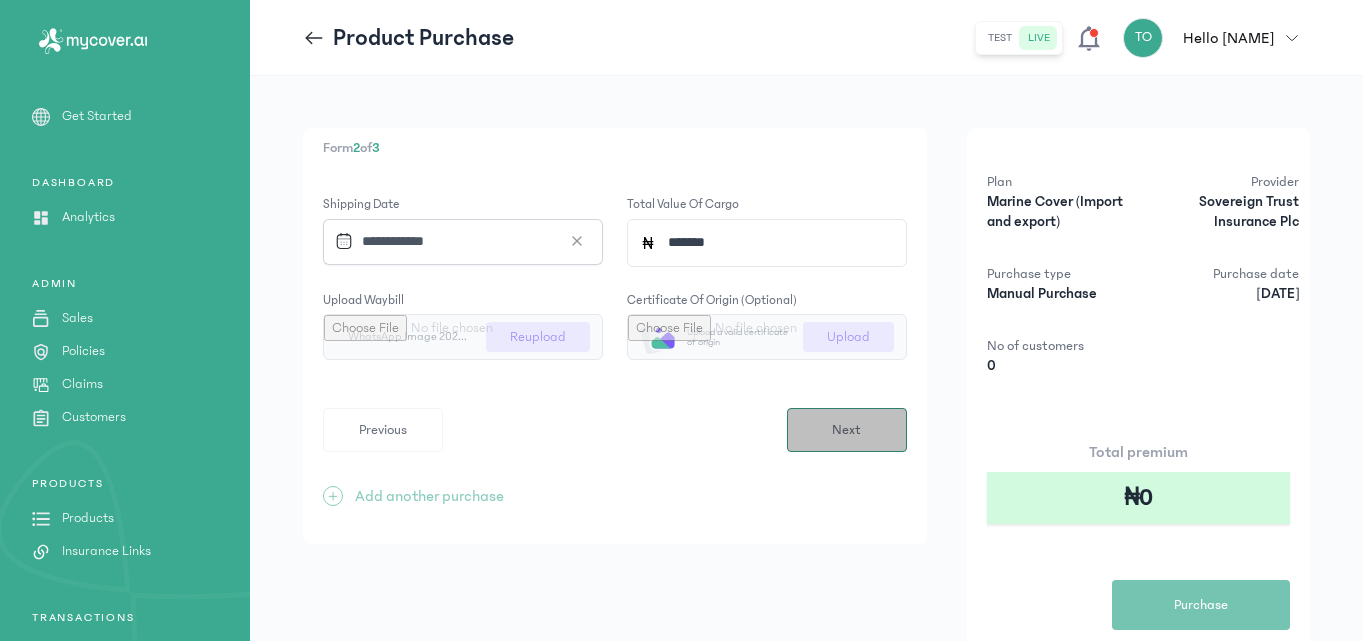 click on "Next" at bounding box center (847, 430) 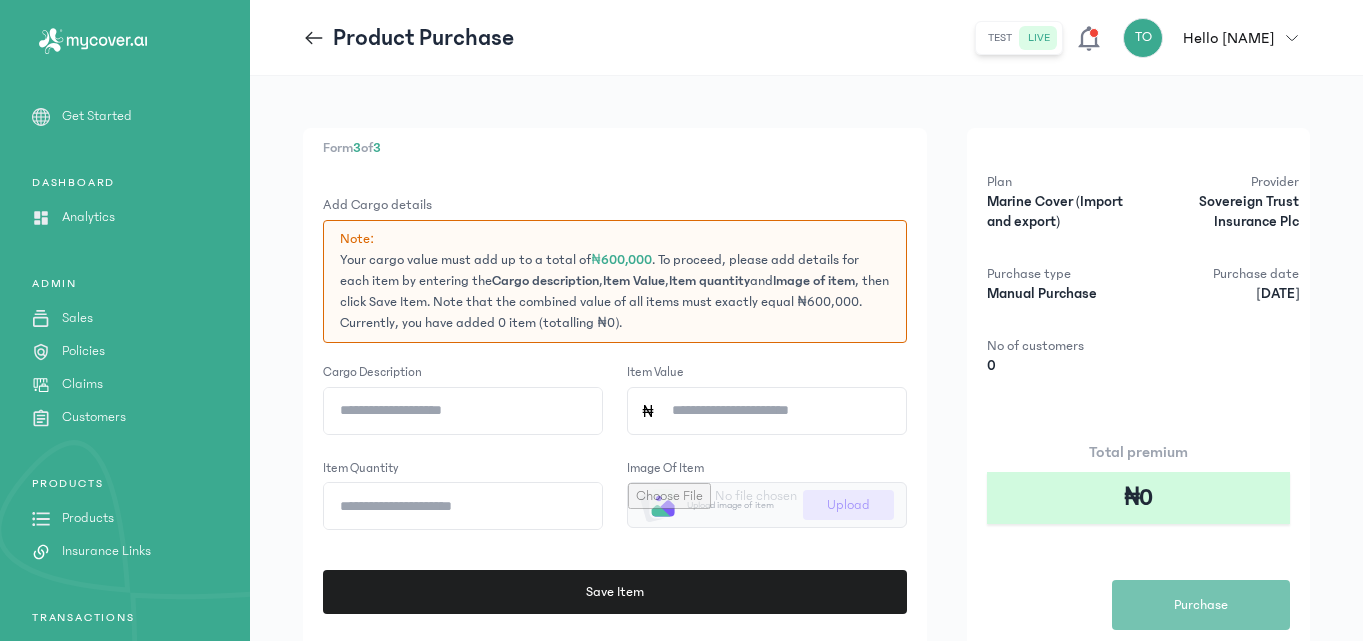 click on "Cargo description" 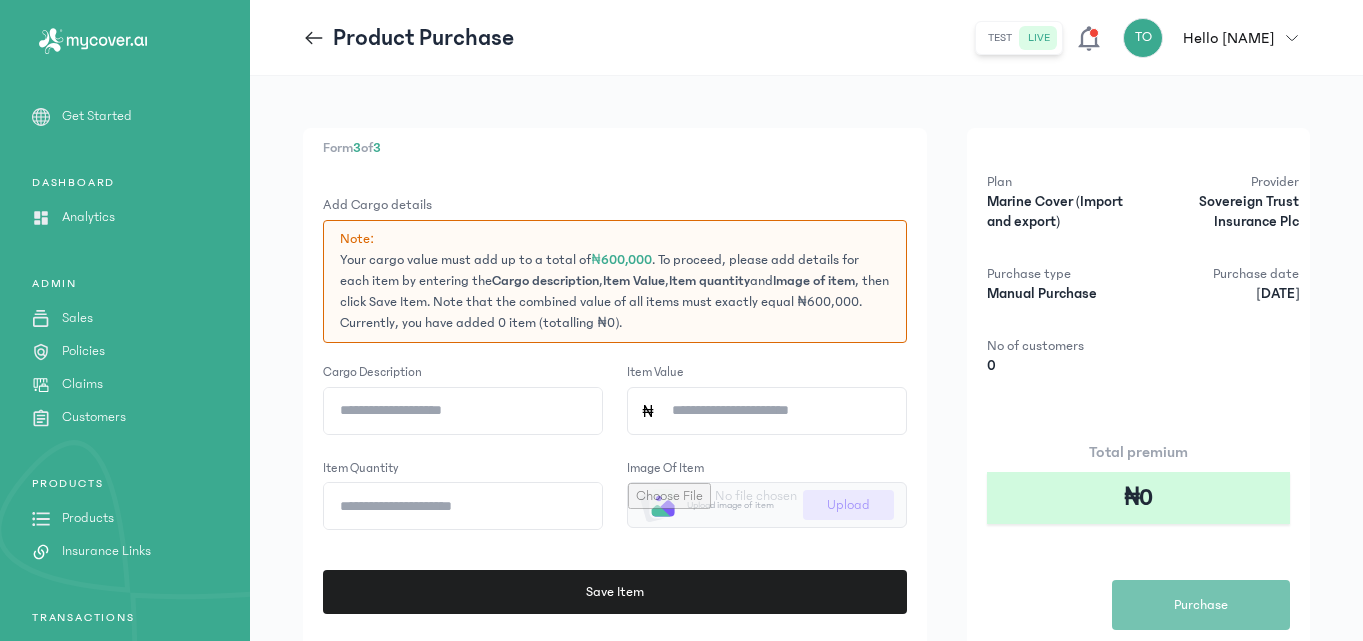 type on "**********" 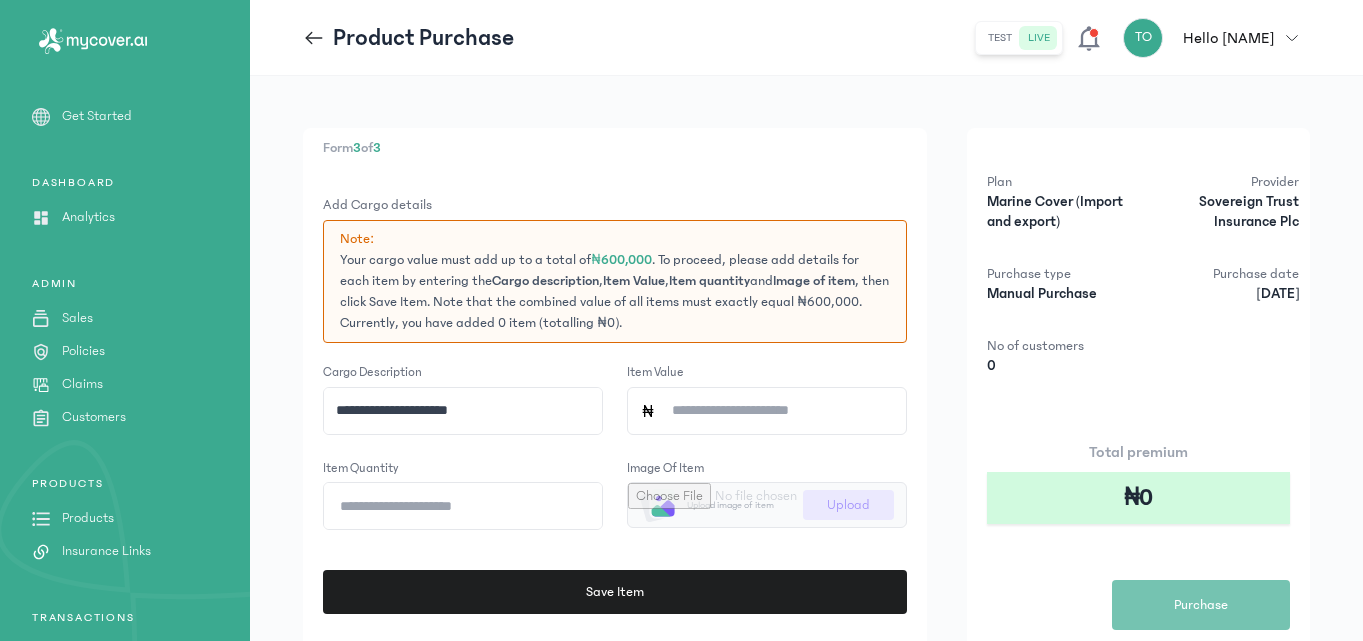 click on "Item quantity" 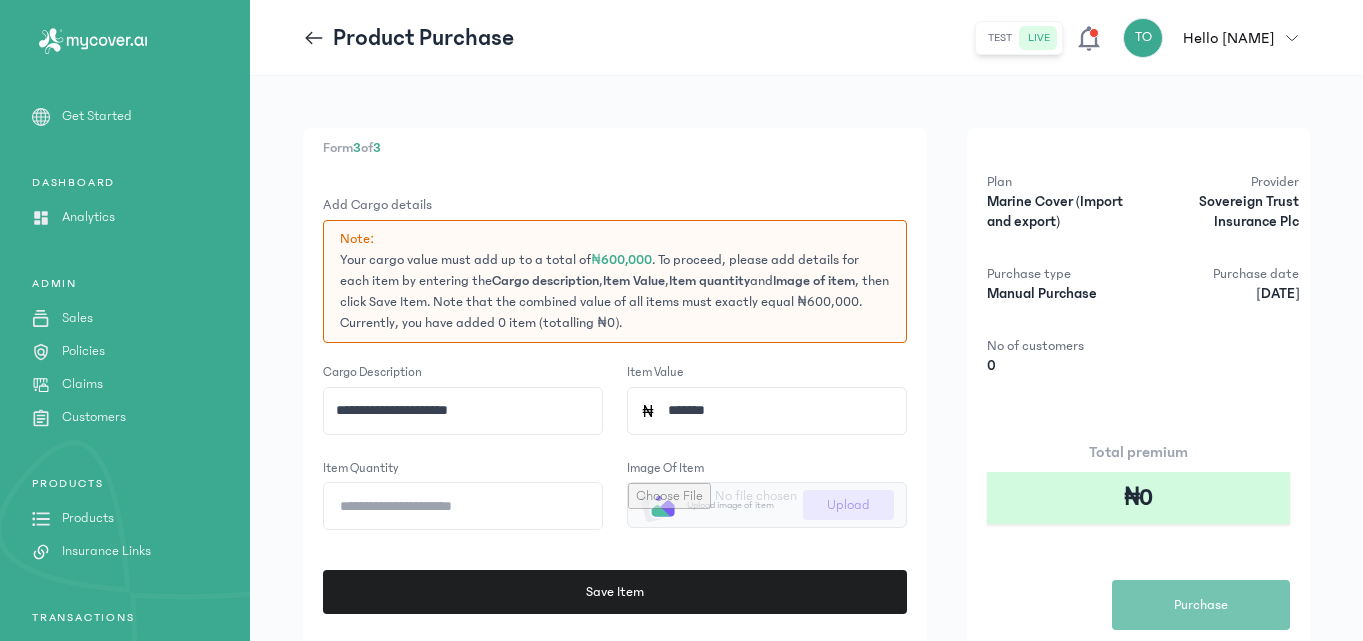 type on "*******" 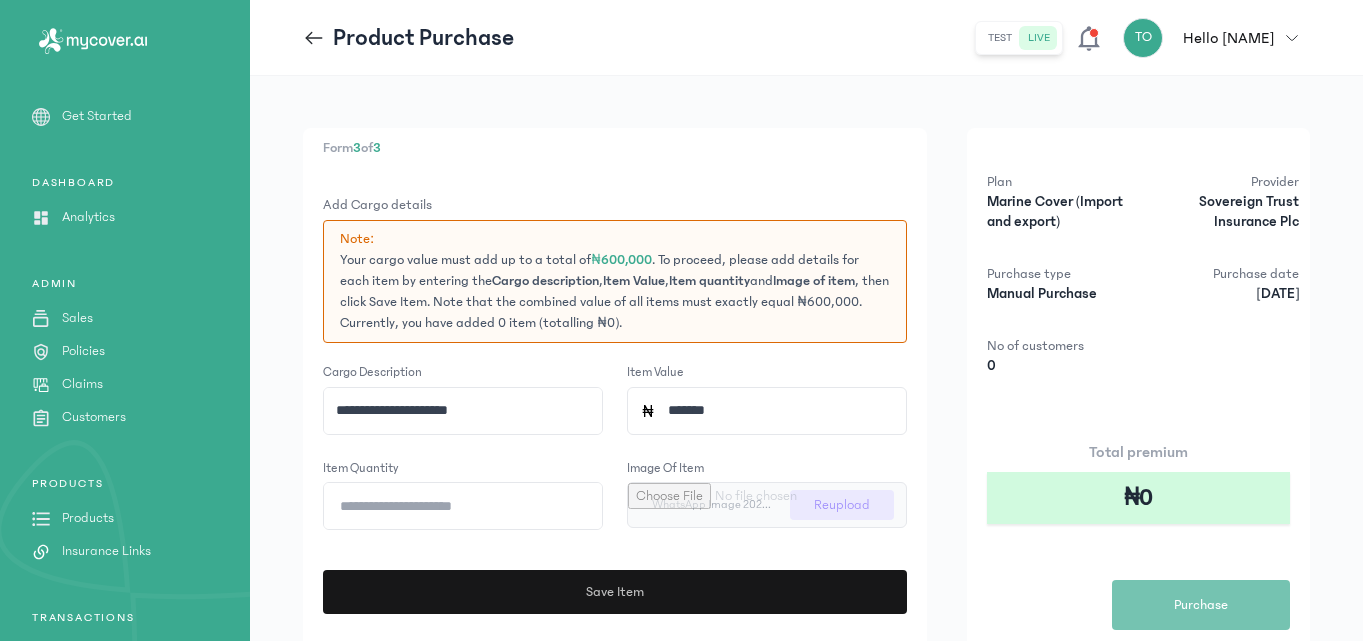 click on "Save Item" at bounding box center (614, 592) 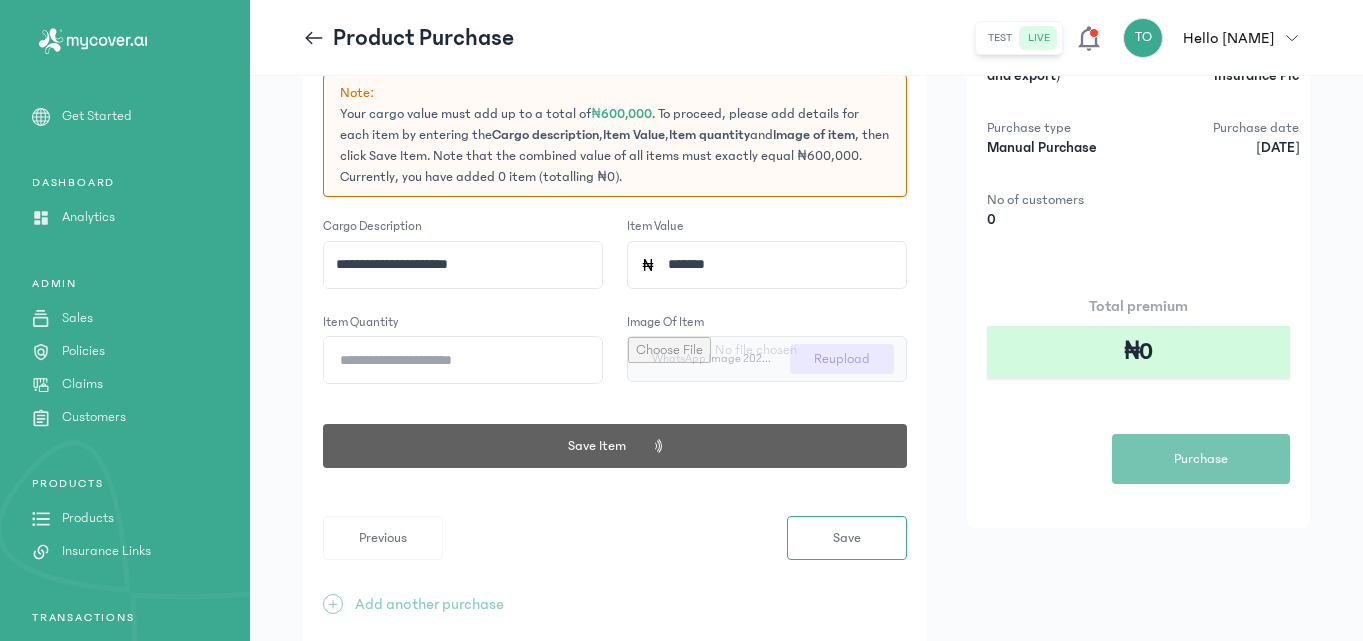 scroll, scrollTop: 221, scrollLeft: 0, axis: vertical 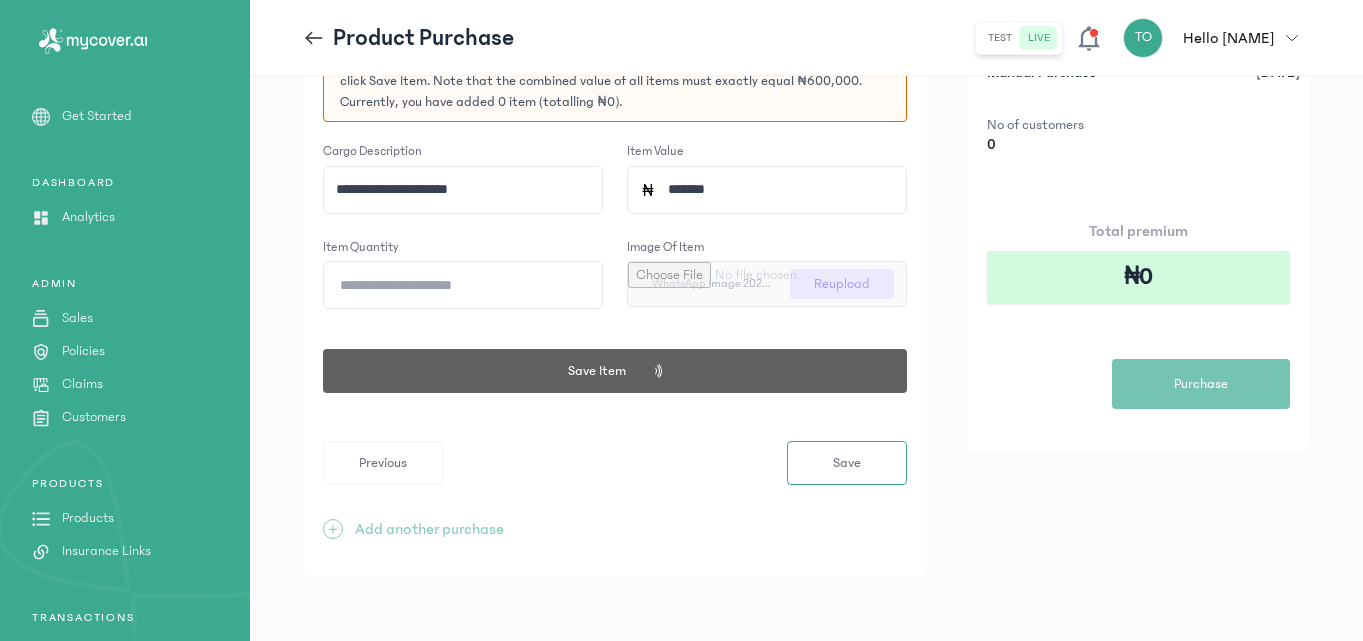 type 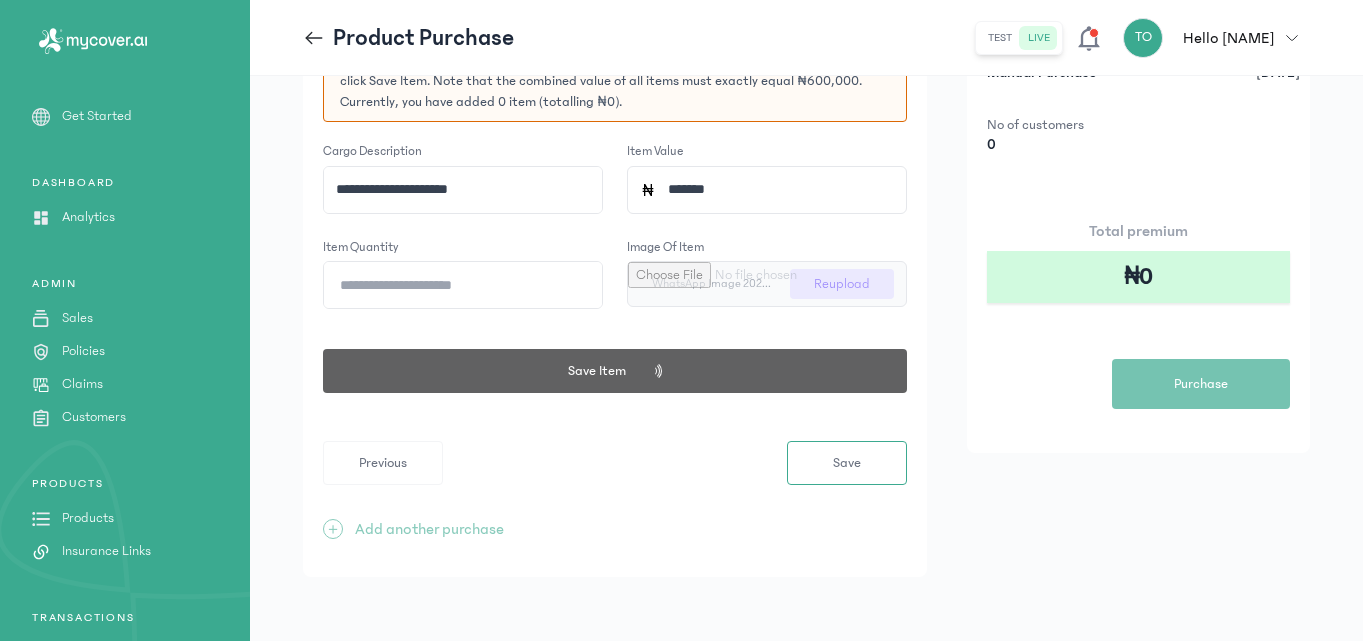 type 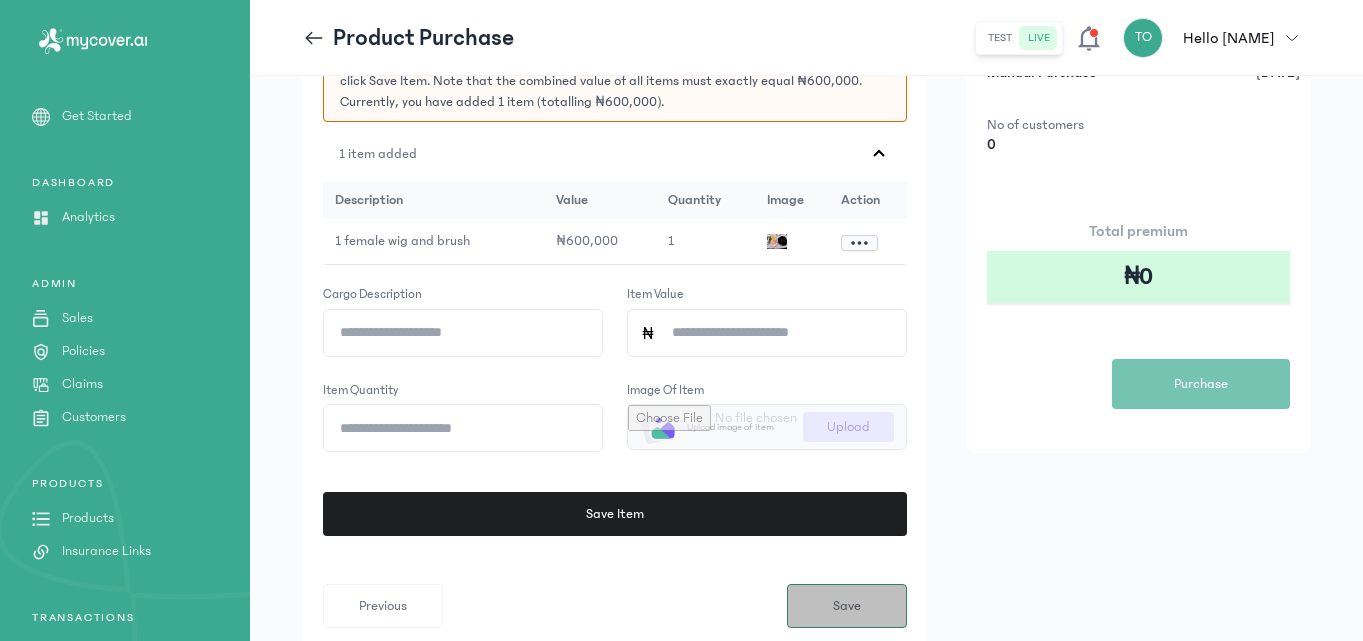 click on "Save" at bounding box center [847, 606] 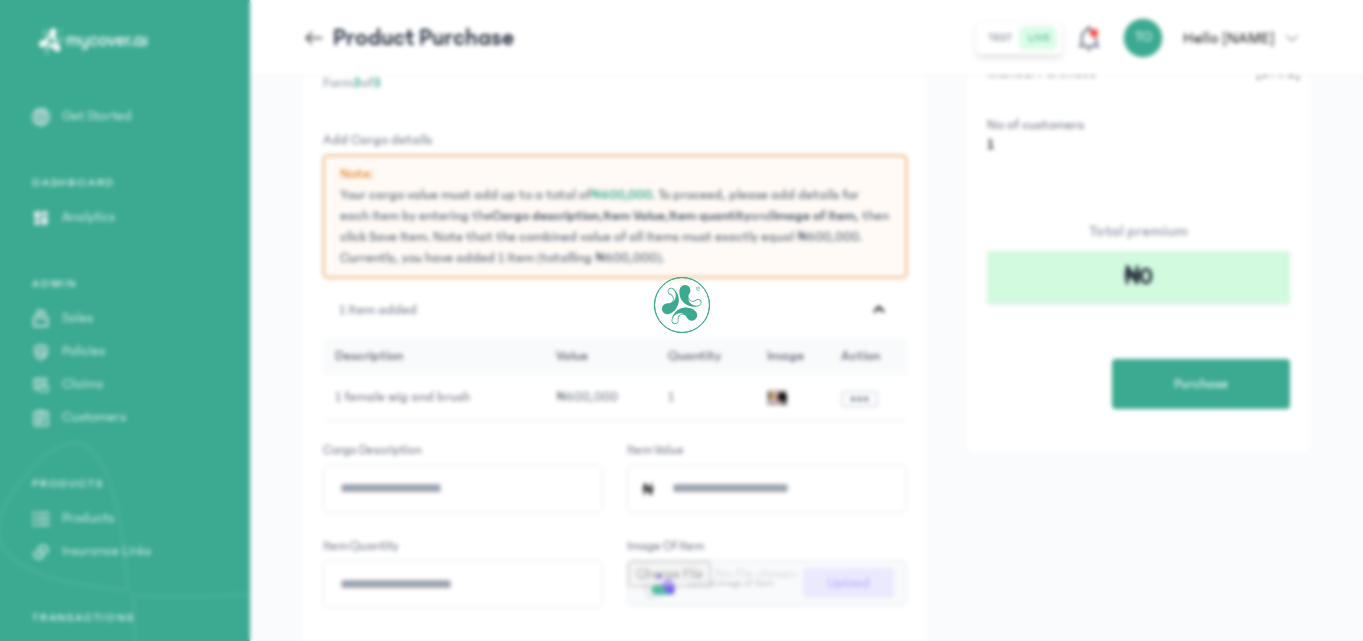 scroll, scrollTop: 0, scrollLeft: 0, axis: both 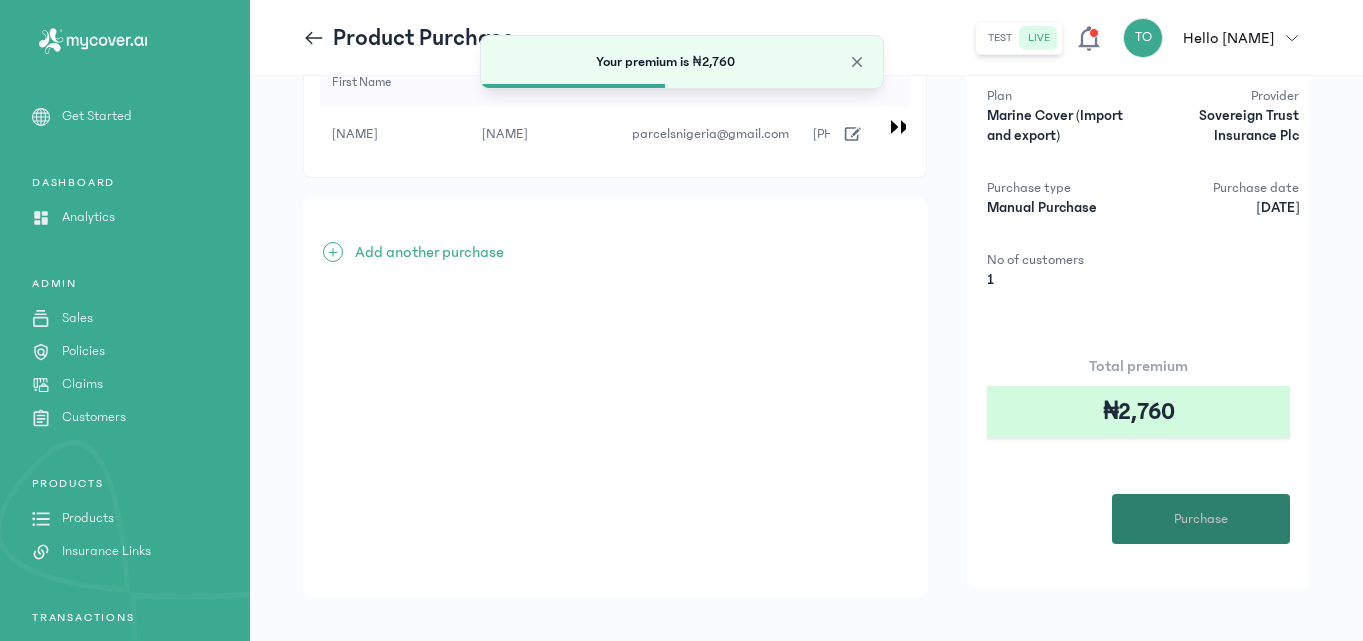 click on "Purchase" at bounding box center (1201, 519) 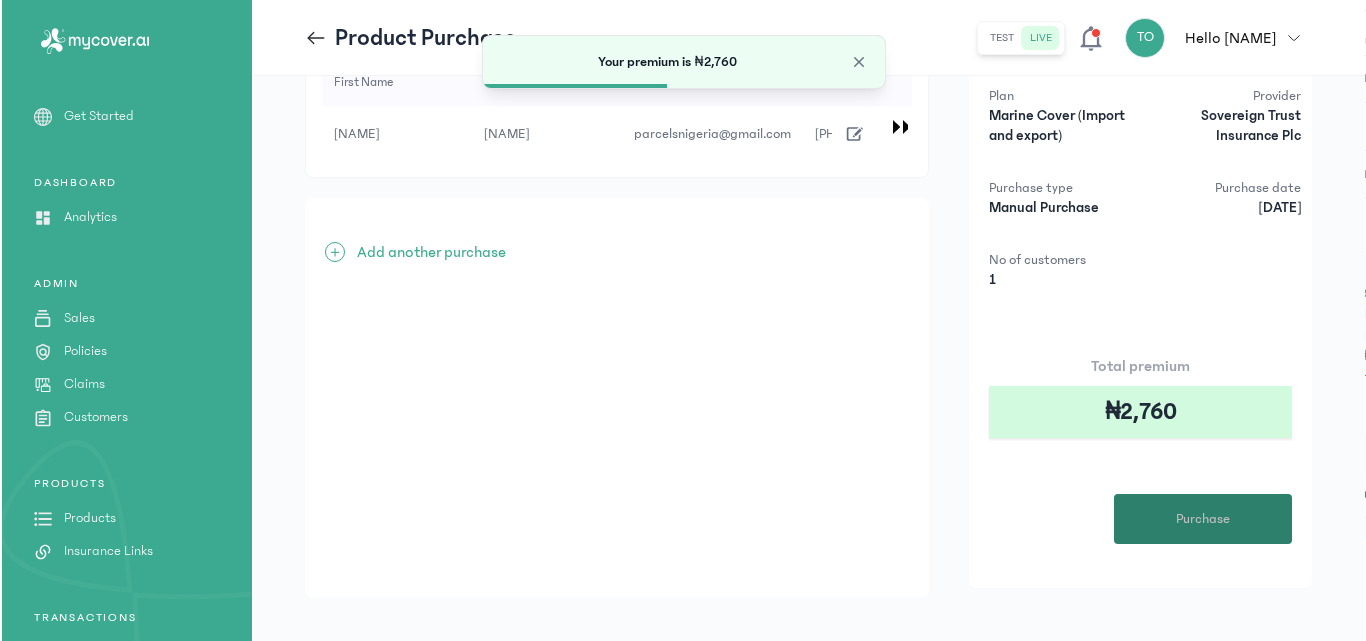 scroll, scrollTop: 0, scrollLeft: 0, axis: both 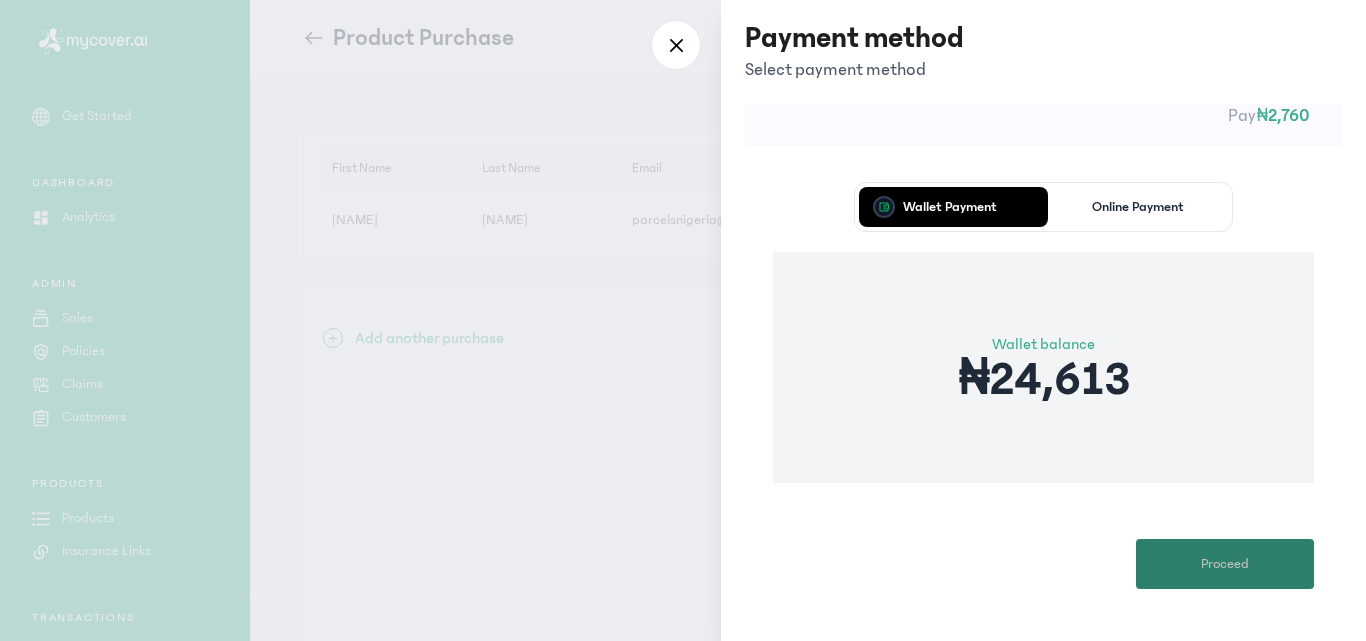 click on "Proceed" at bounding box center (1225, 564) 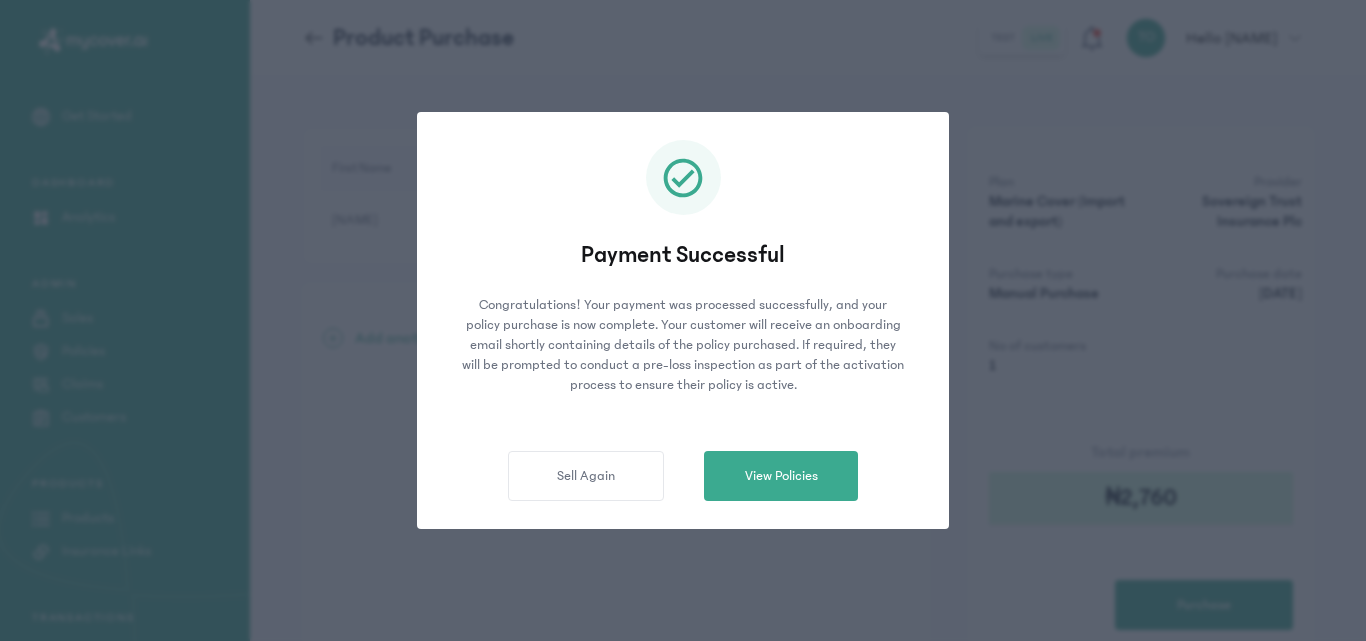 click on "Payment Successful Congratulations! Your payment was processed successfully, and your policy purchase is now complete.
Your customer will receive an onboarding email shortly containing details of the policy purchased. If required, they will be prompted to conduct a pre-loss inspection as part of the activation process to ensure their policy is active.  Sell Again   View Policies" 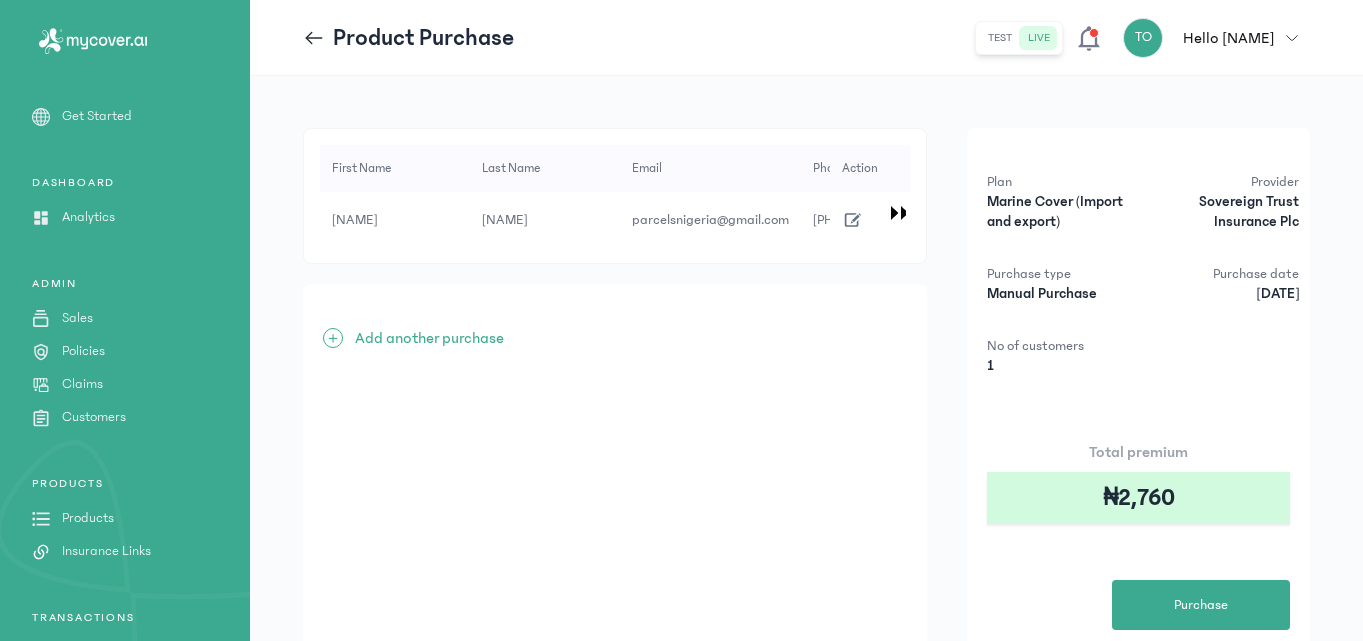 click on "Products" at bounding box center (88, 518) 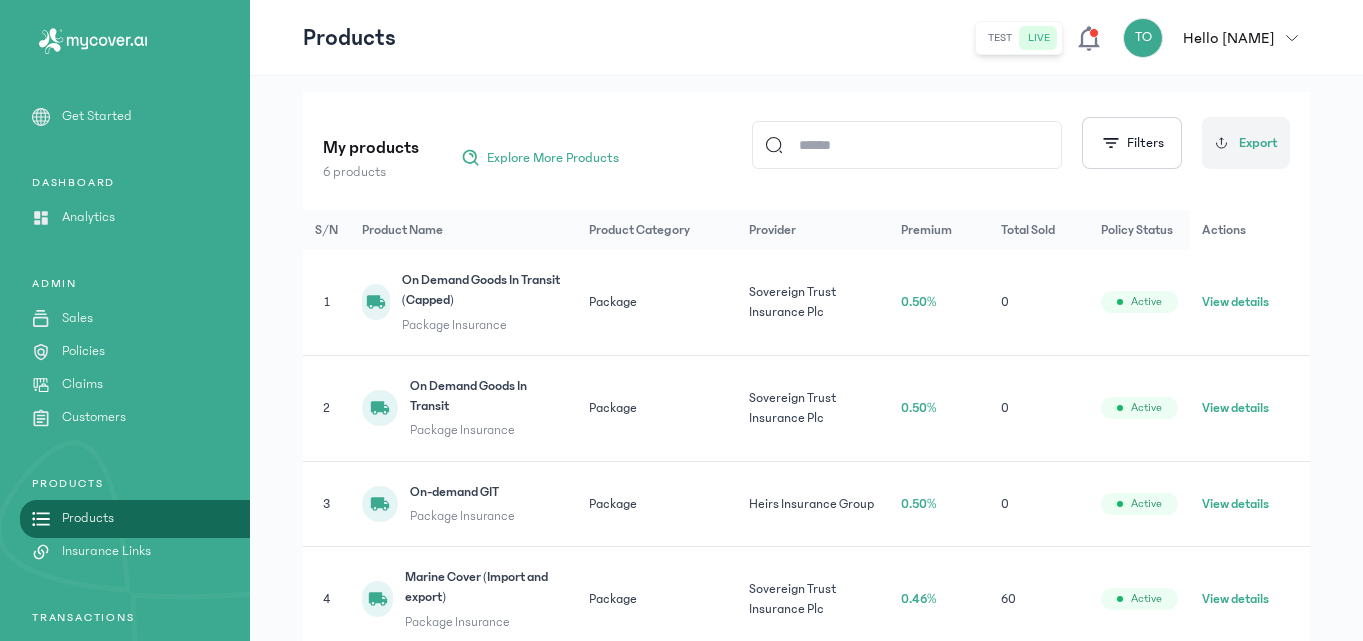 scroll, scrollTop: 268, scrollLeft: 0, axis: vertical 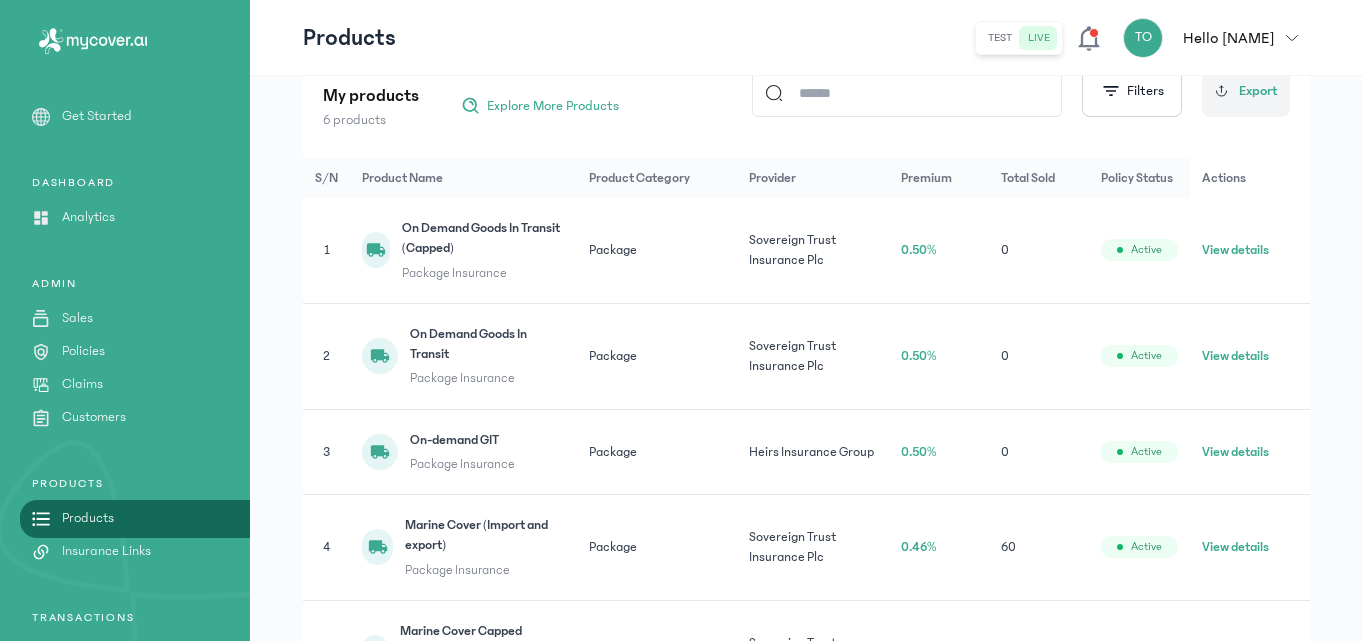 click on "View details" 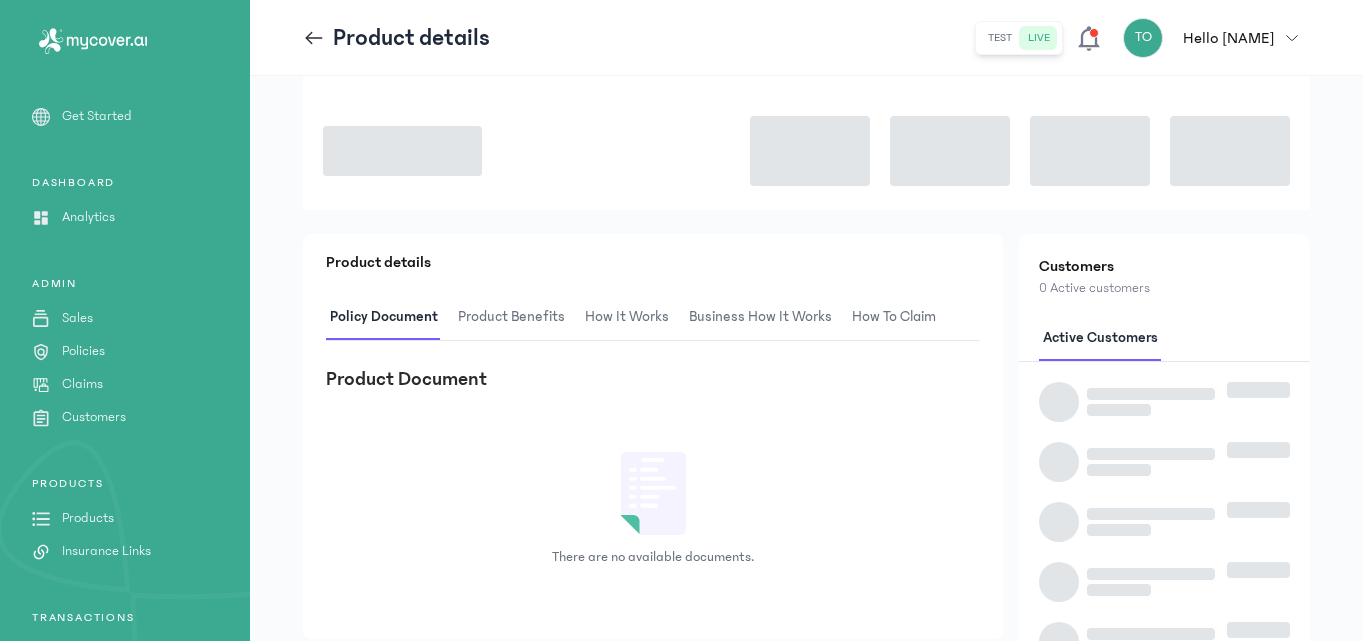 scroll, scrollTop: 0, scrollLeft: 0, axis: both 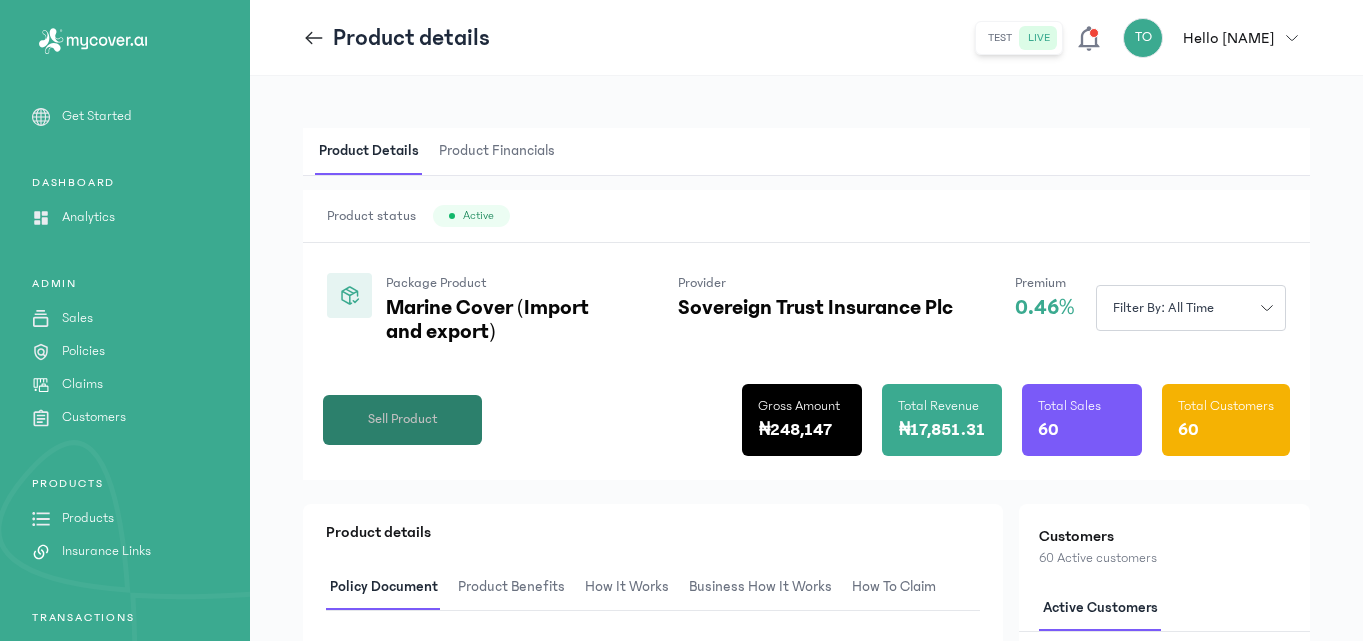 click on "Sell Product" at bounding box center (403, 419) 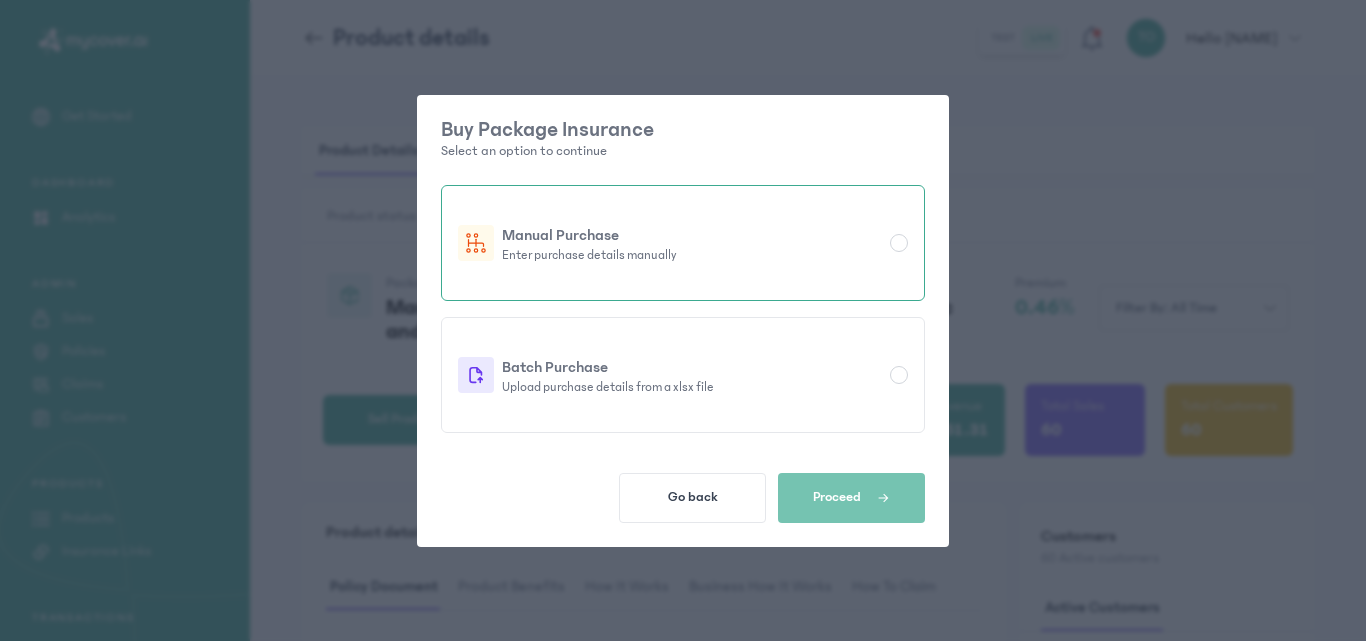 click at bounding box center (899, 243) 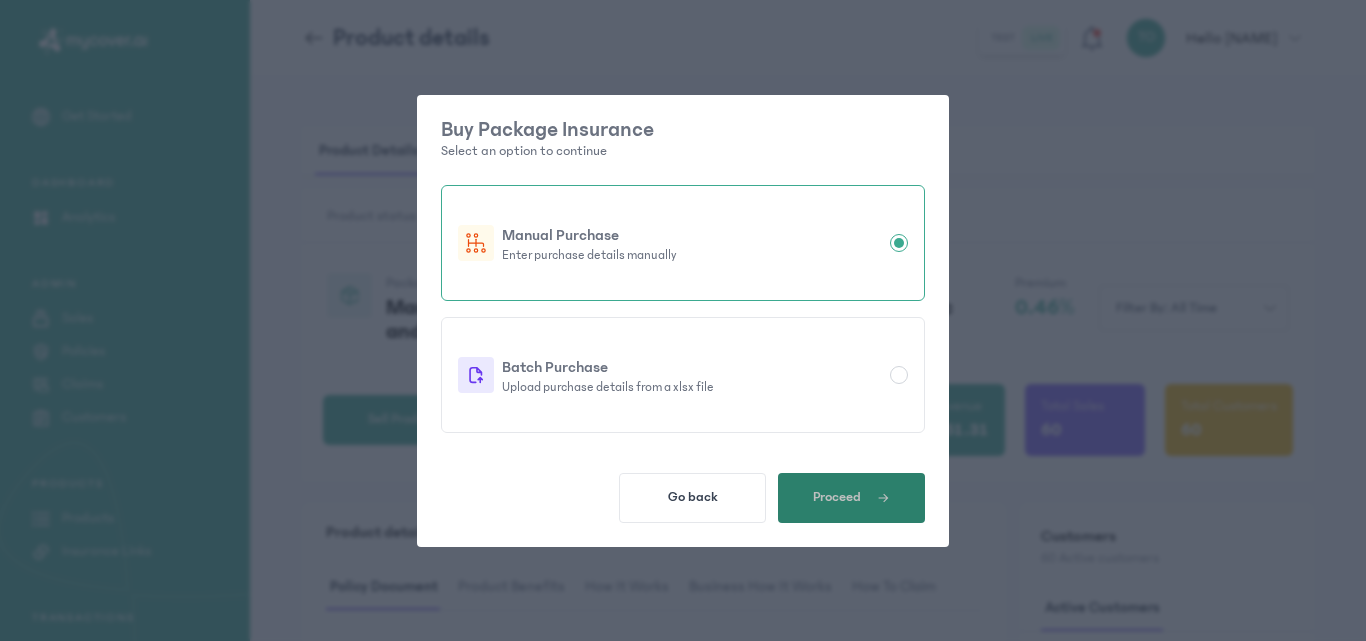 click on "Proceed" at bounding box center (851, 498) 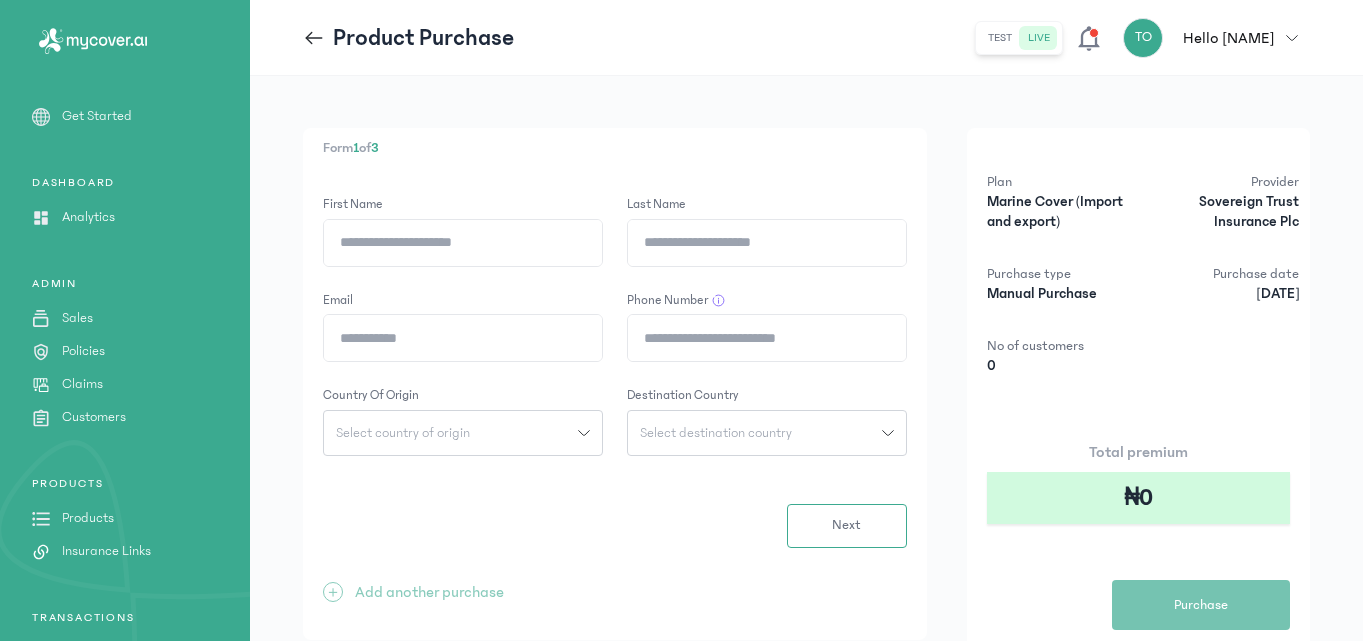 click on "First Name" 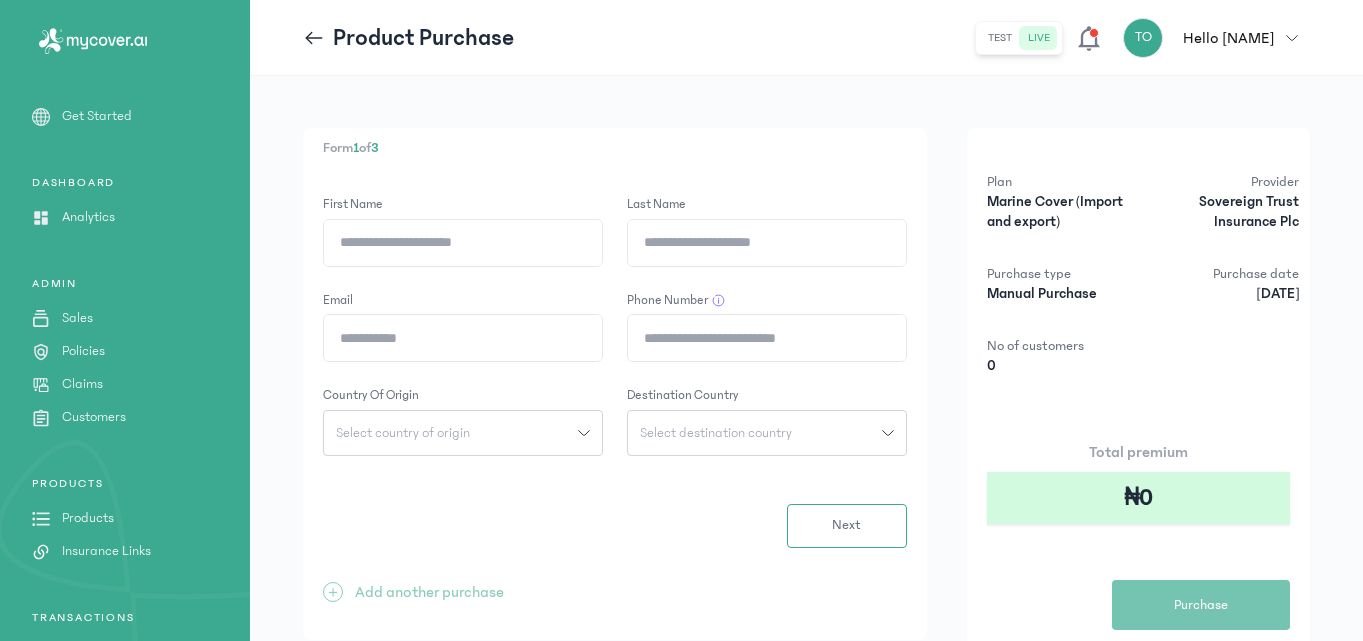 paste on "**********" 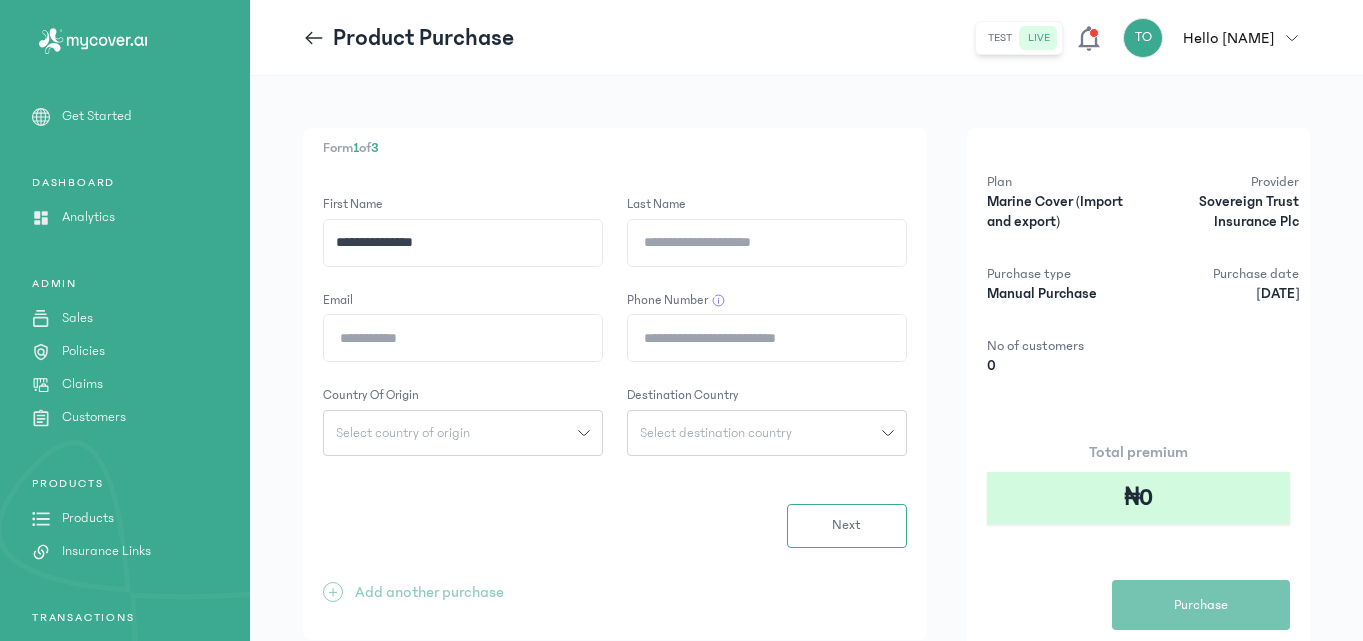 drag, startPoint x: 506, startPoint y: 238, endPoint x: 404, endPoint y: 235, distance: 102.044106 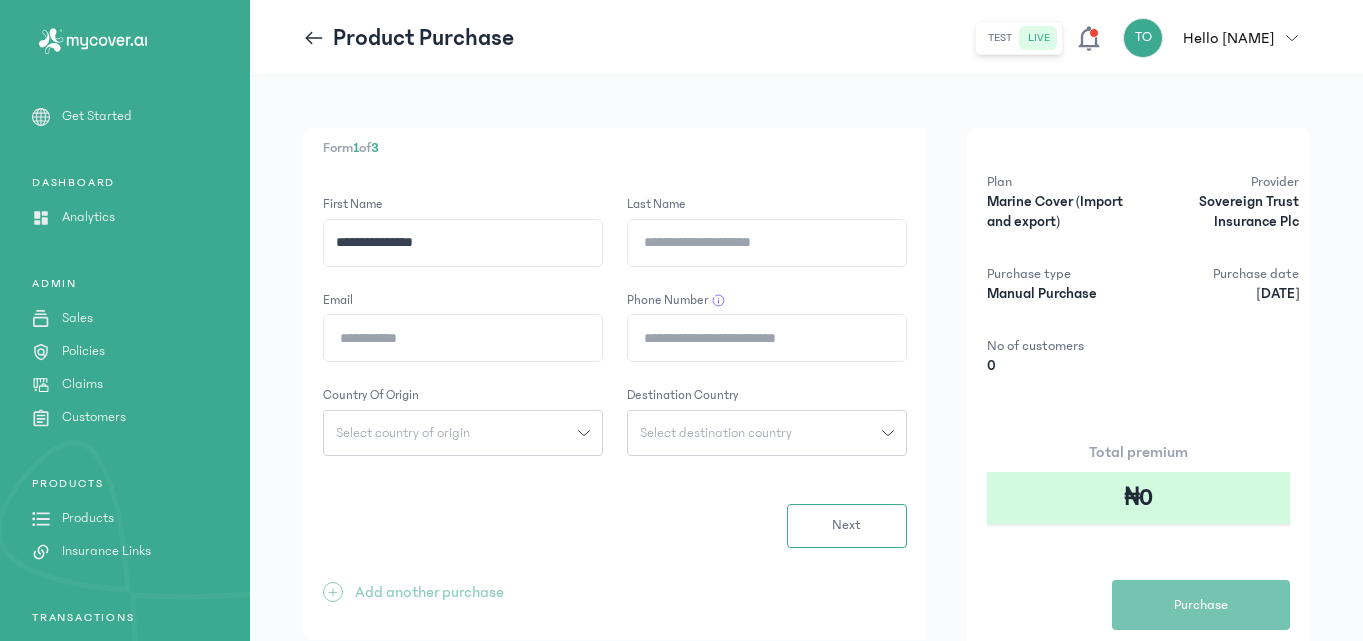 click on "**********" 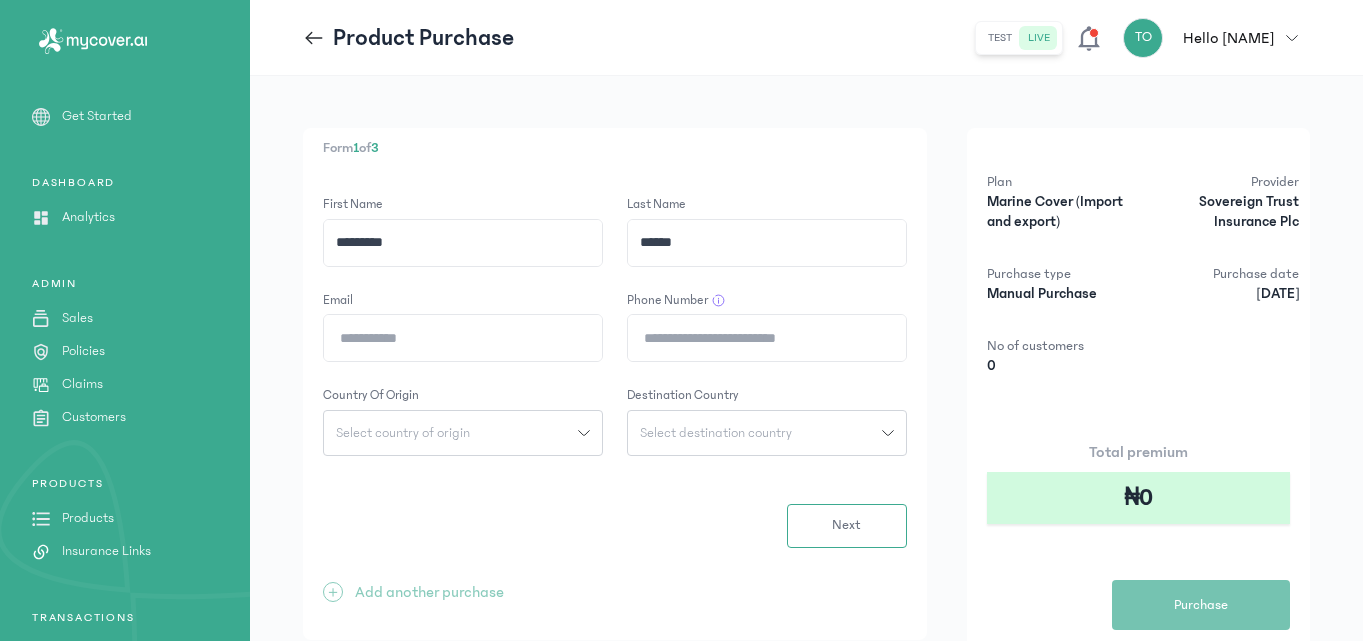 type on "******" 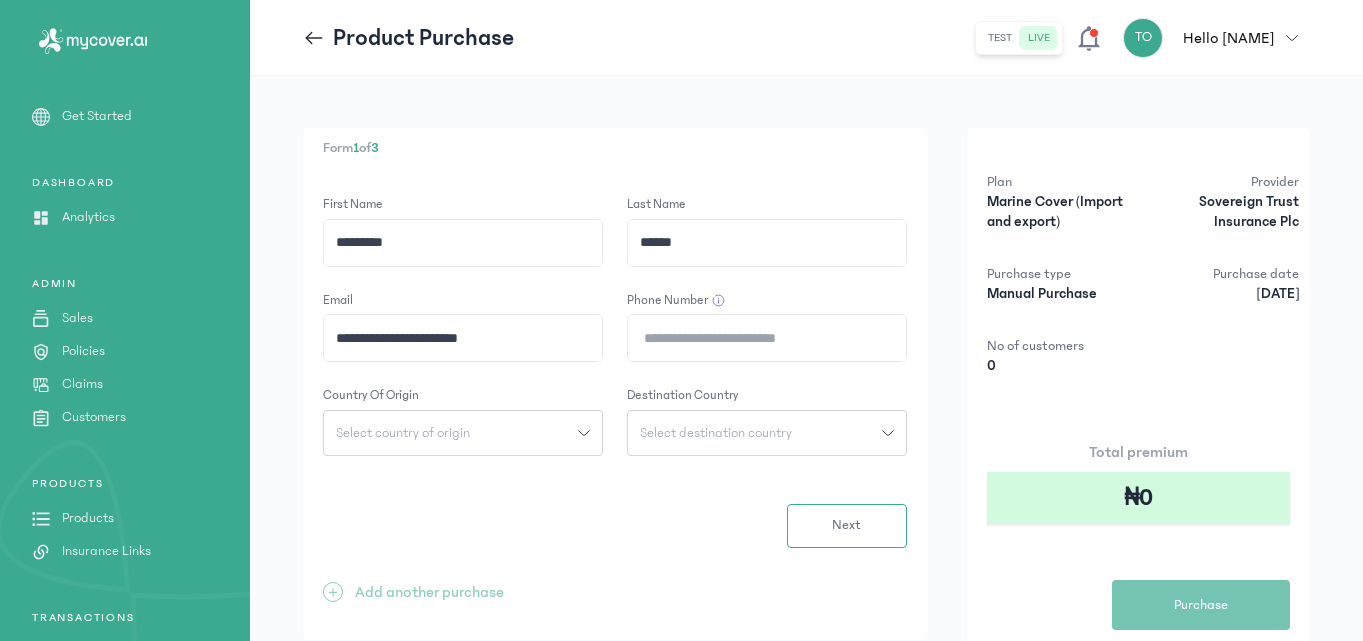 type on "**********" 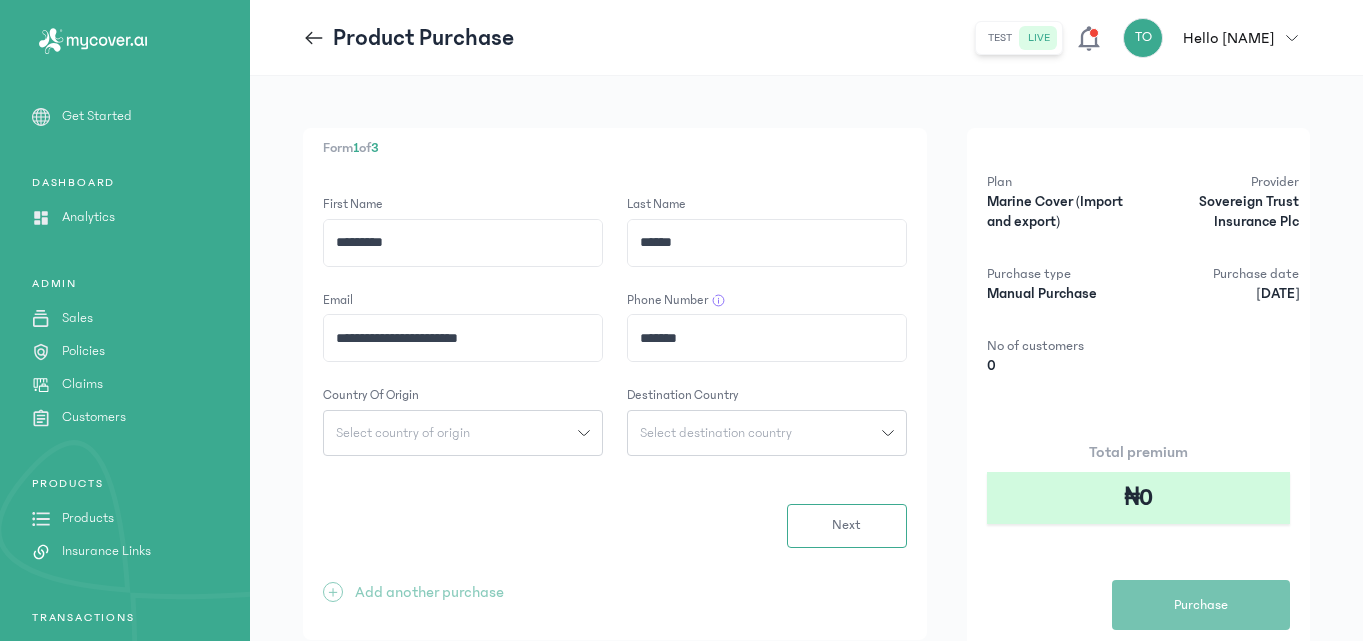 type on "**********" 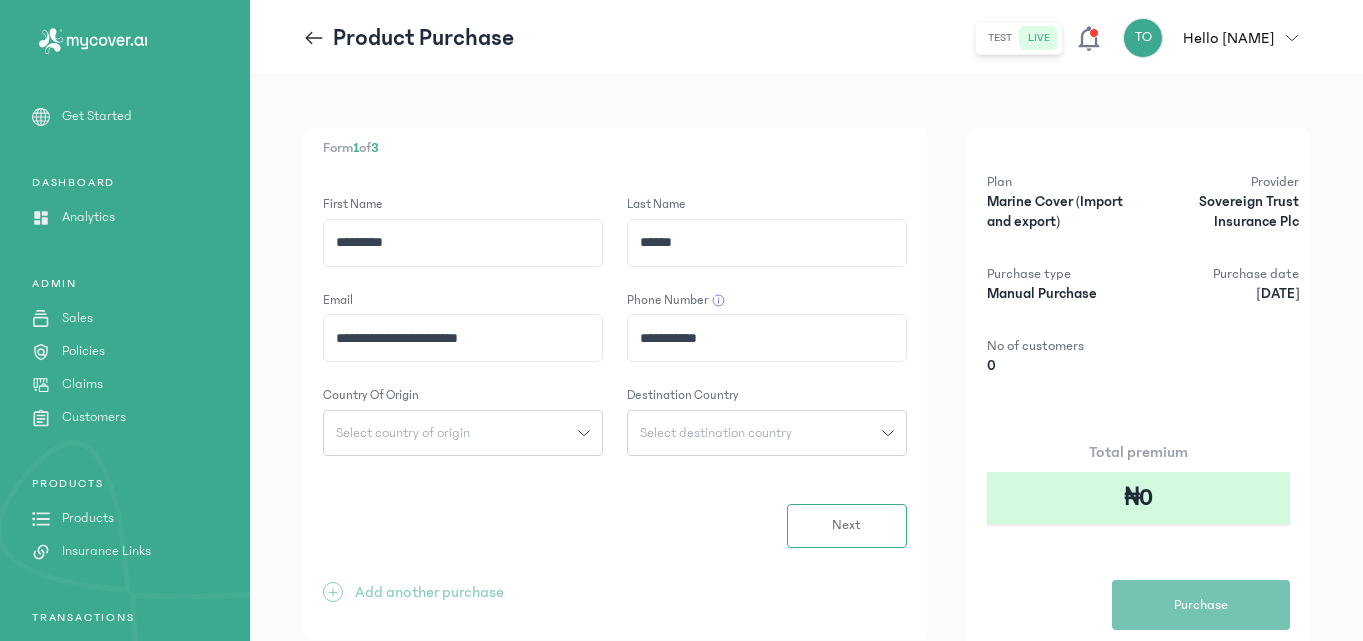 click on "Select country of origin" at bounding box center (451, 433) 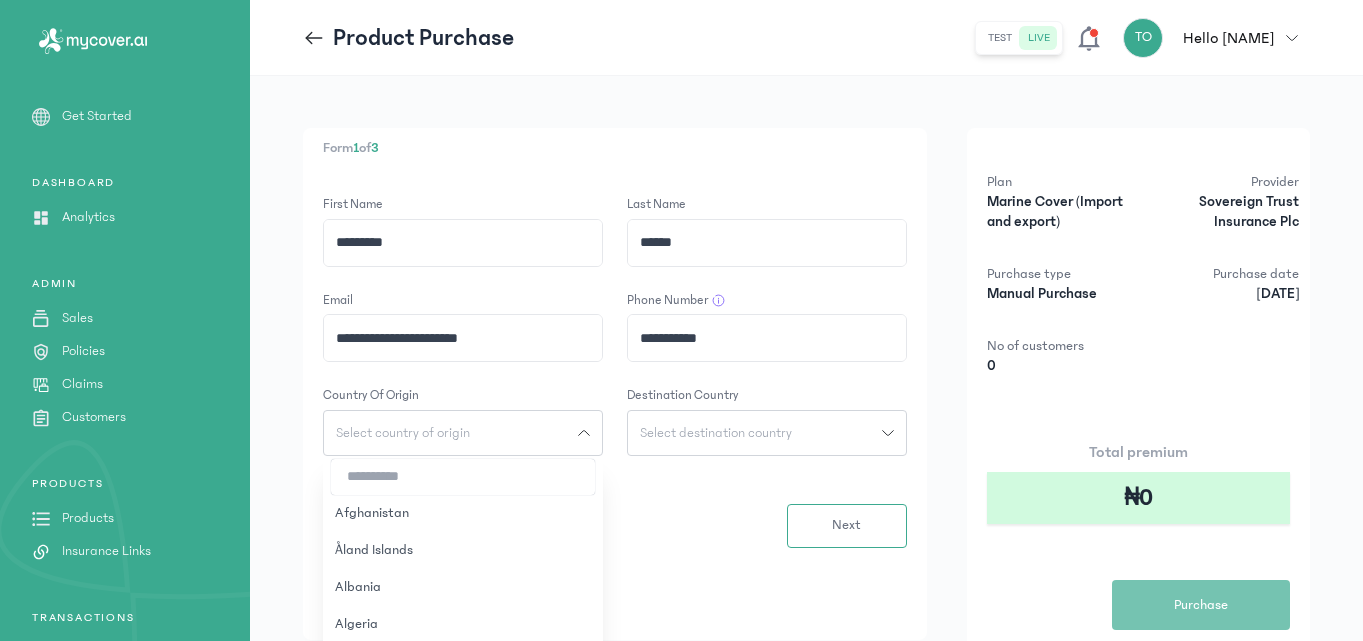 click at bounding box center (463, 477) 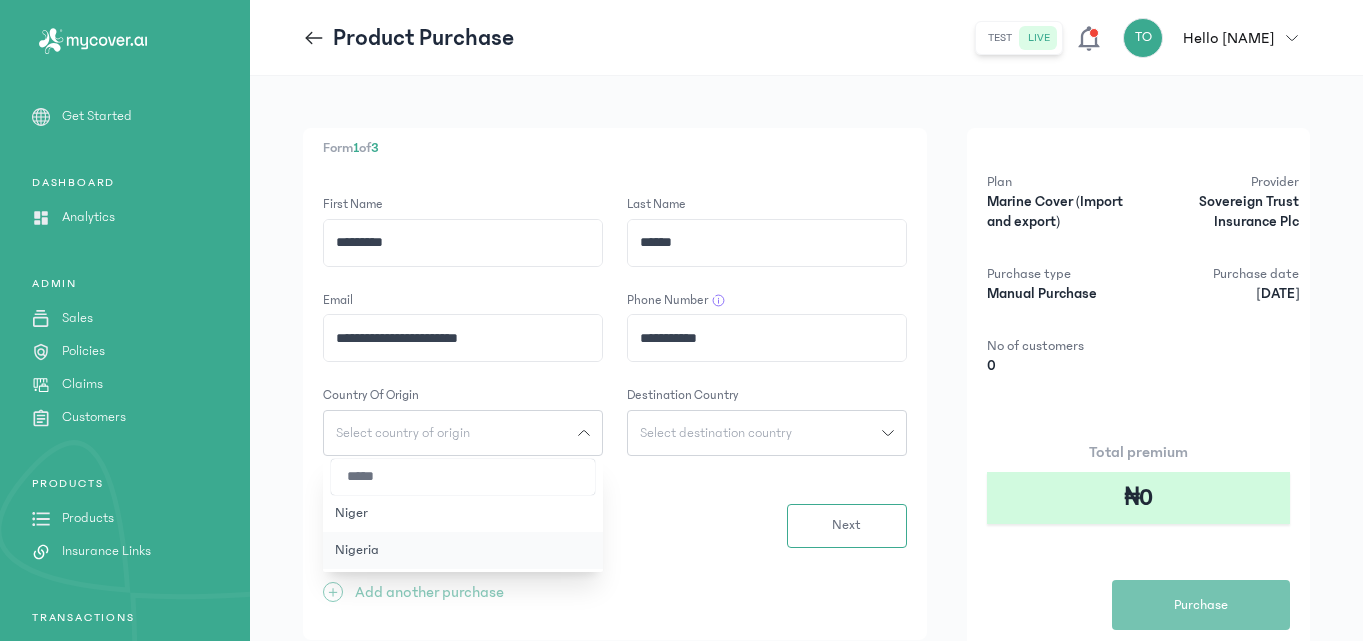 type on "*****" 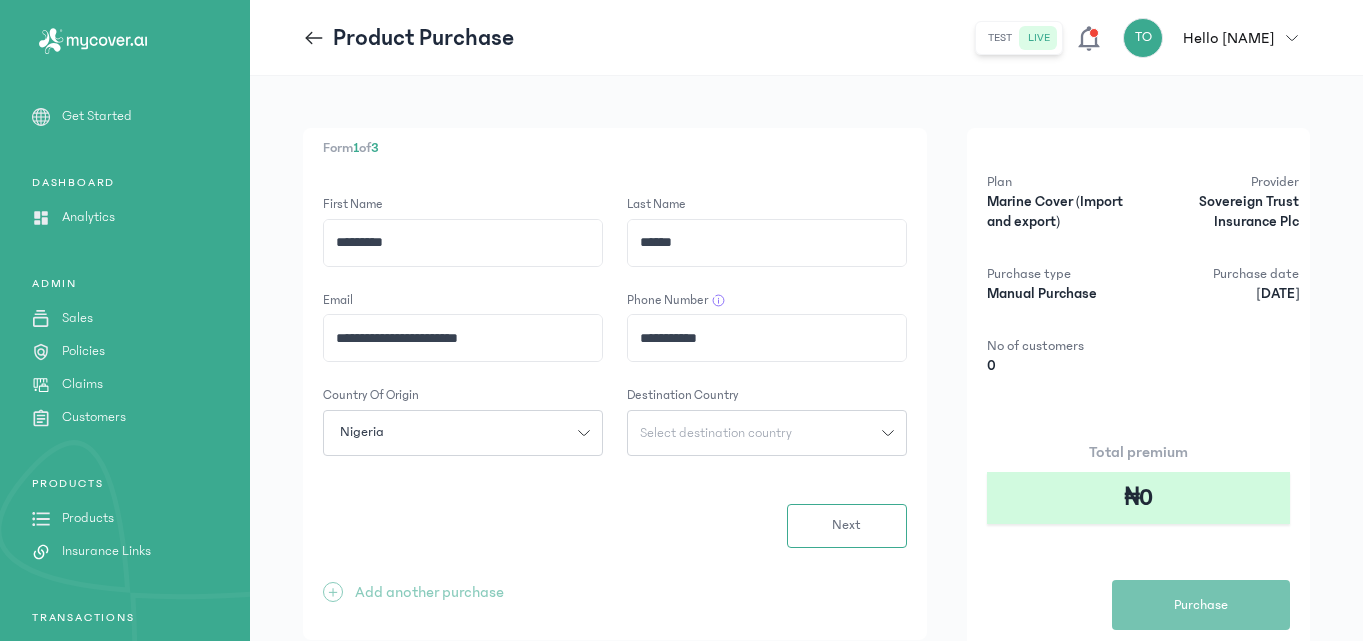 click on "Select destination country" at bounding box center [716, 433] 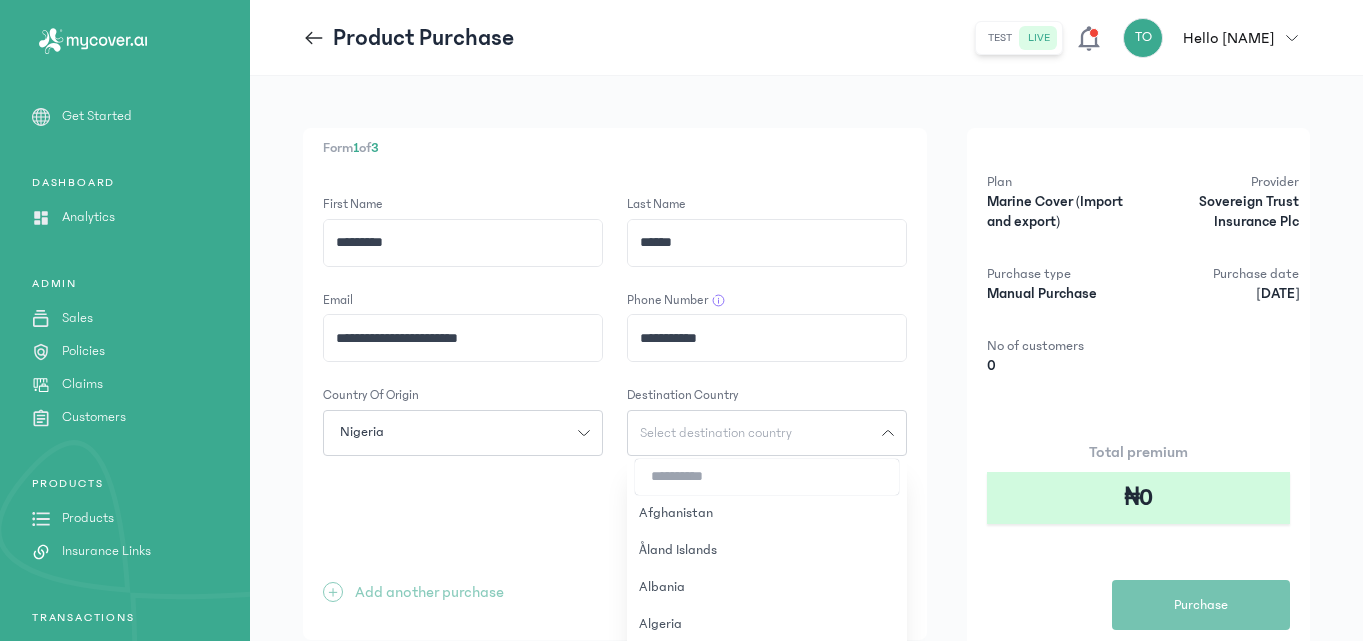 click at bounding box center [767, 477] 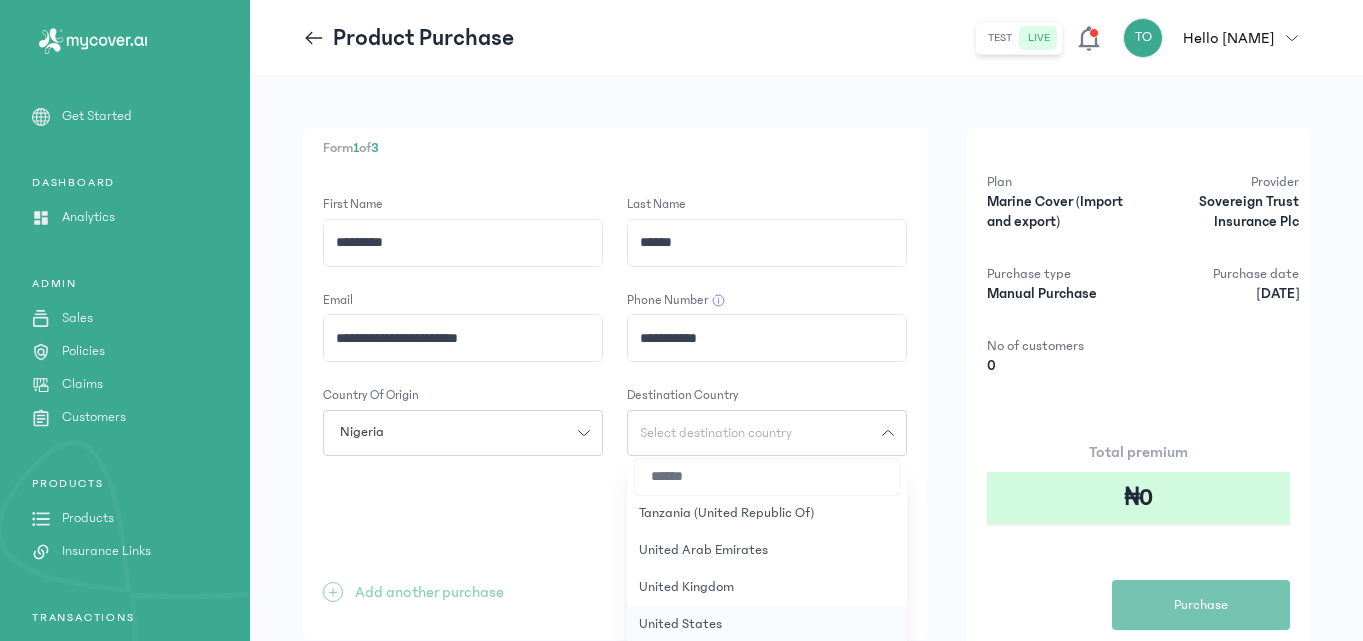 type on "******" 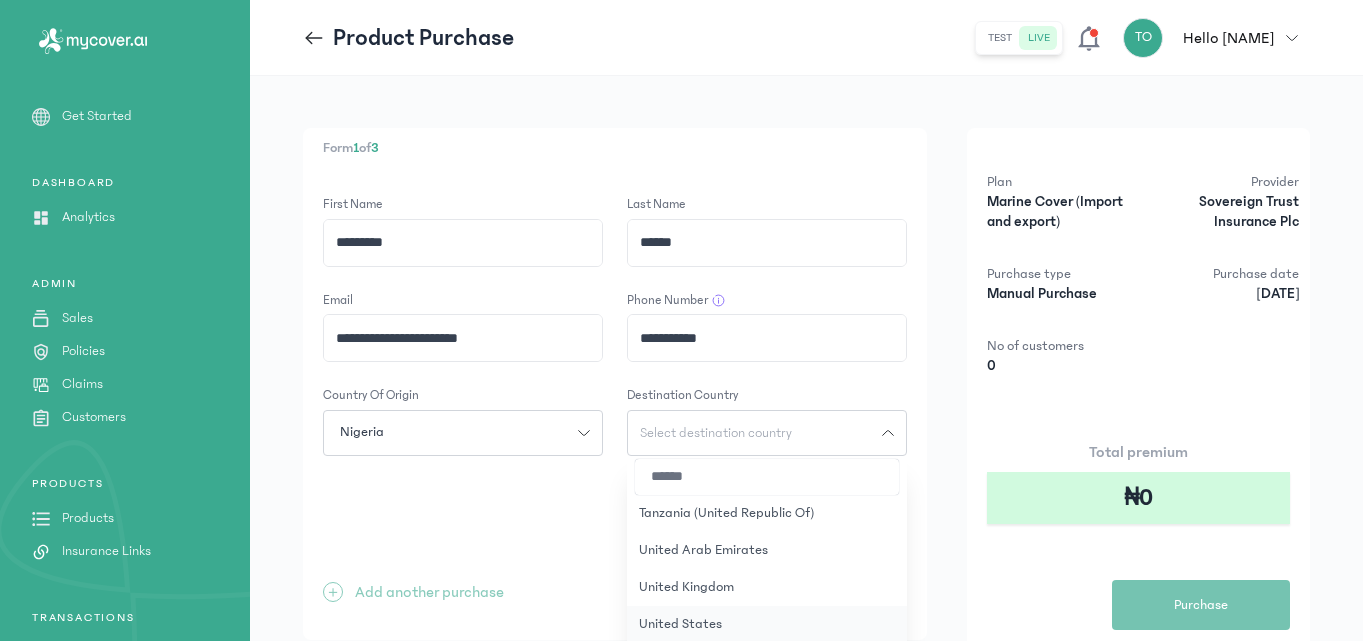 click on "United States" 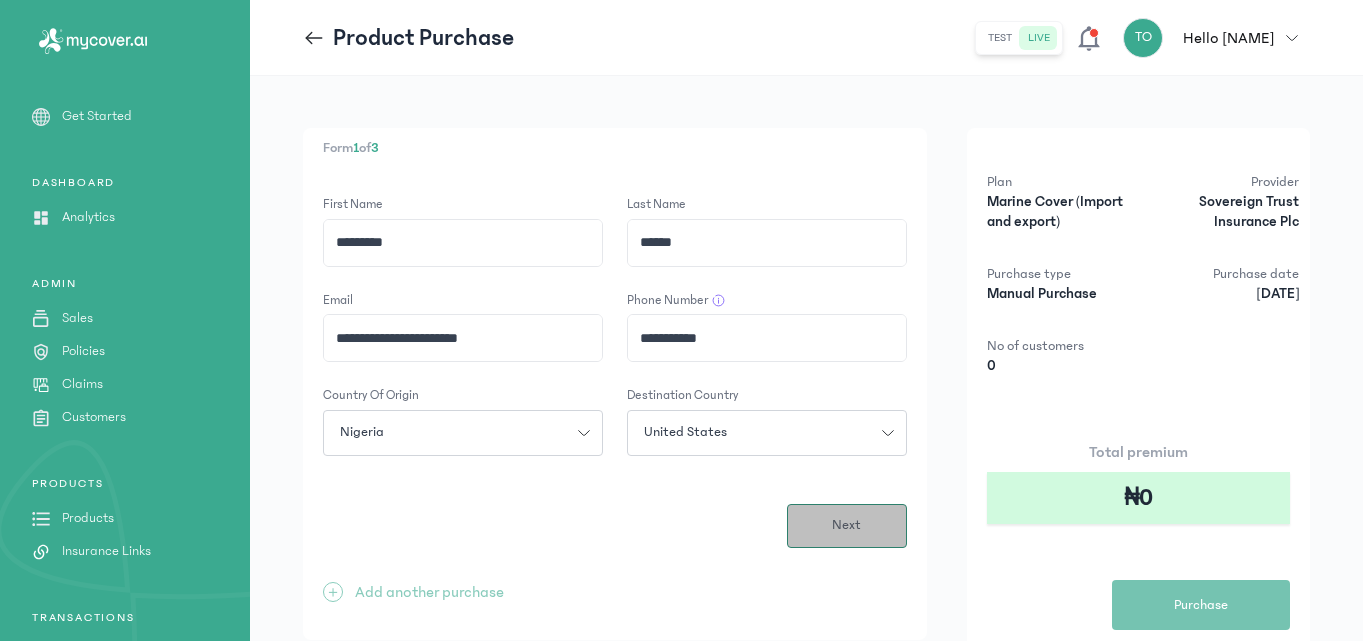 click on "Next" at bounding box center [847, 526] 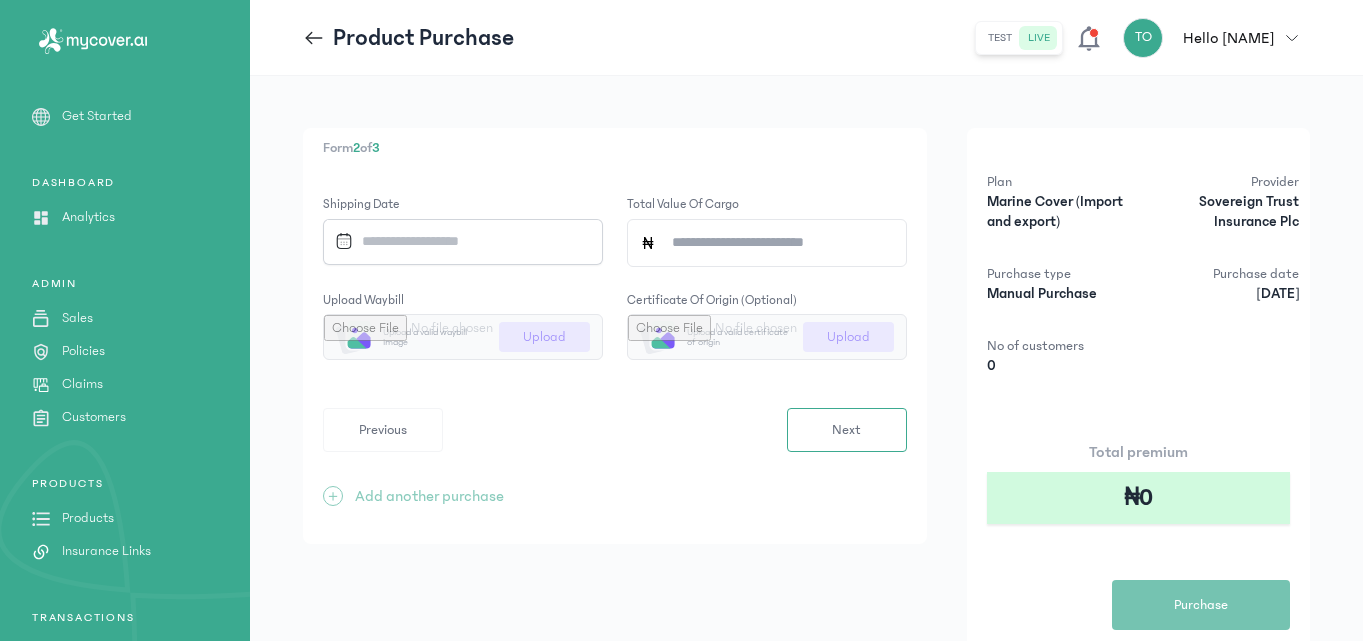 click on "Shipping Date" 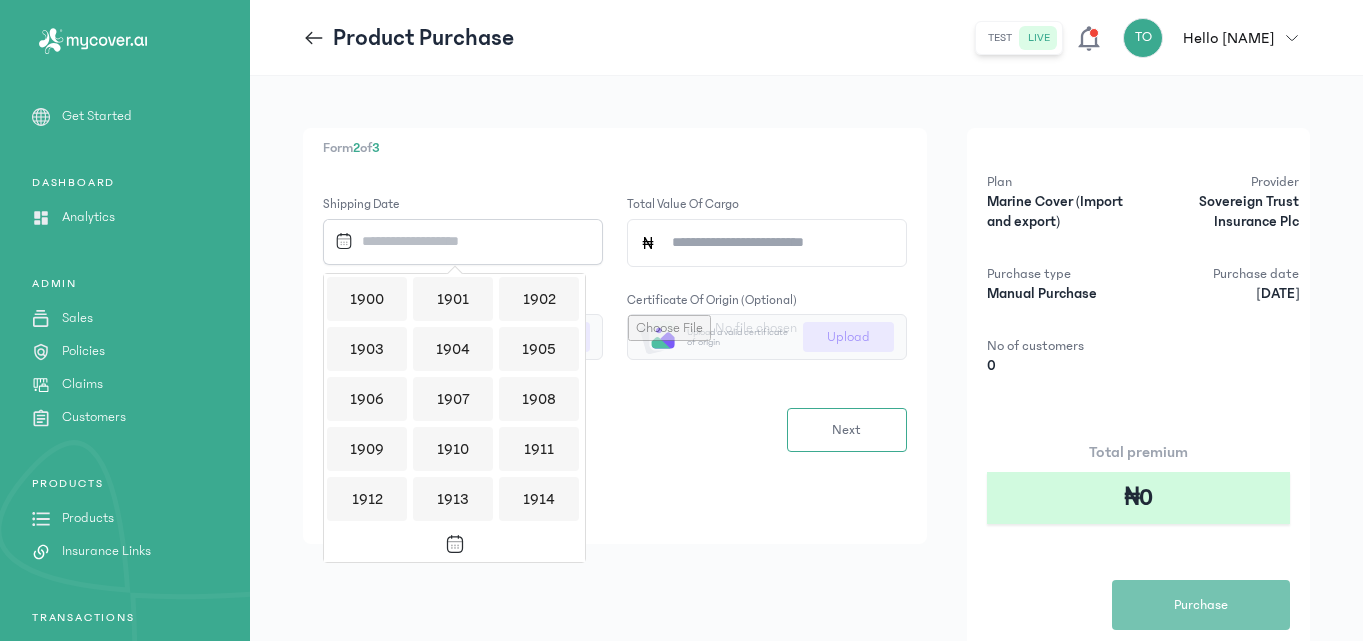 scroll, scrollTop: 1939, scrollLeft: 0, axis: vertical 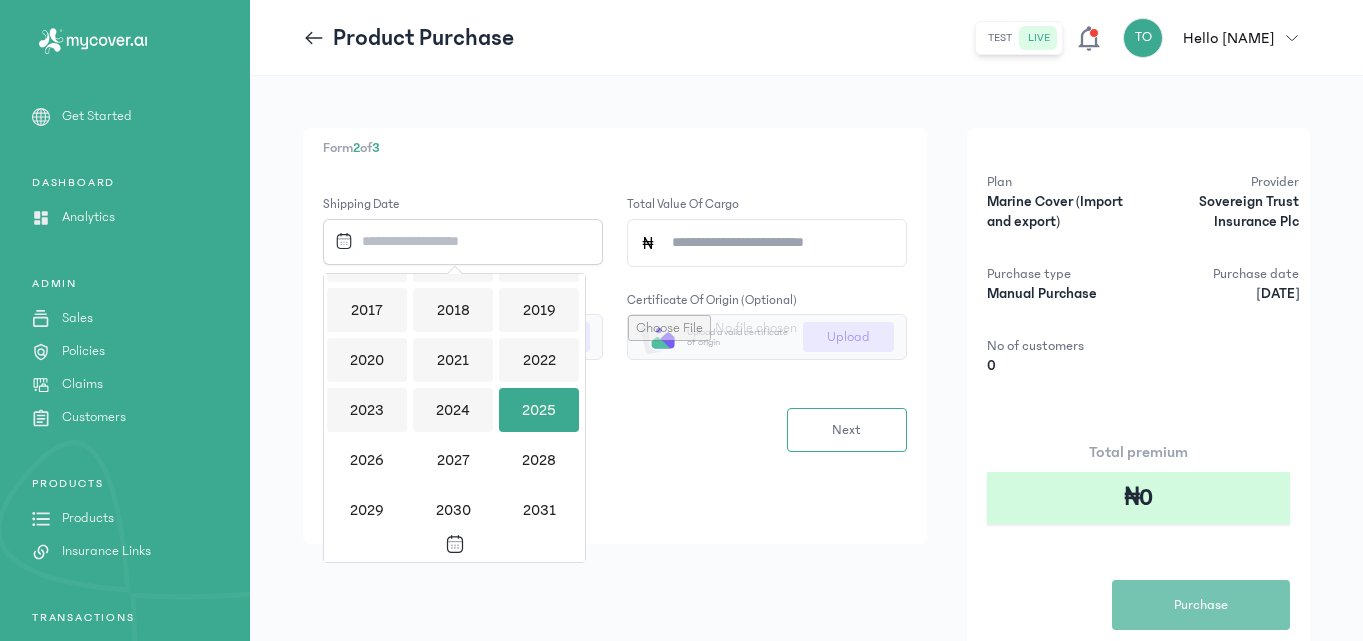 click on "2025" at bounding box center [539, 410] 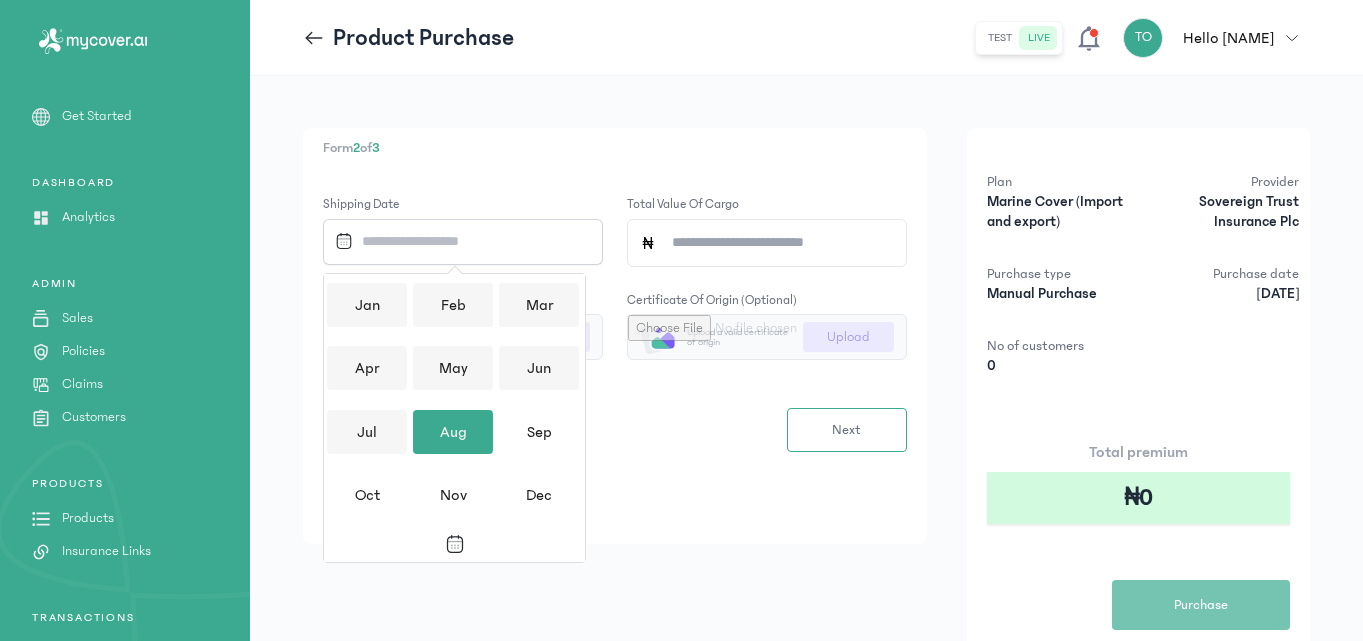 click on "Aug" at bounding box center (453, 432) 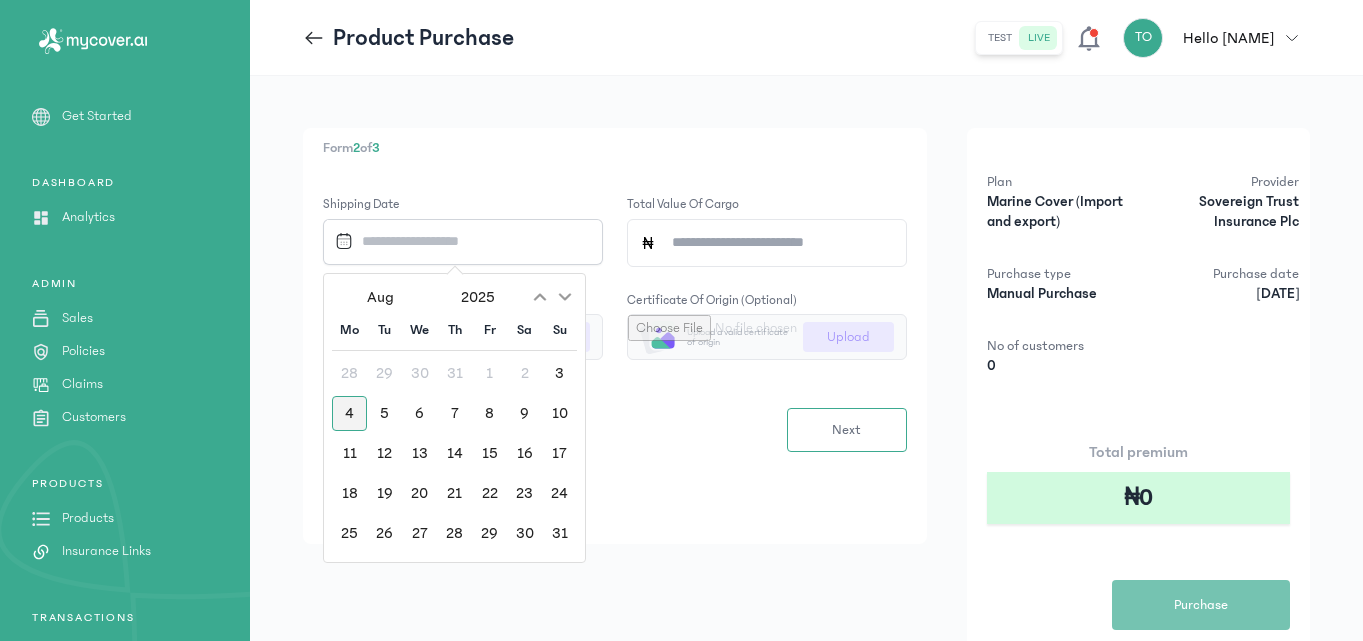 click on "4" at bounding box center [349, 413] 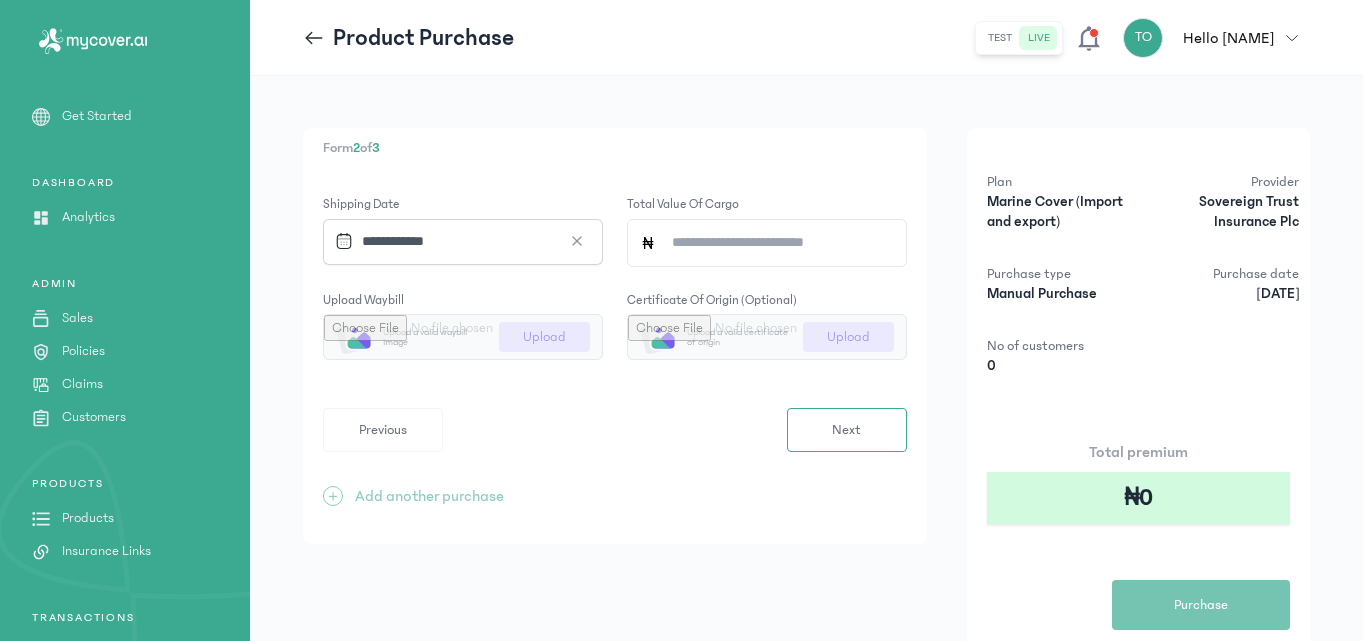 click on "Total value of cargo" 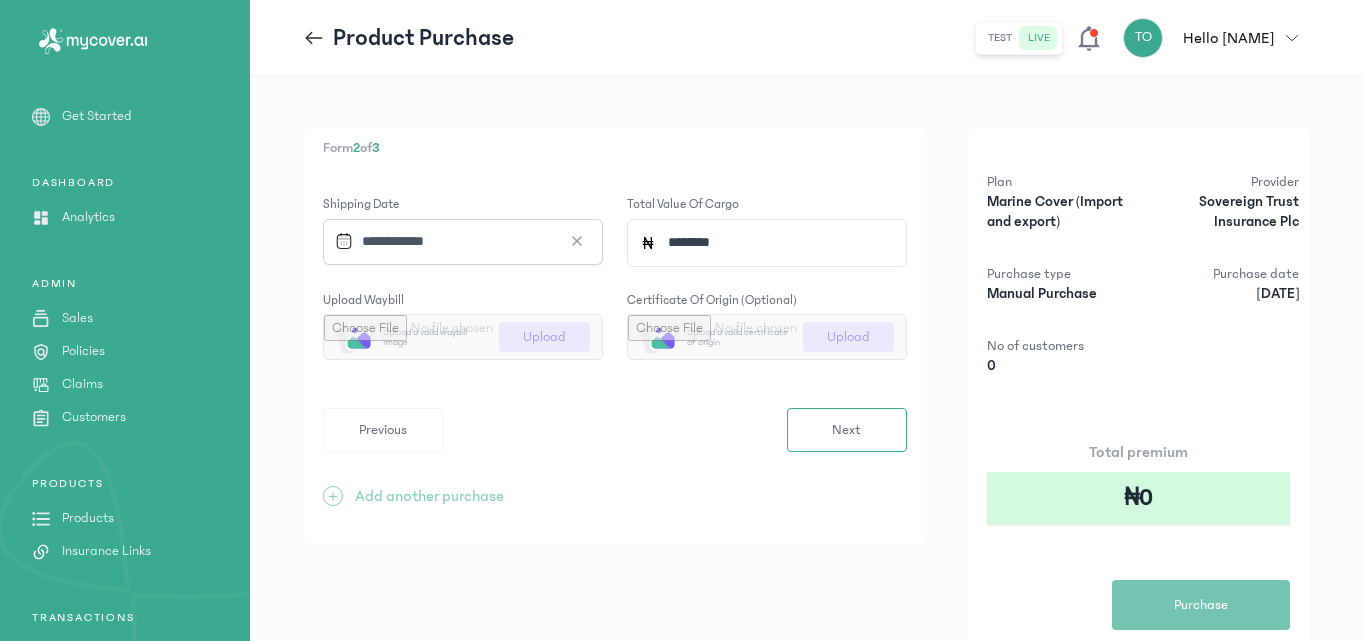 type on "*********" 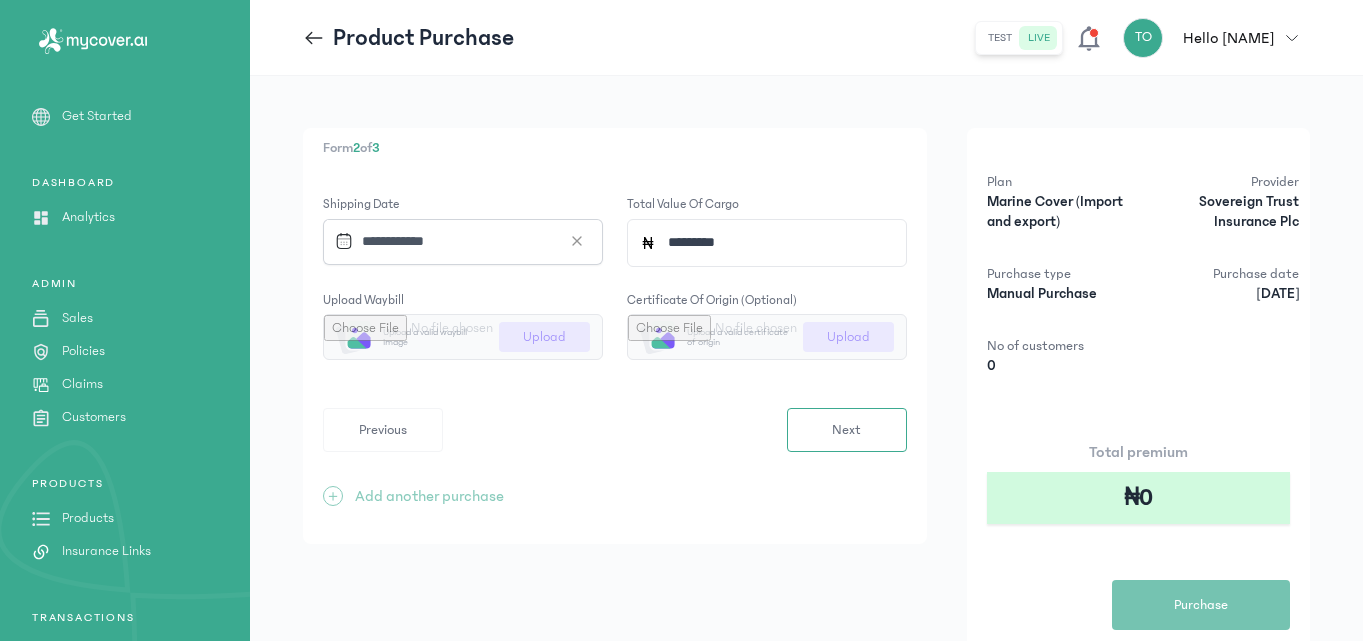 click at bounding box center [463, 337] 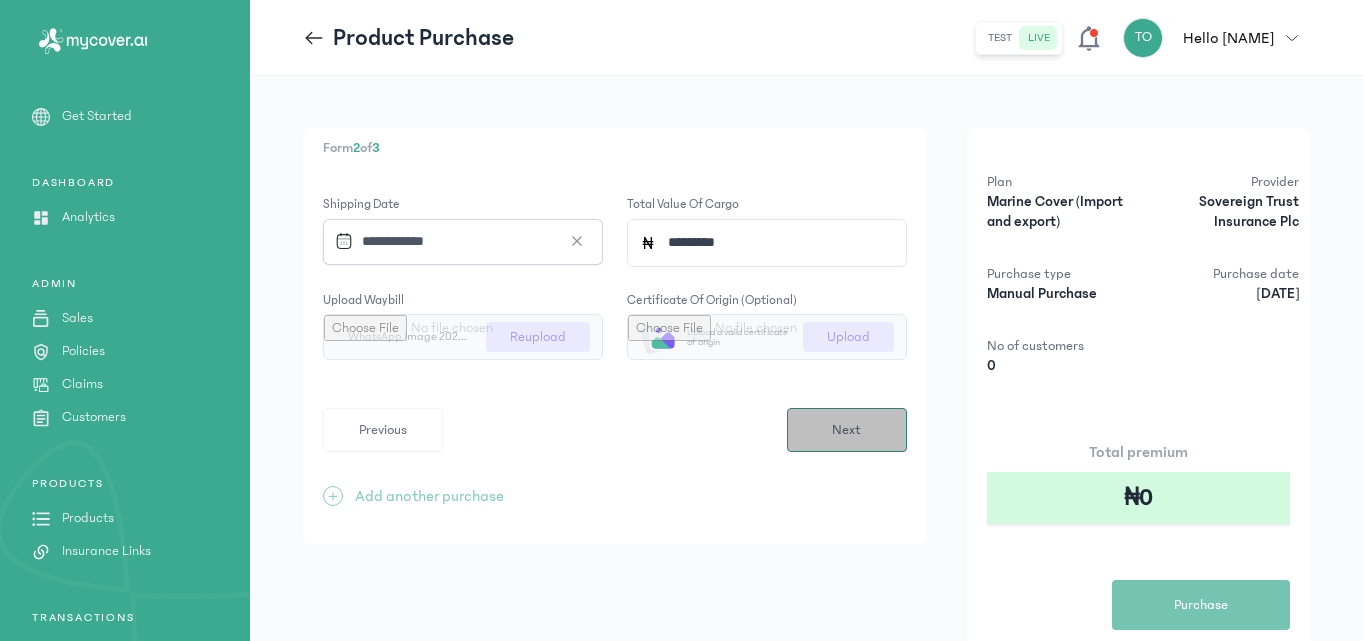 click on "Next" at bounding box center (846, 430) 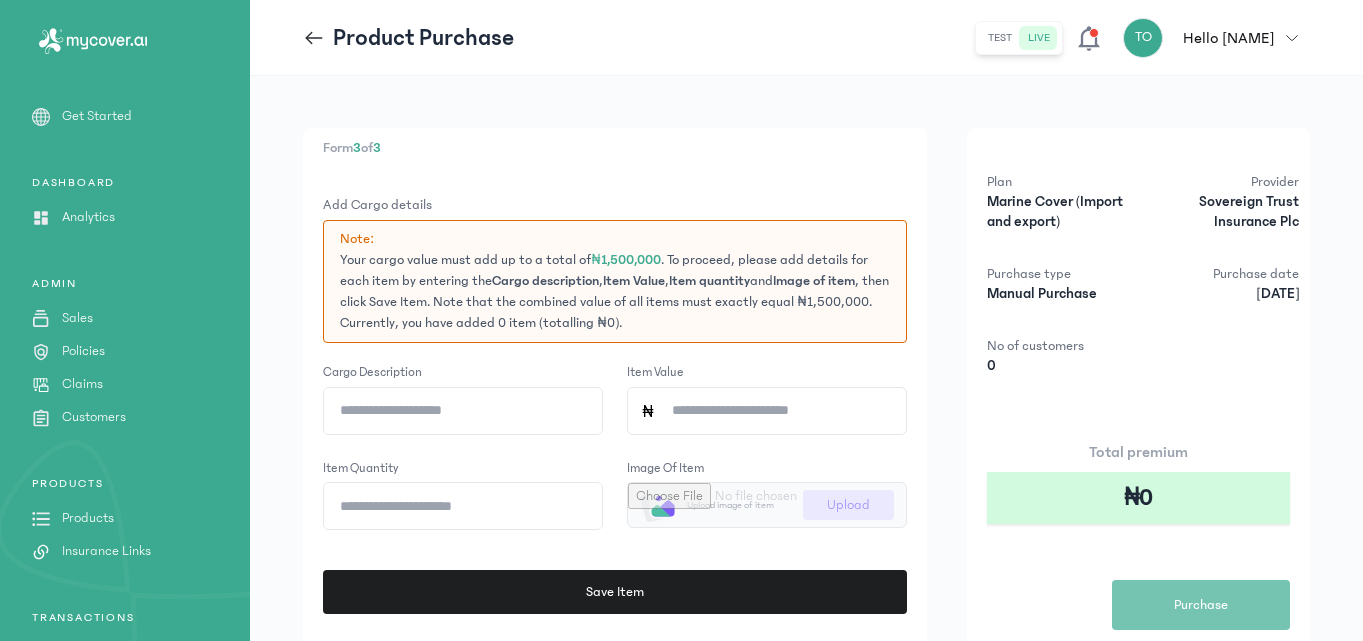 click at bounding box center [767, 505] 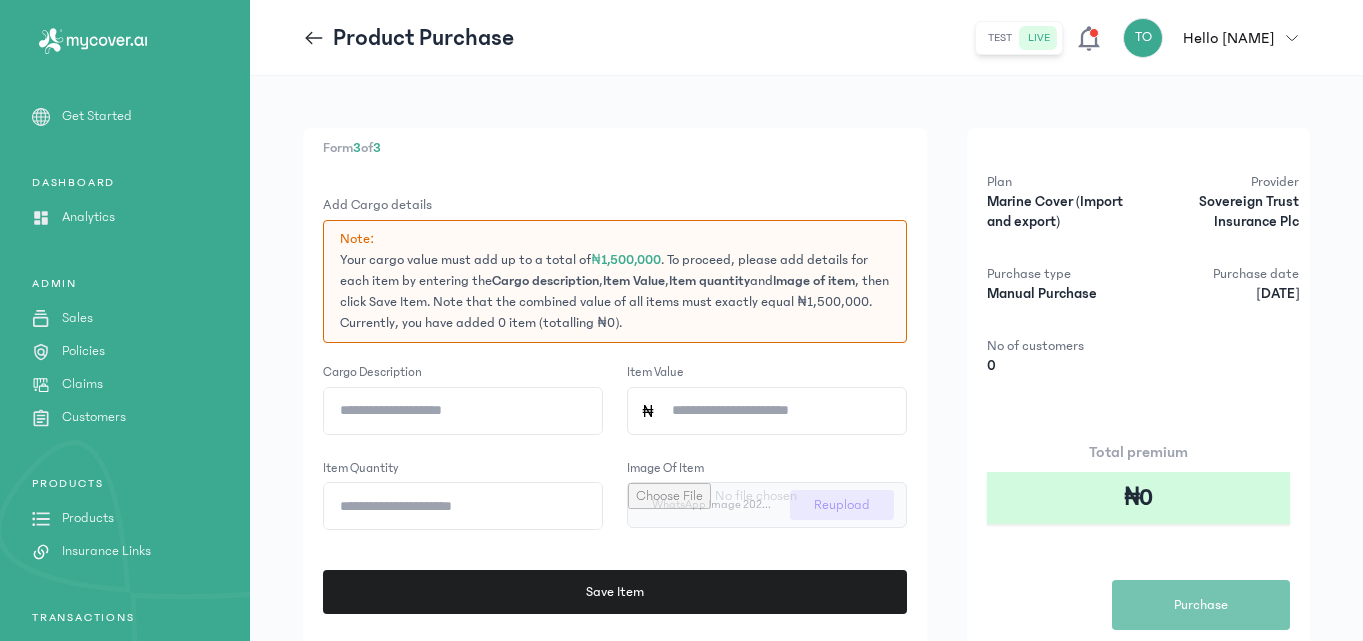 click on "Cargo description" 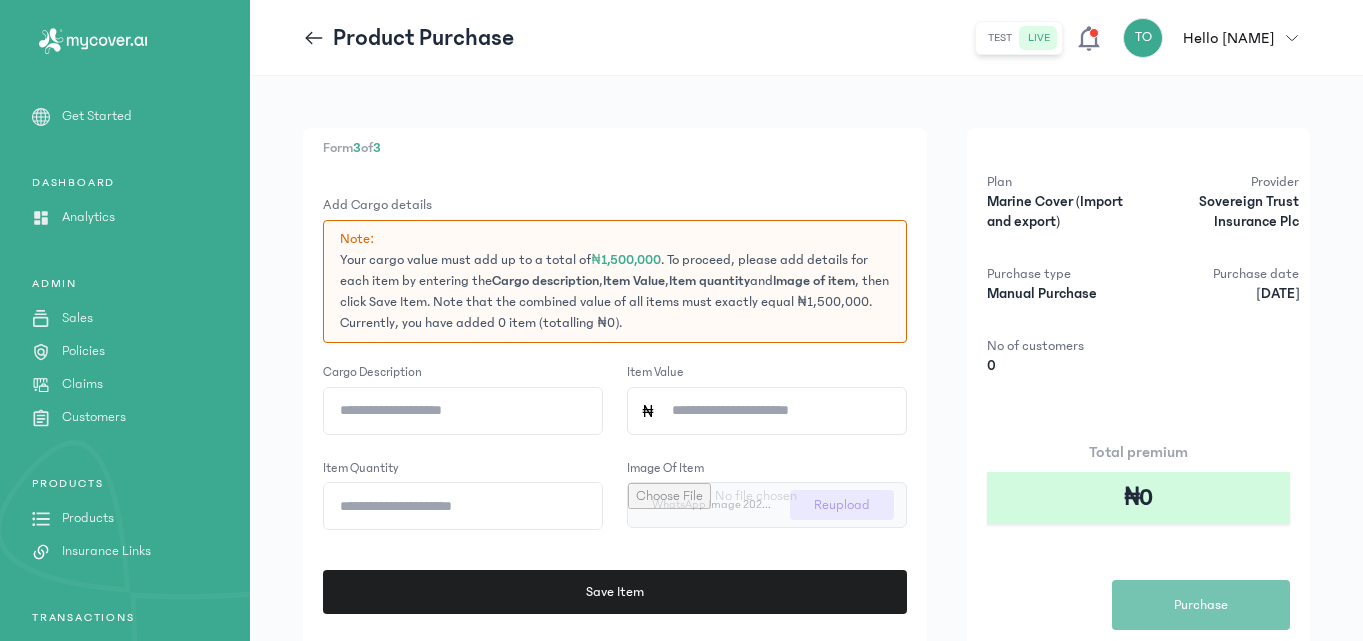 type on "**********" 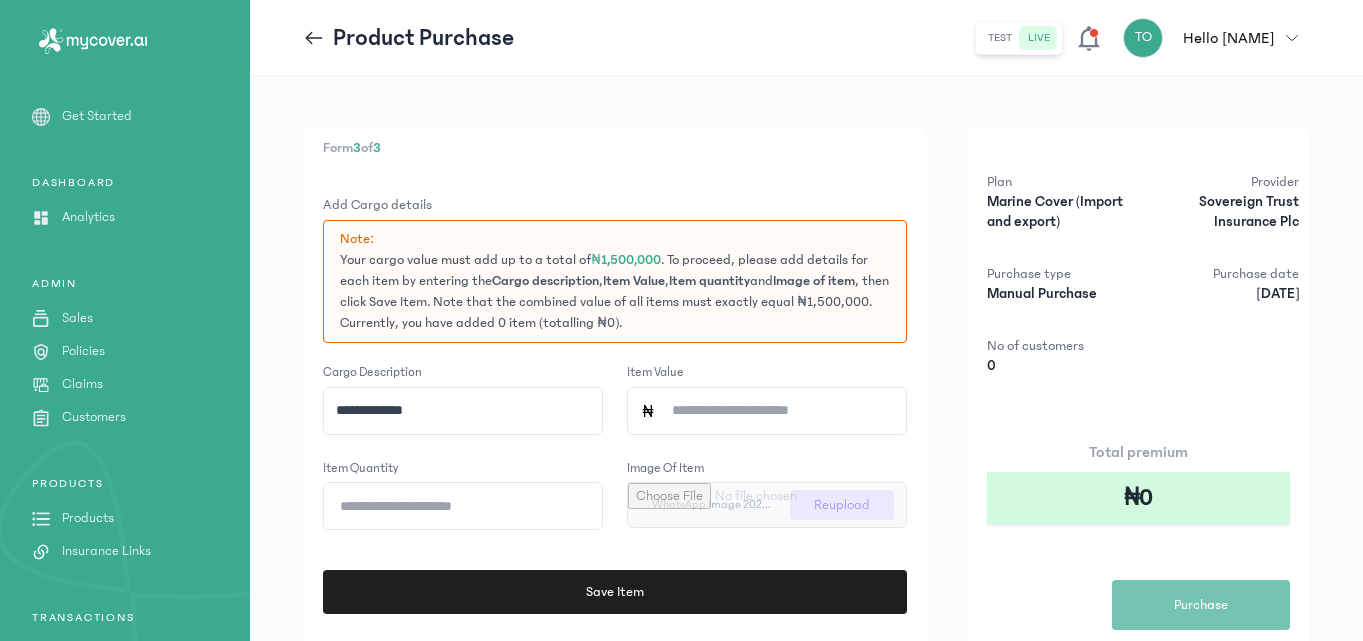 click on "Item Value" 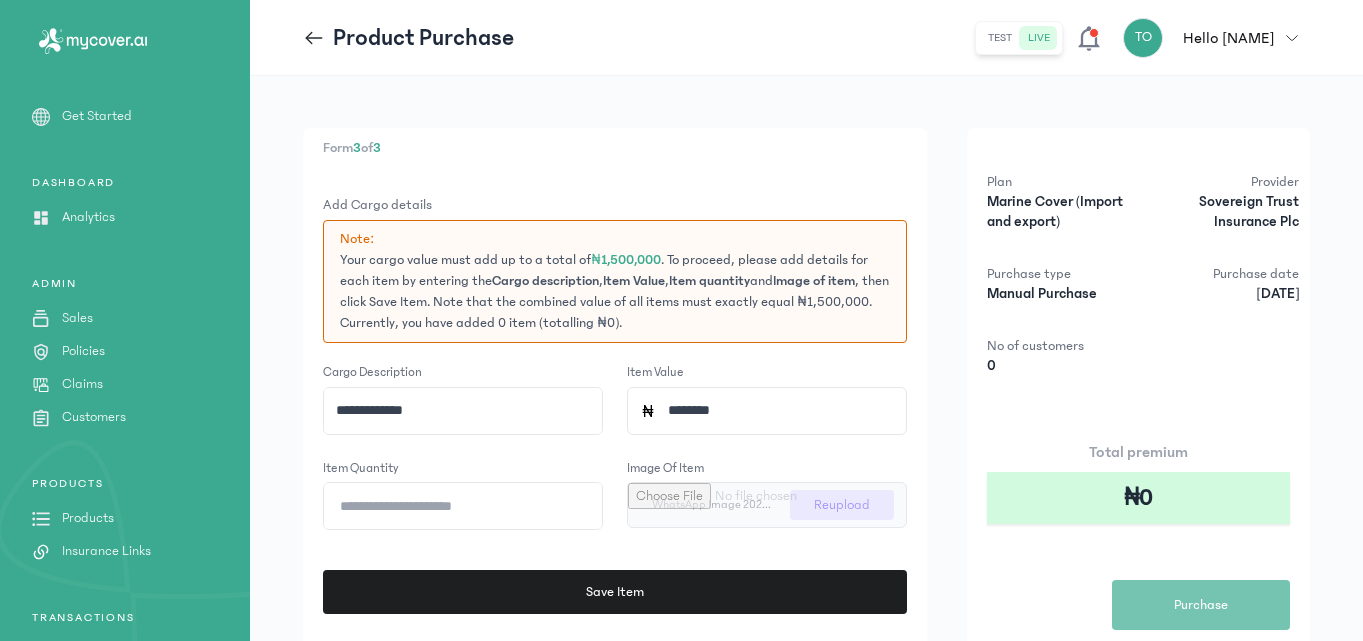 type on "*********" 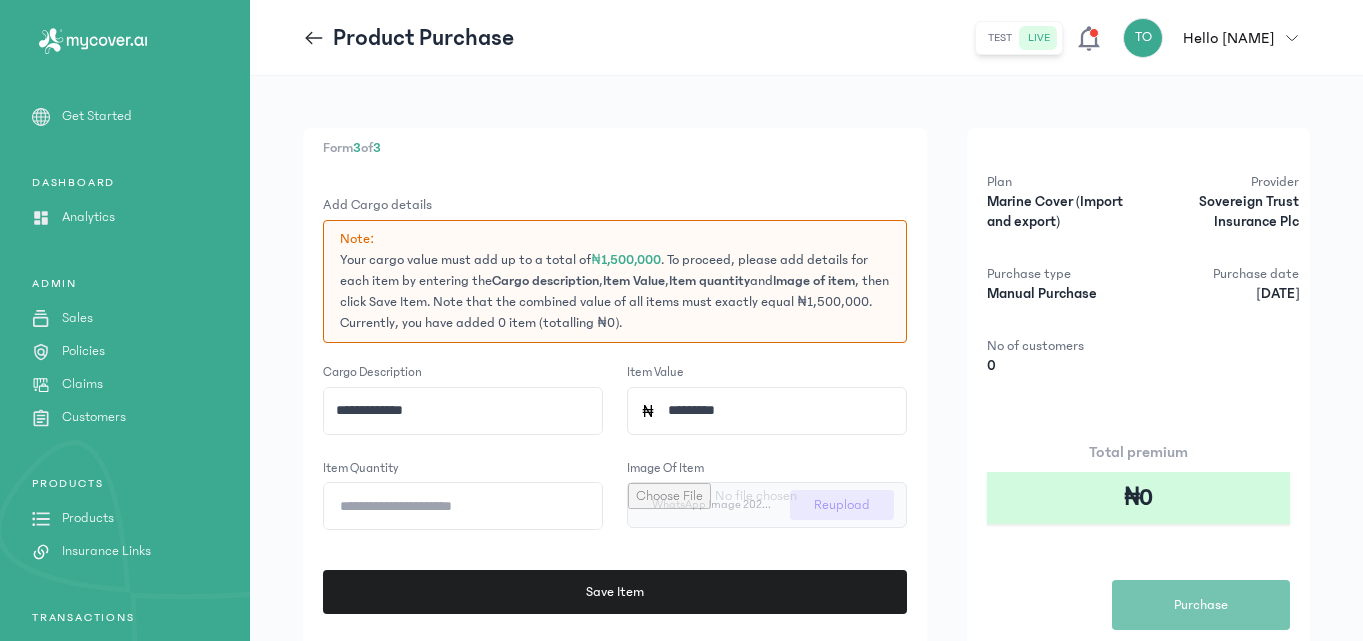 click on "Item quantity" 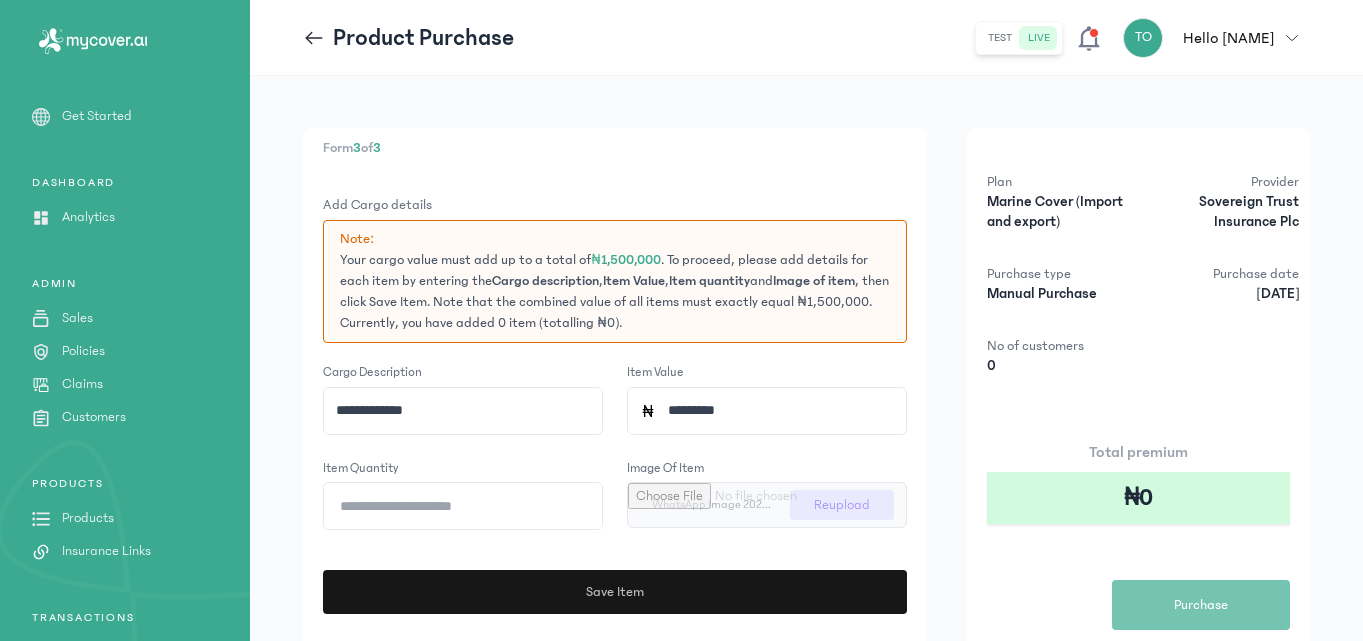 type on "*" 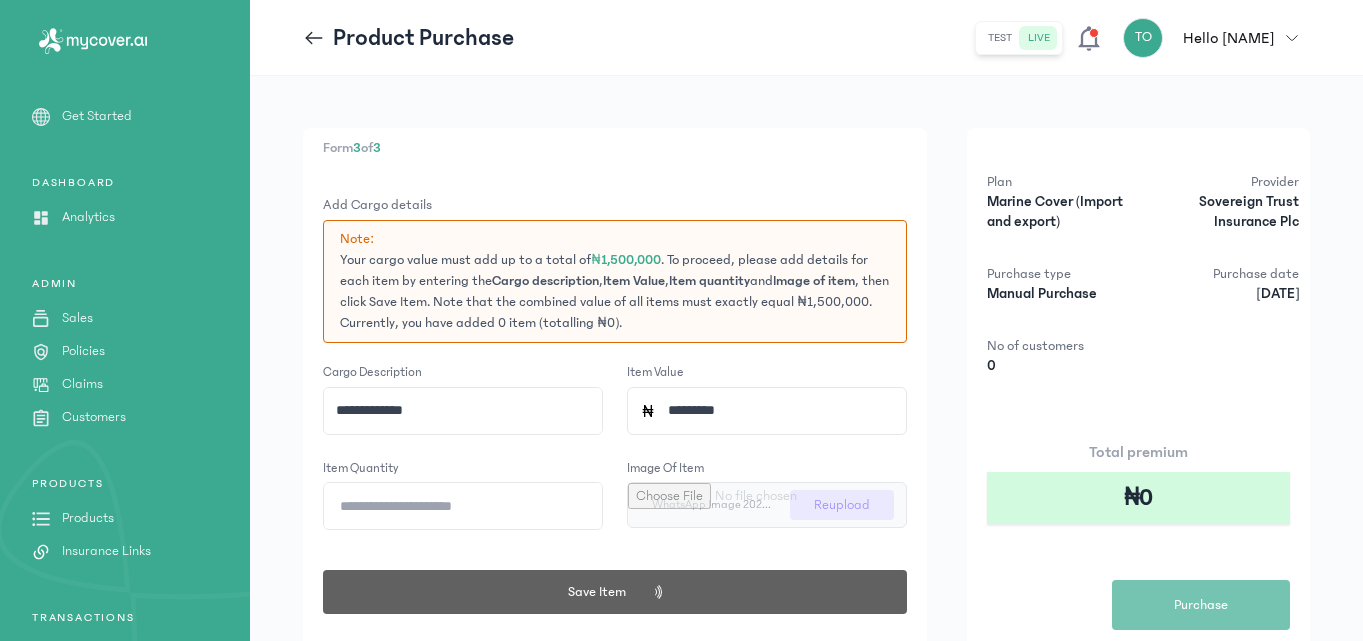 scroll, scrollTop: 221, scrollLeft: 0, axis: vertical 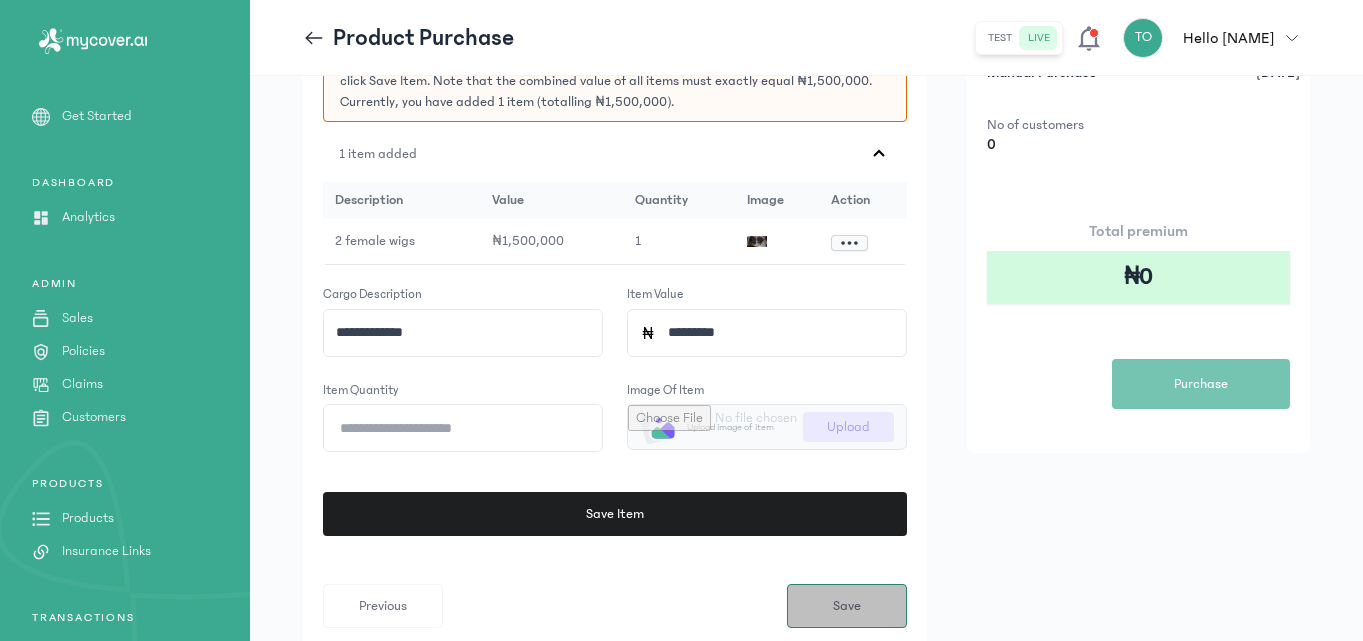 click on "Save" at bounding box center [847, 606] 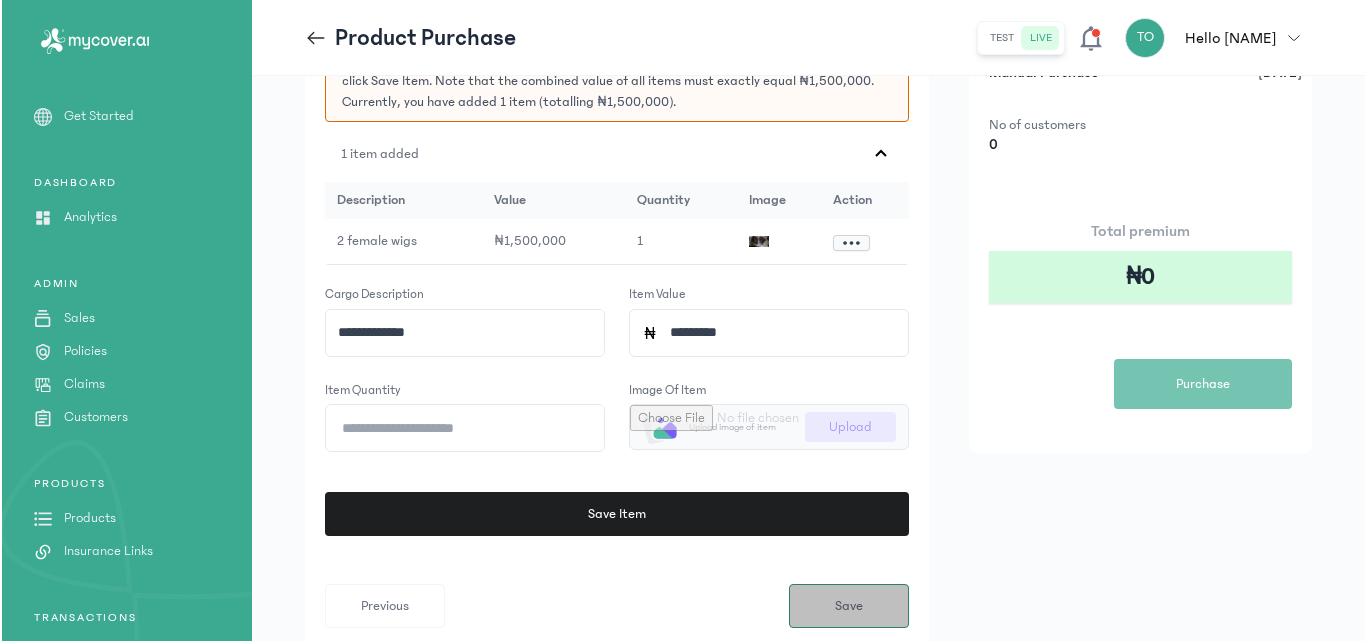 scroll, scrollTop: 0, scrollLeft: 0, axis: both 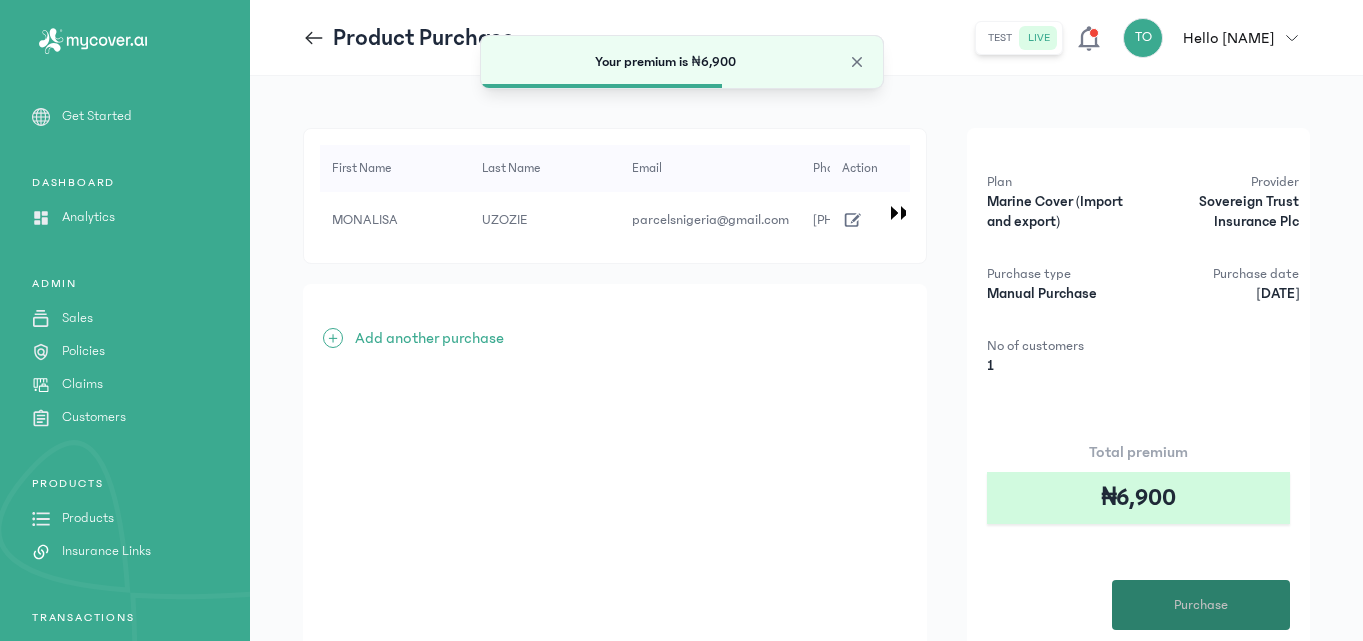 click on "Purchase" at bounding box center (1201, 605) 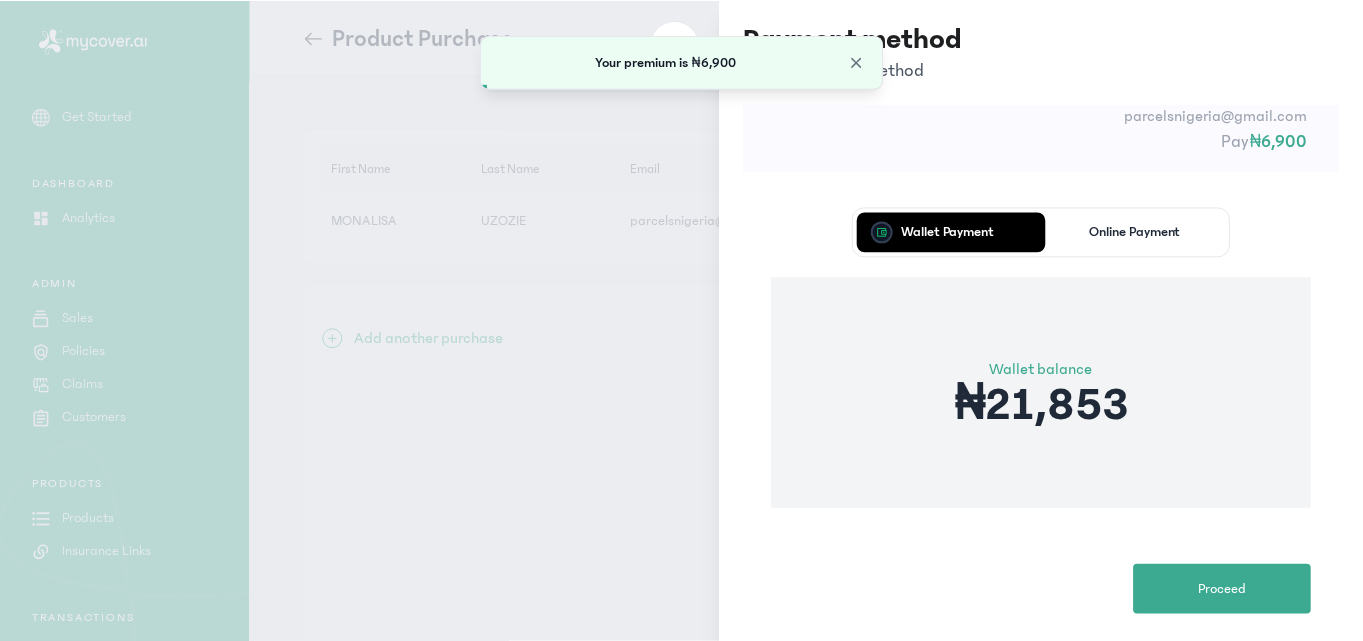 scroll, scrollTop: 79, scrollLeft: 0, axis: vertical 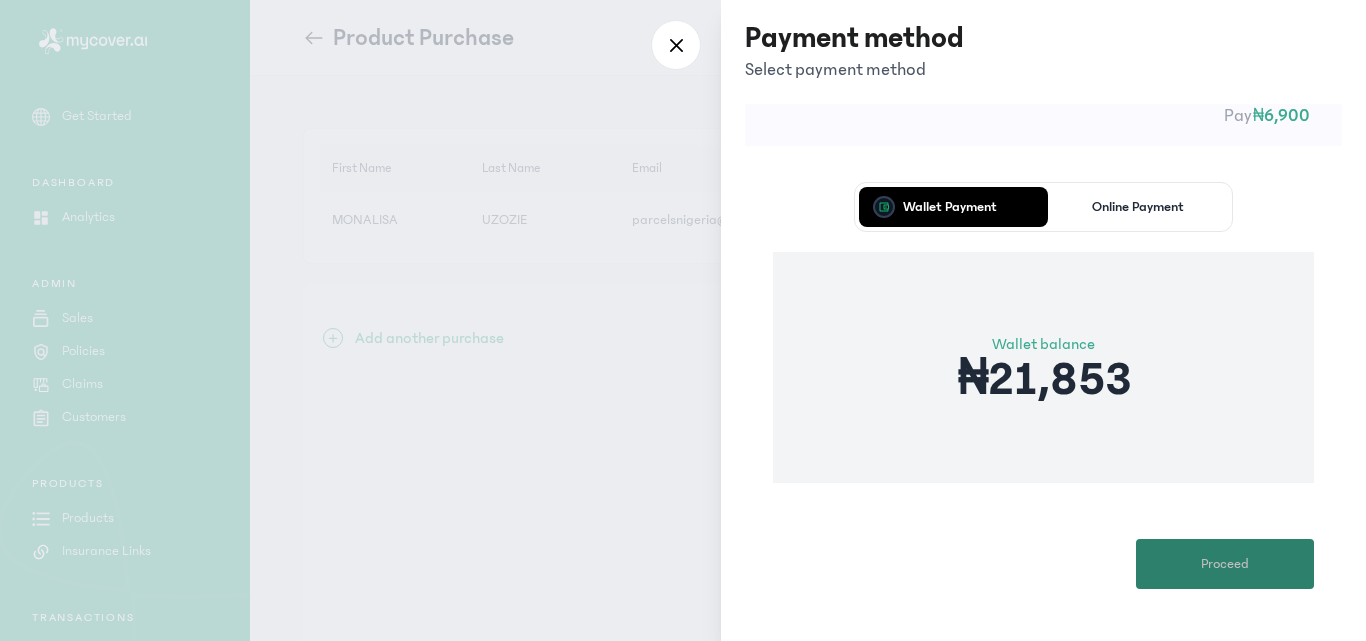 click on "Proceed" at bounding box center (1225, 564) 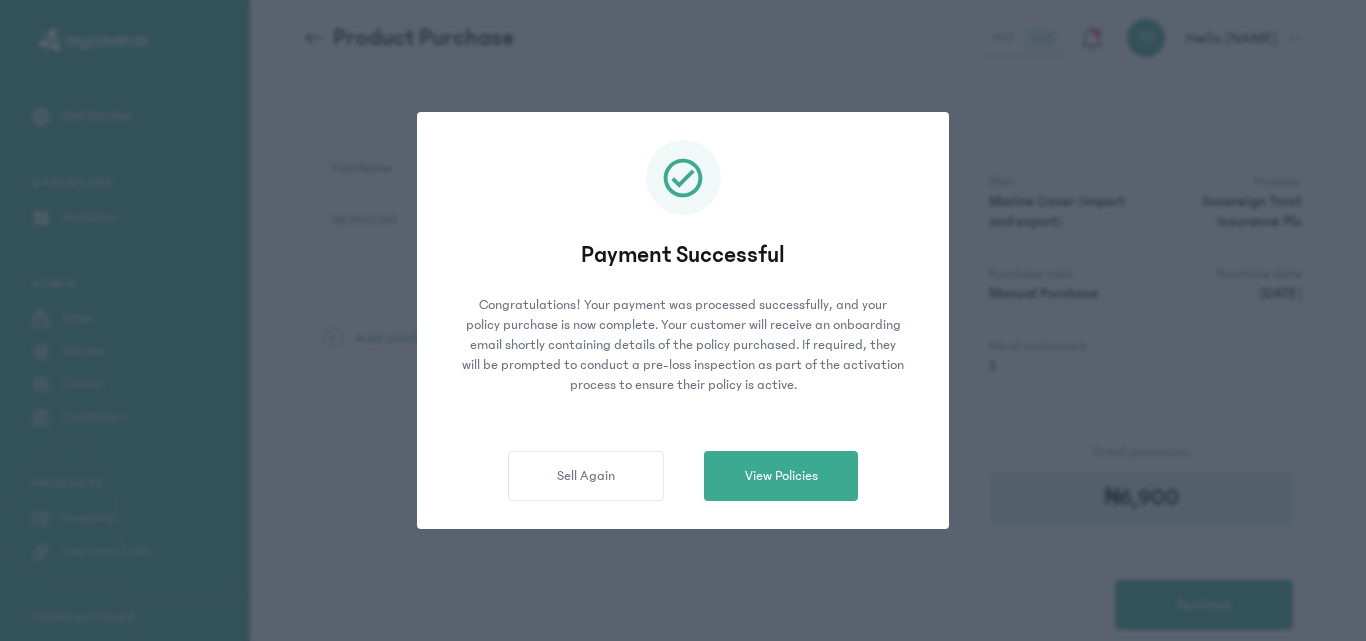 click on "Payment Successful Congratulations! Your payment was processed successfully, and your policy purchase is now complete.
Your customer will receive an onboarding email shortly containing details of the policy purchased. If required, they will be prompted to conduct a pre-loss inspection as part of the activation process to ensure their policy is active.  Sell Again   View Policies" 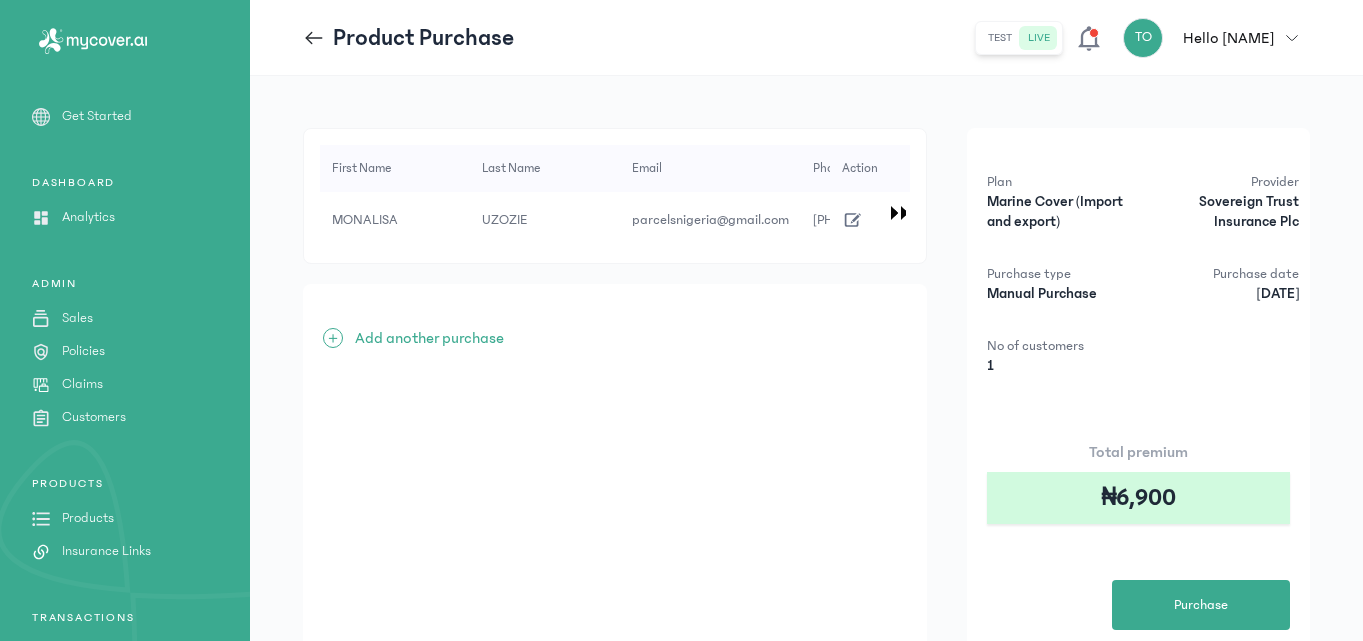 click on "Products" at bounding box center [88, 518] 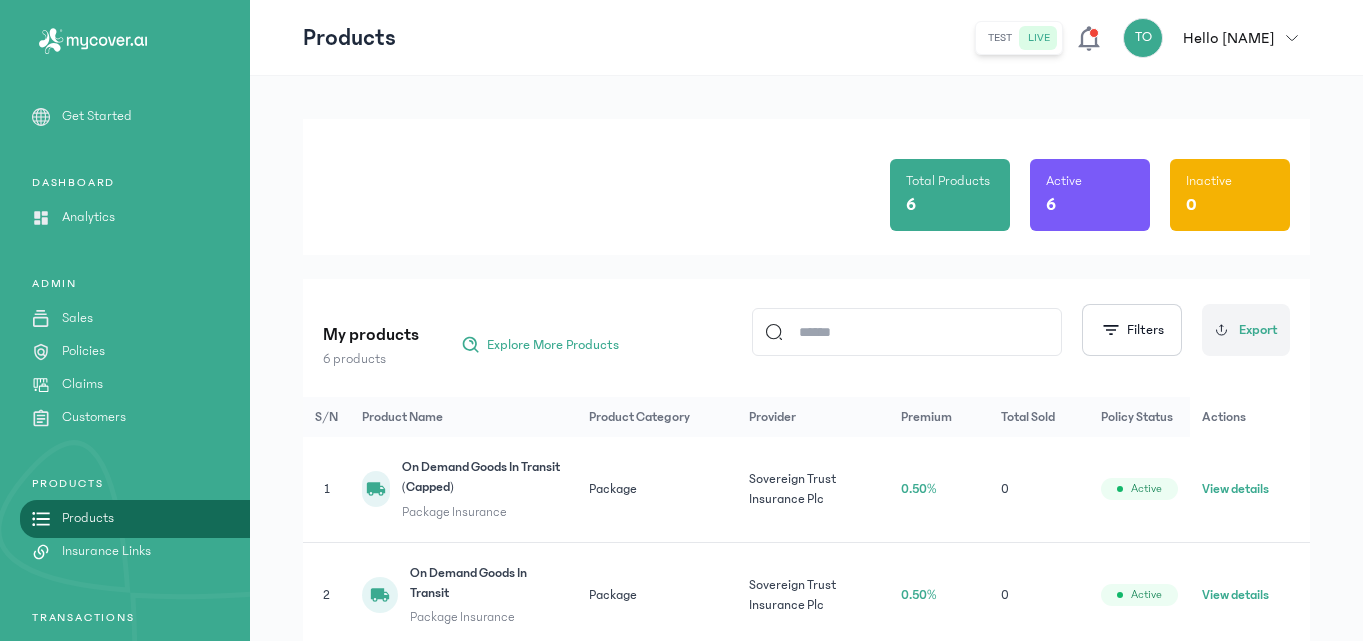 scroll, scrollTop: 494, scrollLeft: 0, axis: vertical 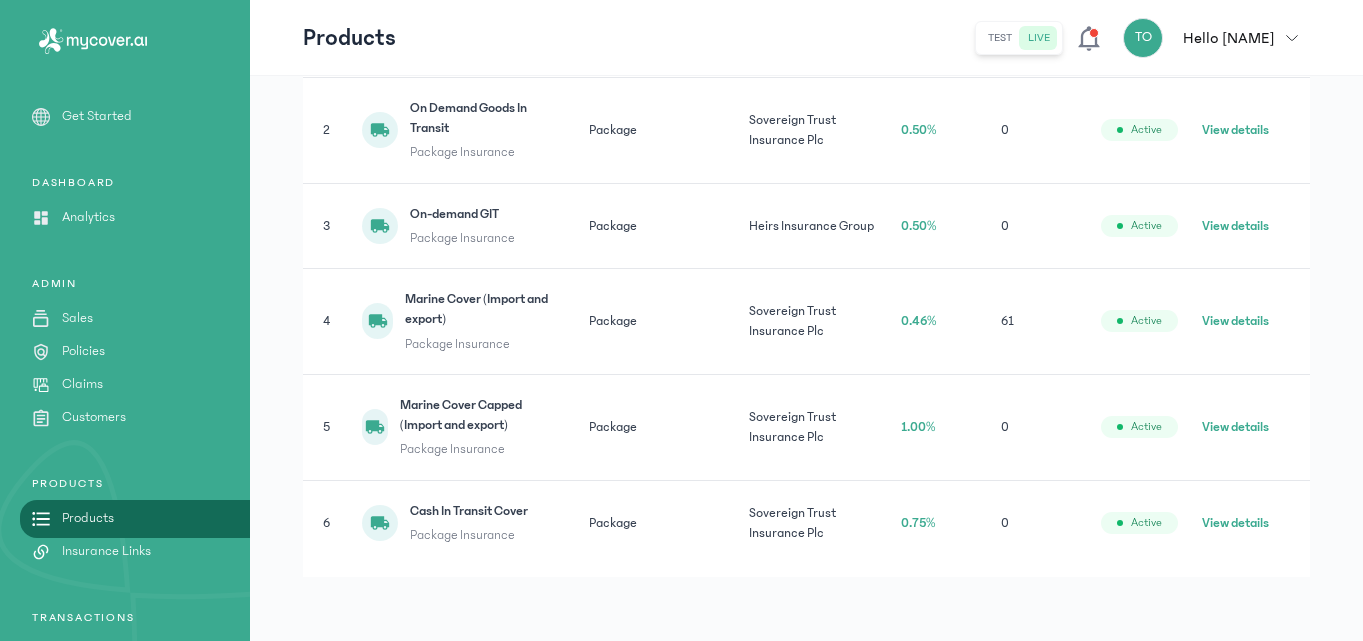click on "View details" 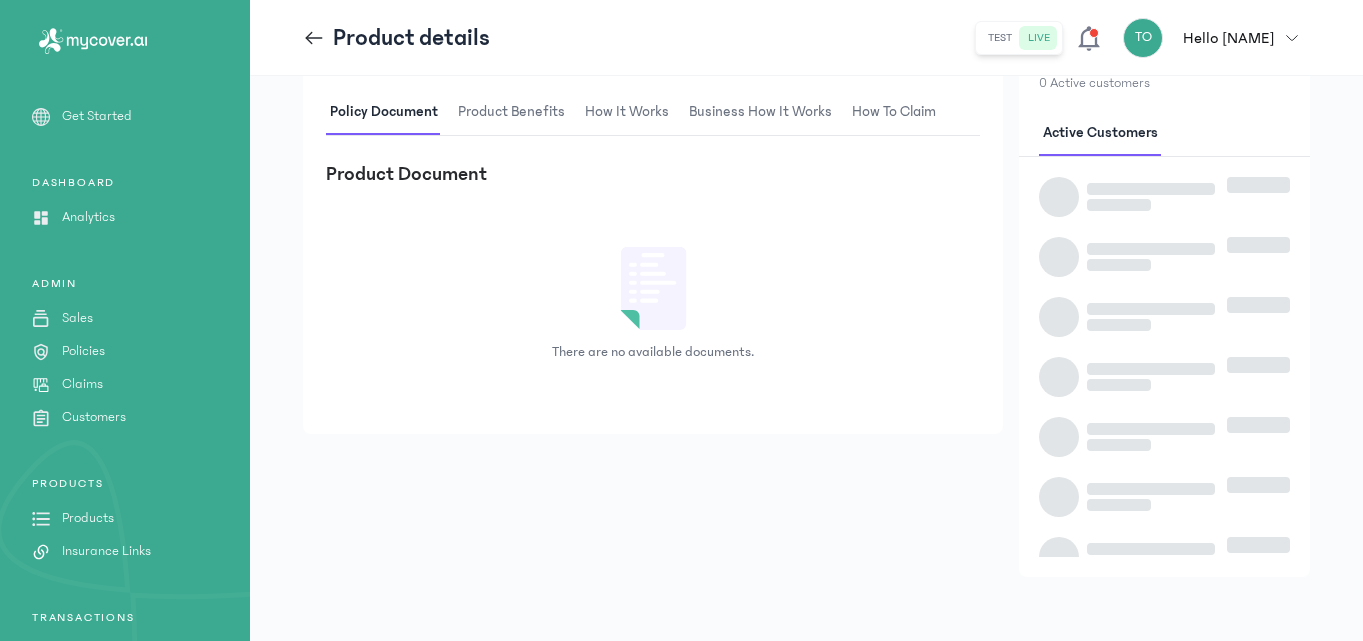 scroll, scrollTop: 0, scrollLeft: 0, axis: both 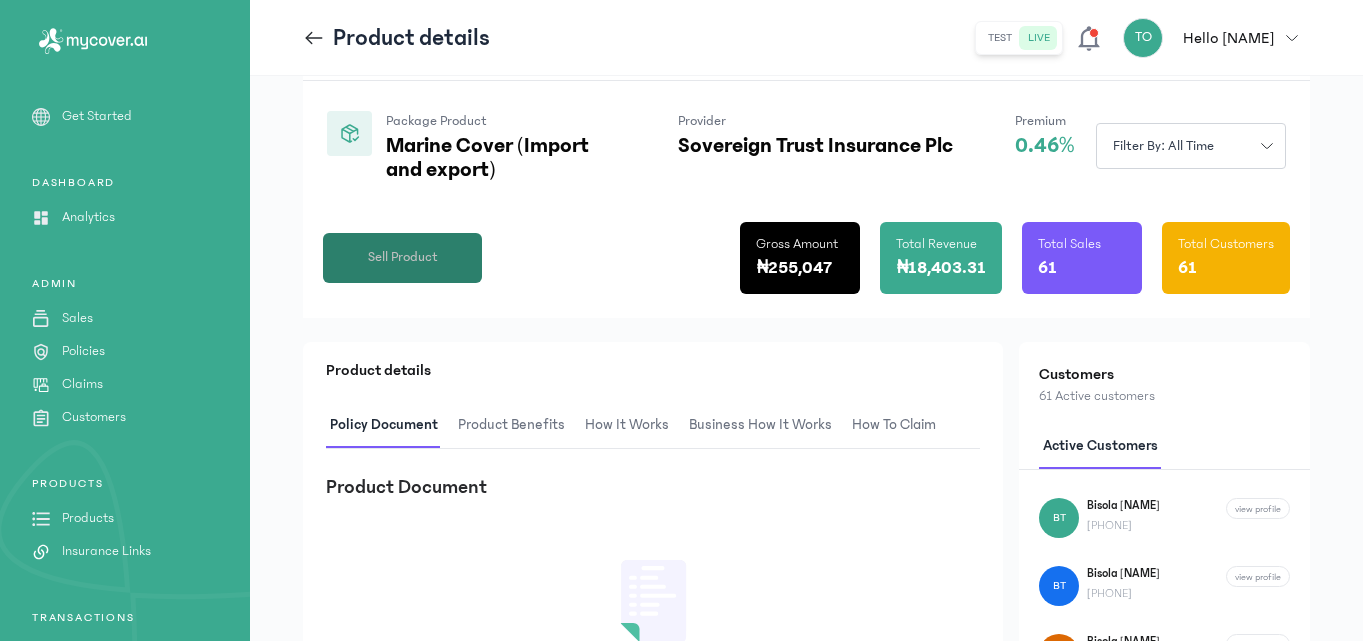 click on "Sell Product" at bounding box center [403, 257] 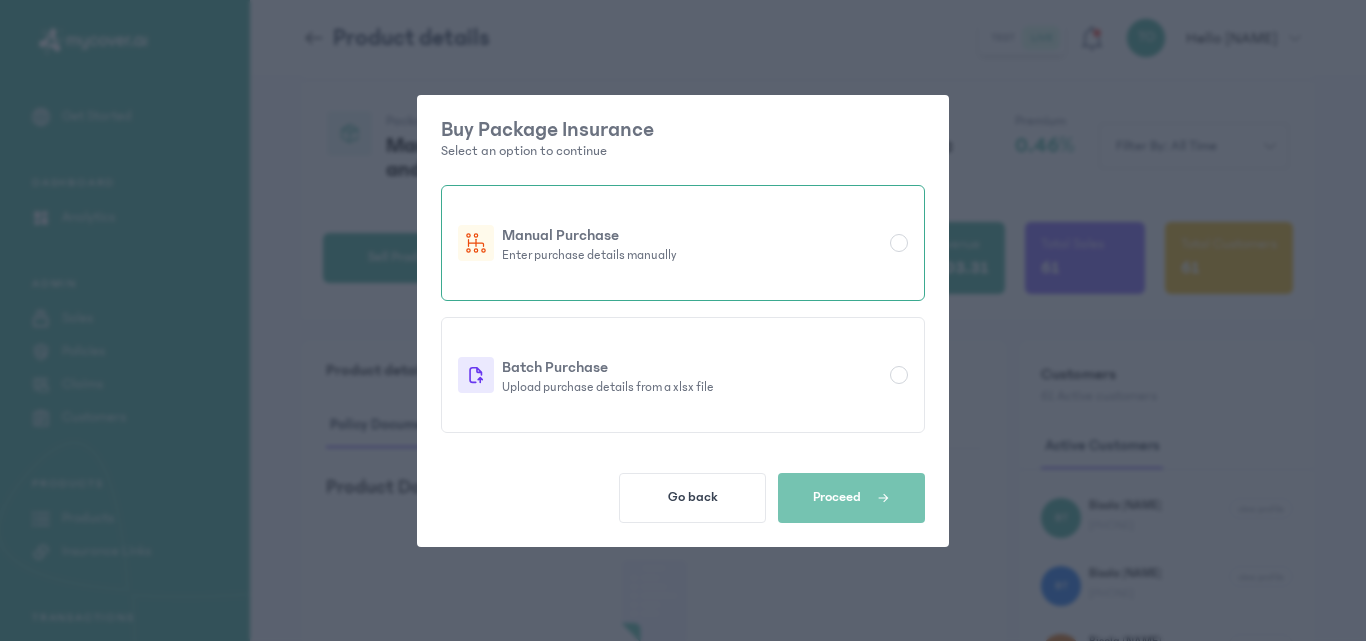 click on "Manual Purchase Enter purchase details manually" at bounding box center [683, 243] 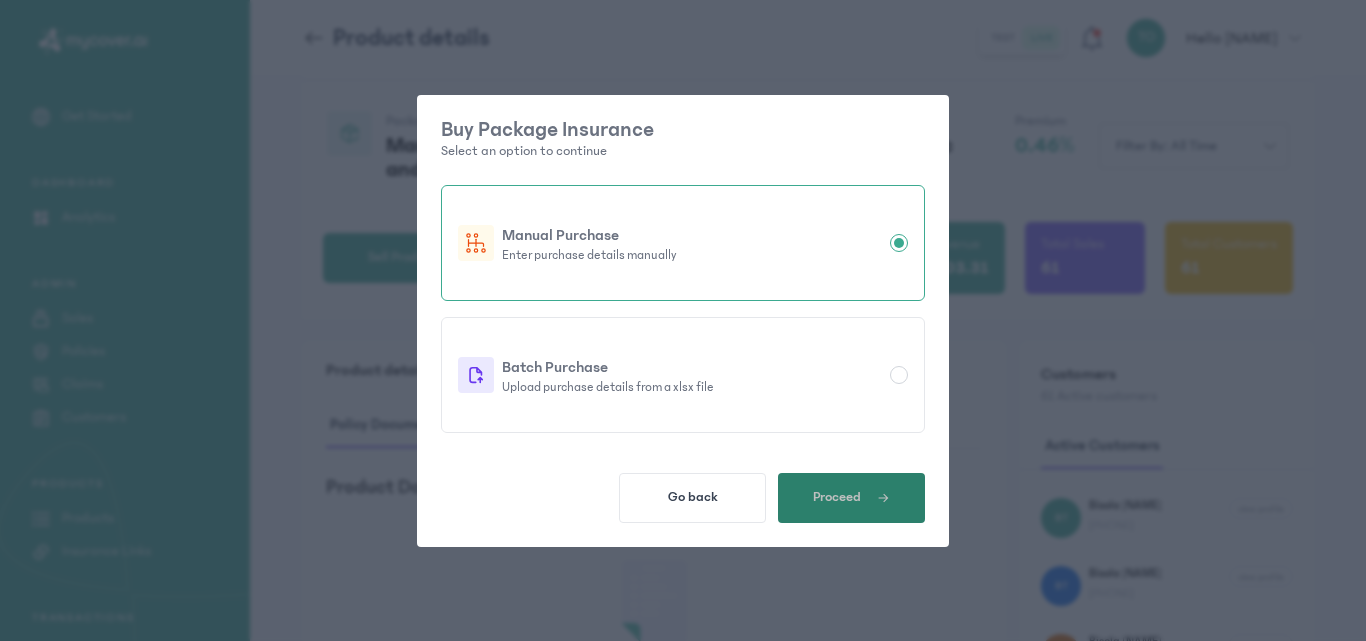 click on "Proceed" at bounding box center (851, 498) 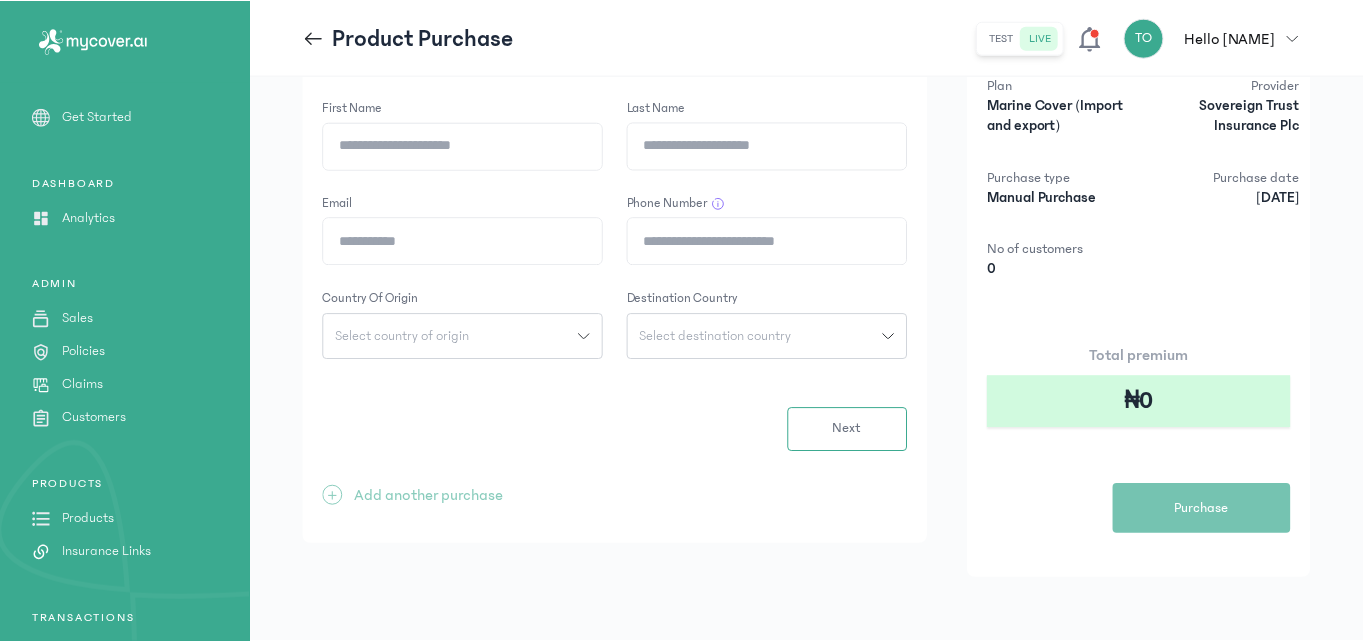 scroll, scrollTop: 0, scrollLeft: 0, axis: both 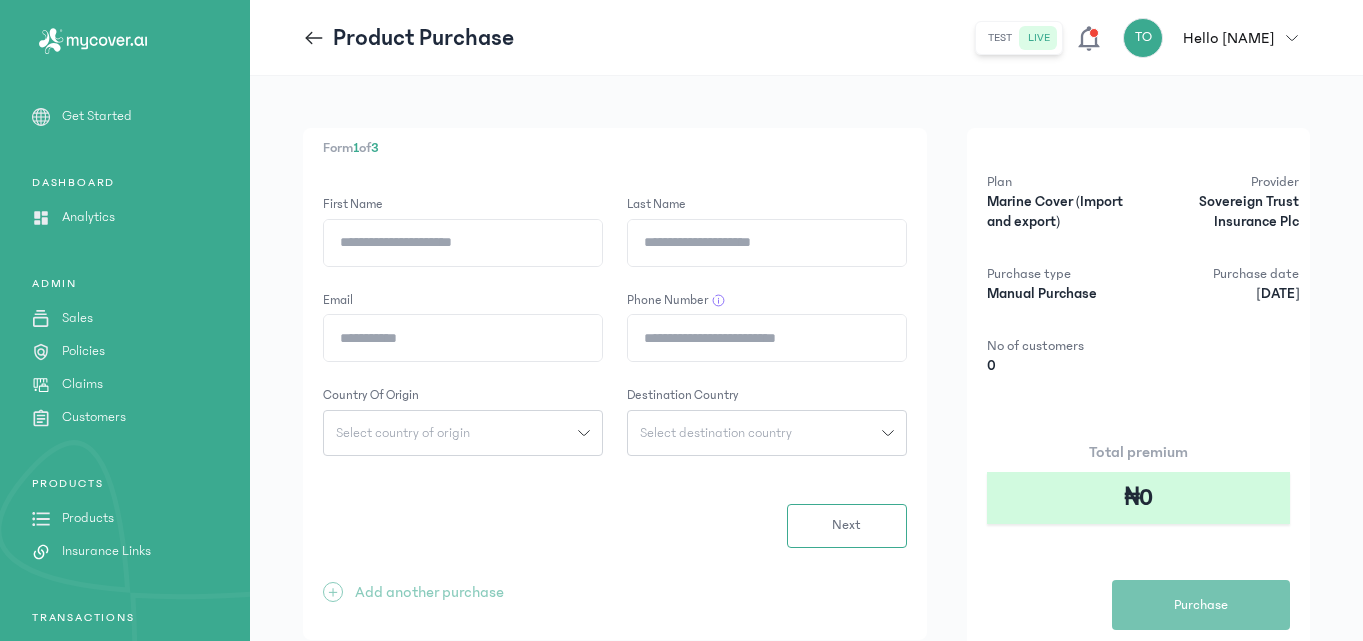 click on "First Name" 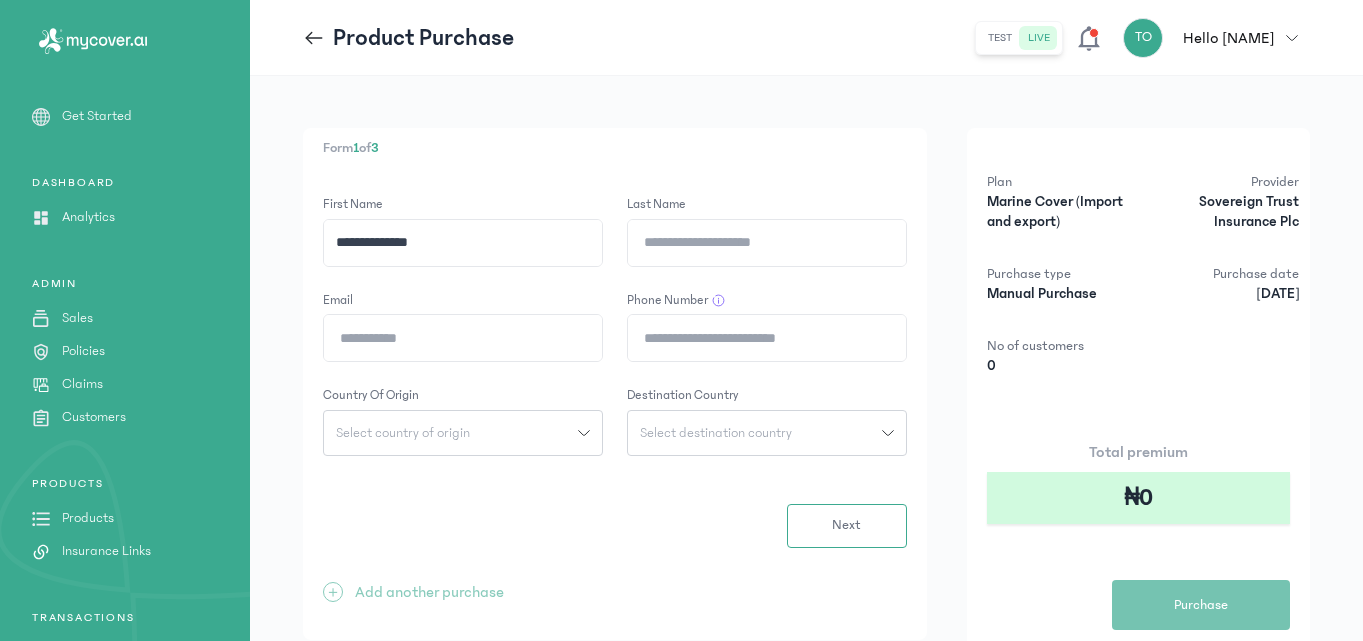 drag, startPoint x: 455, startPoint y: 246, endPoint x: 397, endPoint y: 244, distance: 58.034473 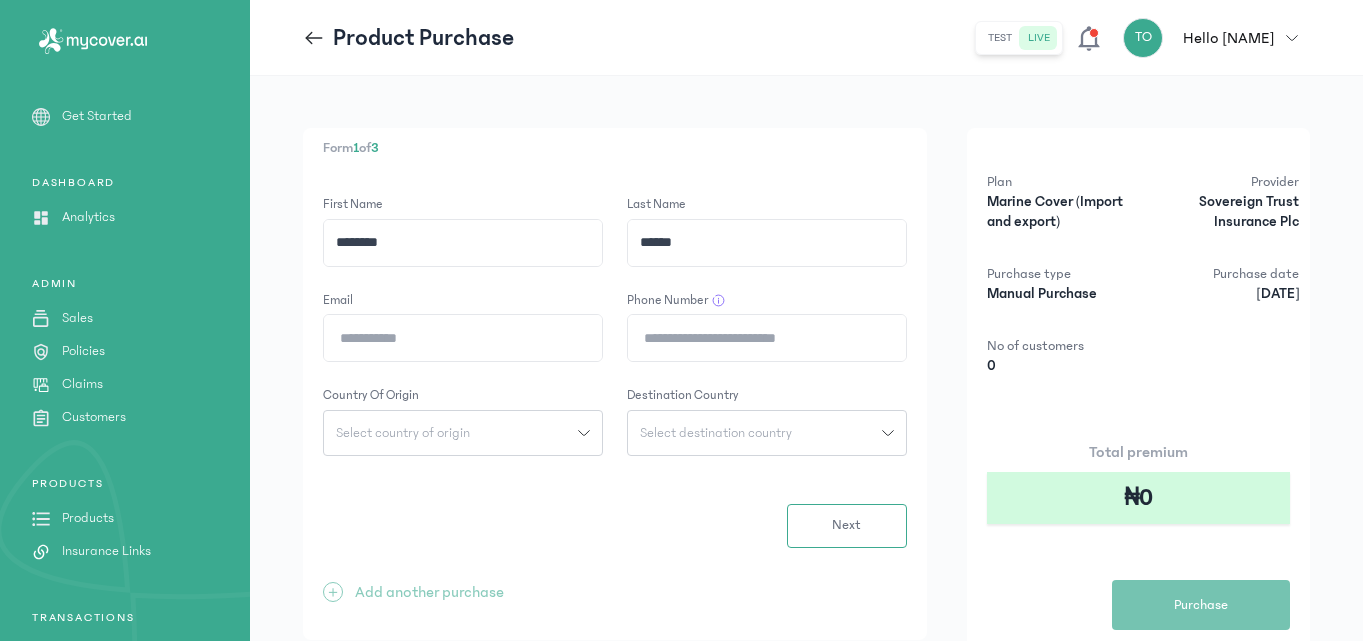 type on "******" 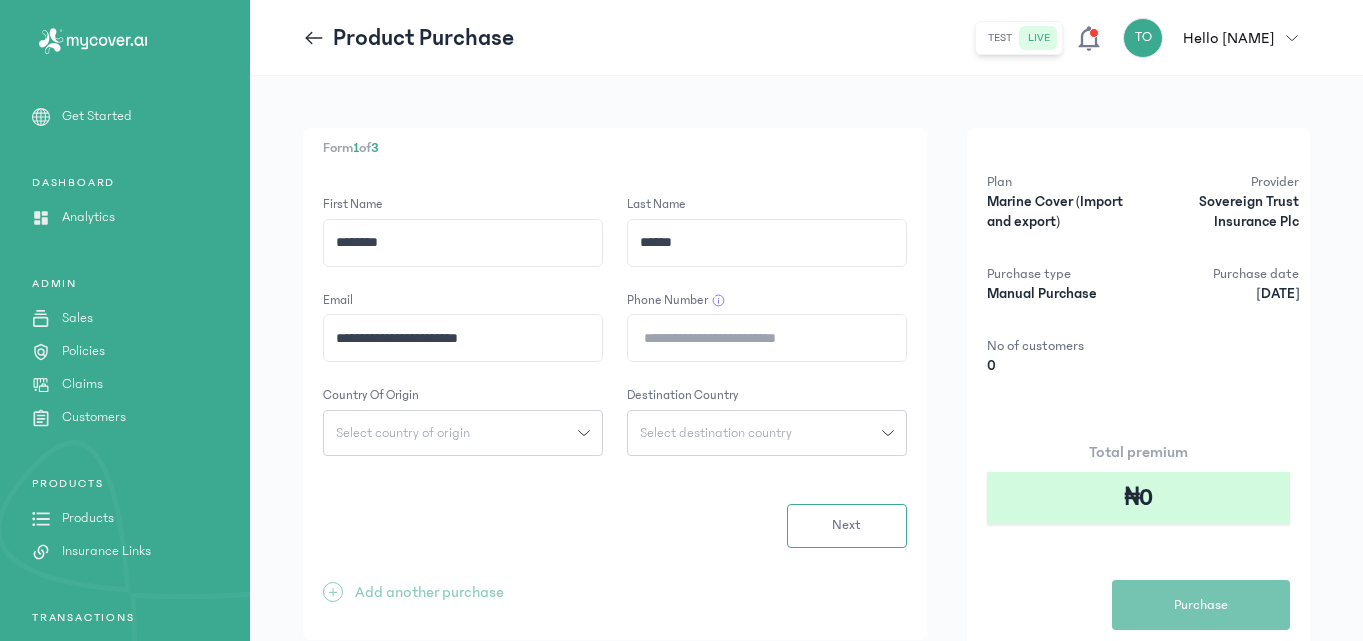 type on "**********" 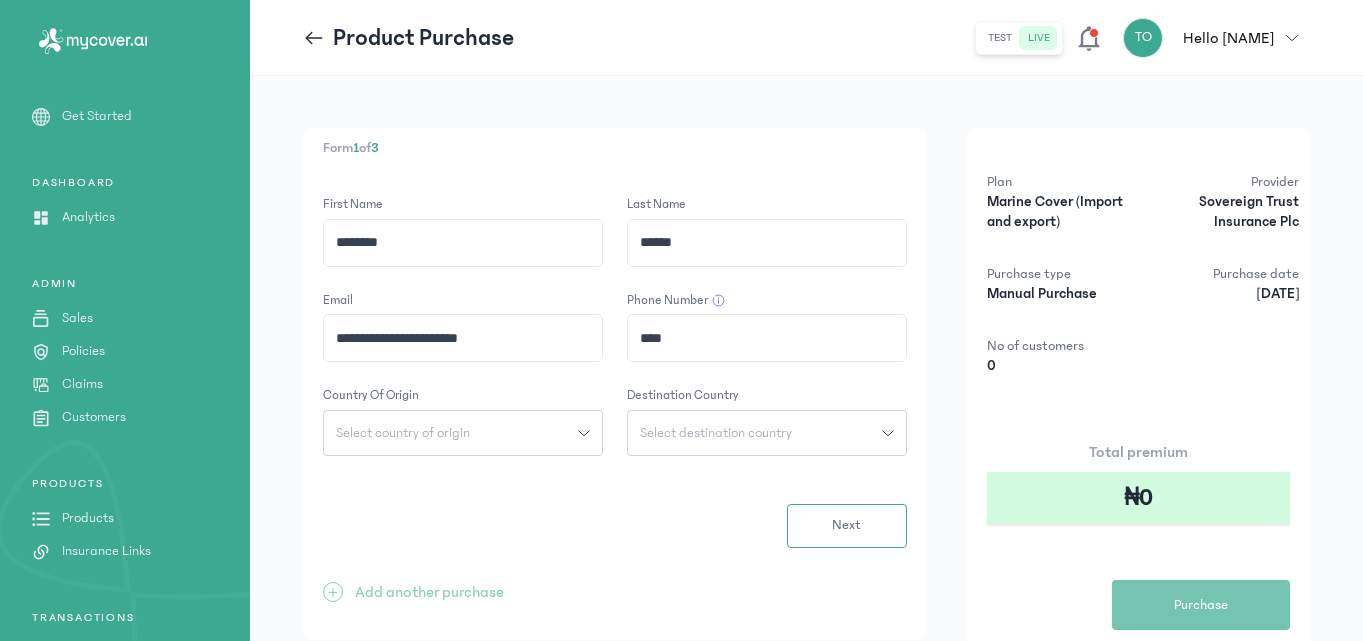 type on "**********" 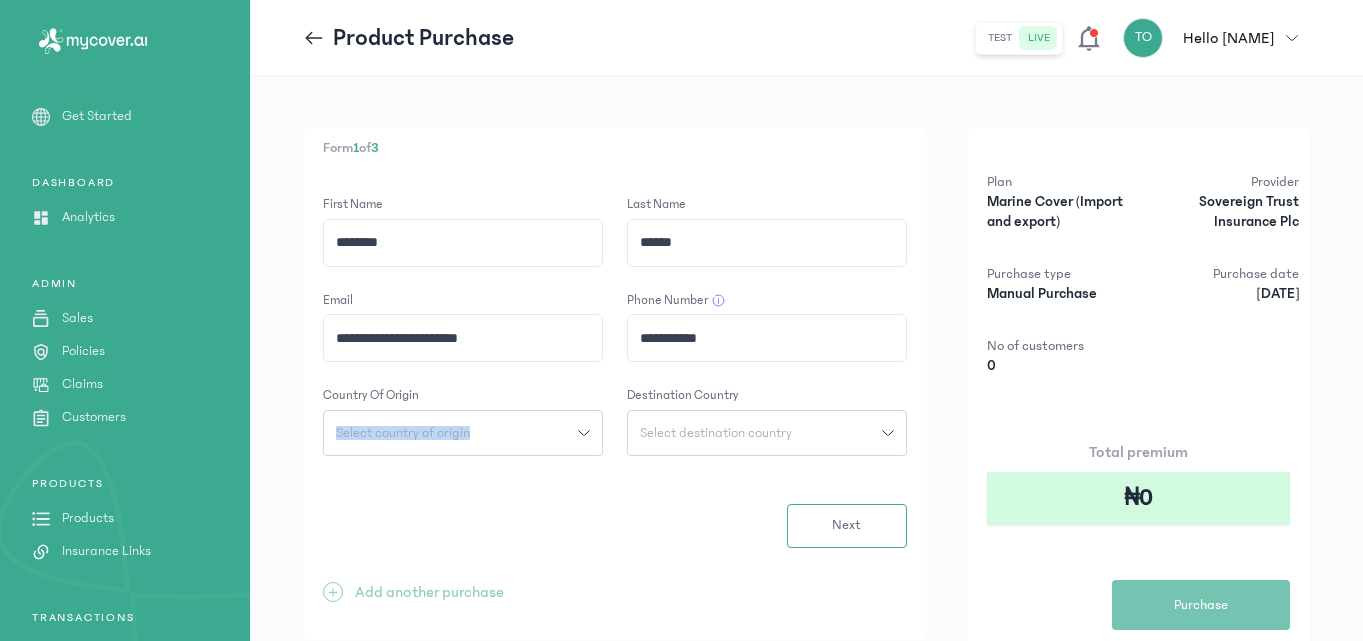 click on "Country of origin Select country of origin" 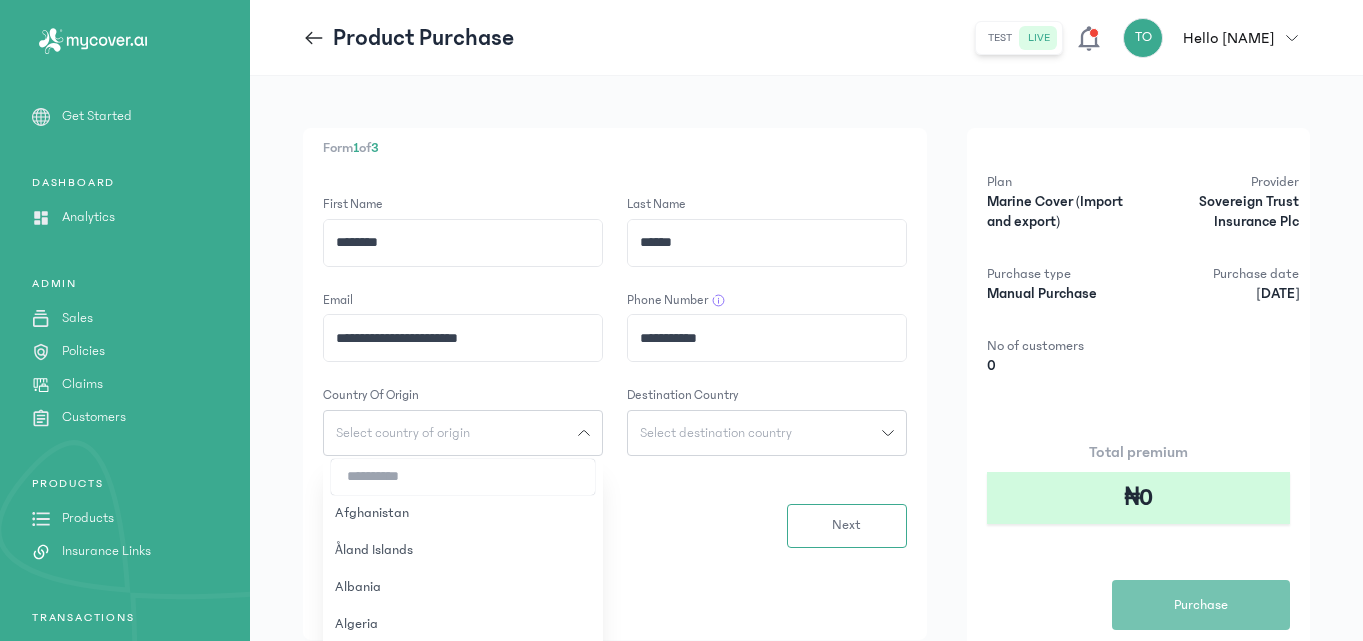 click at bounding box center [463, 477] 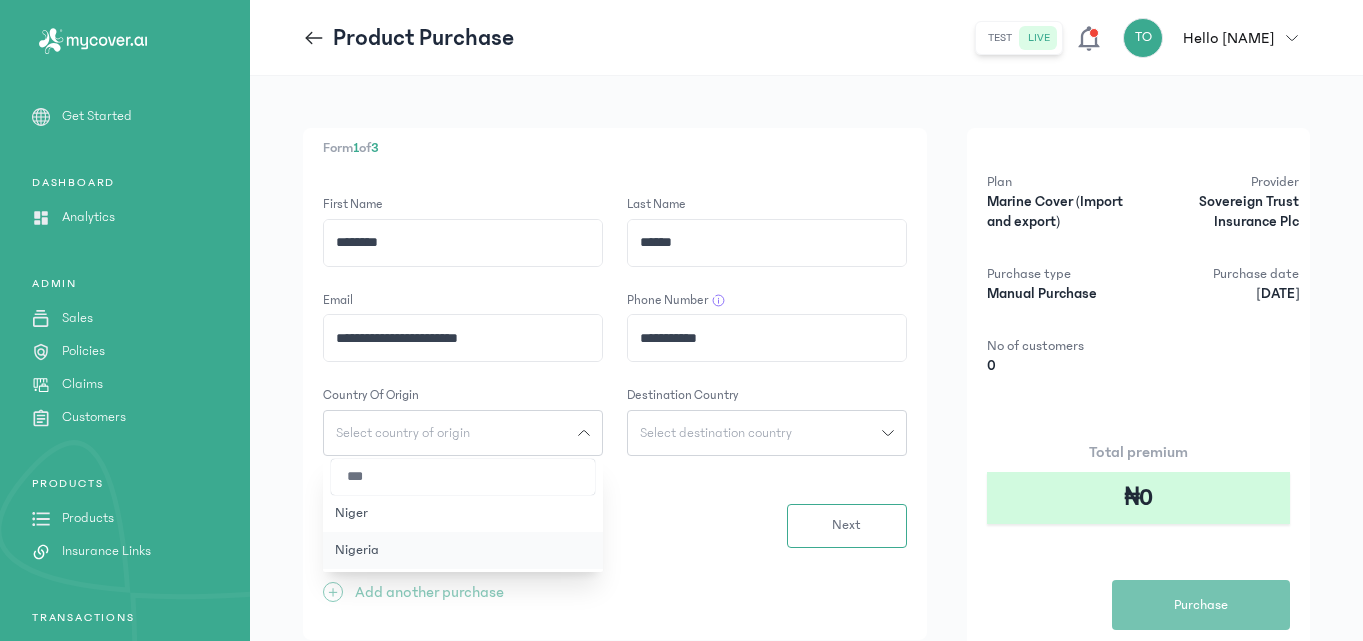 type on "***" 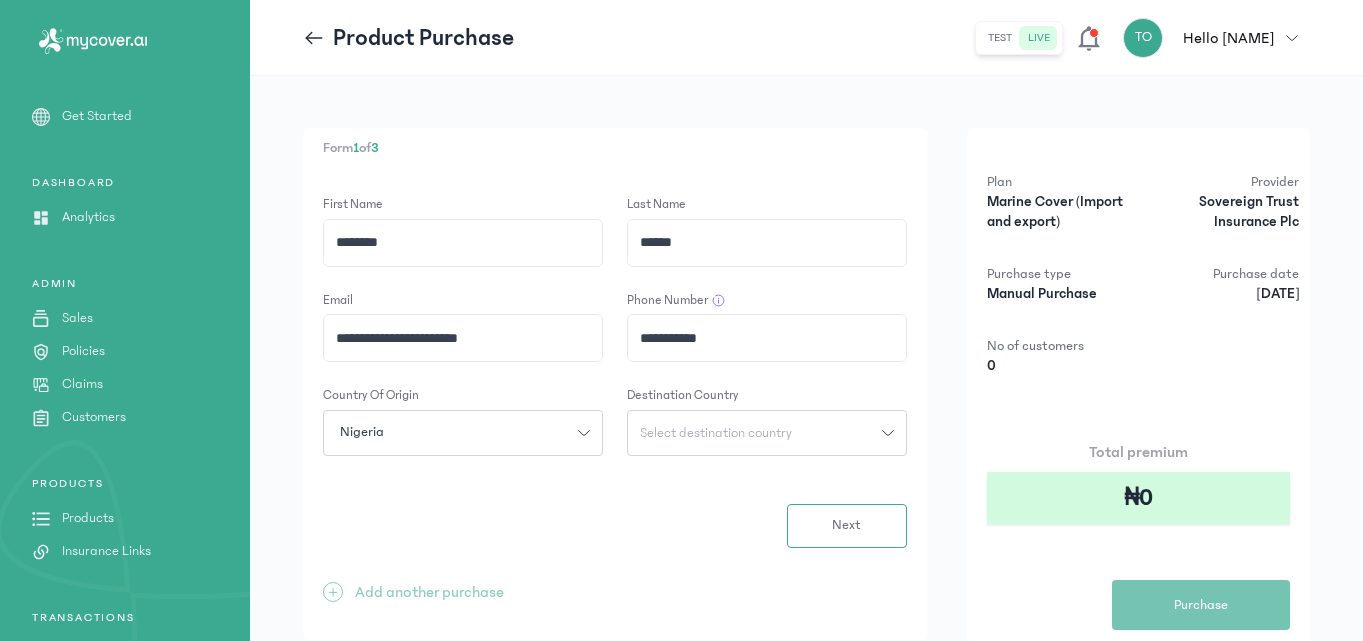 click on "Select destination country" at bounding box center (716, 433) 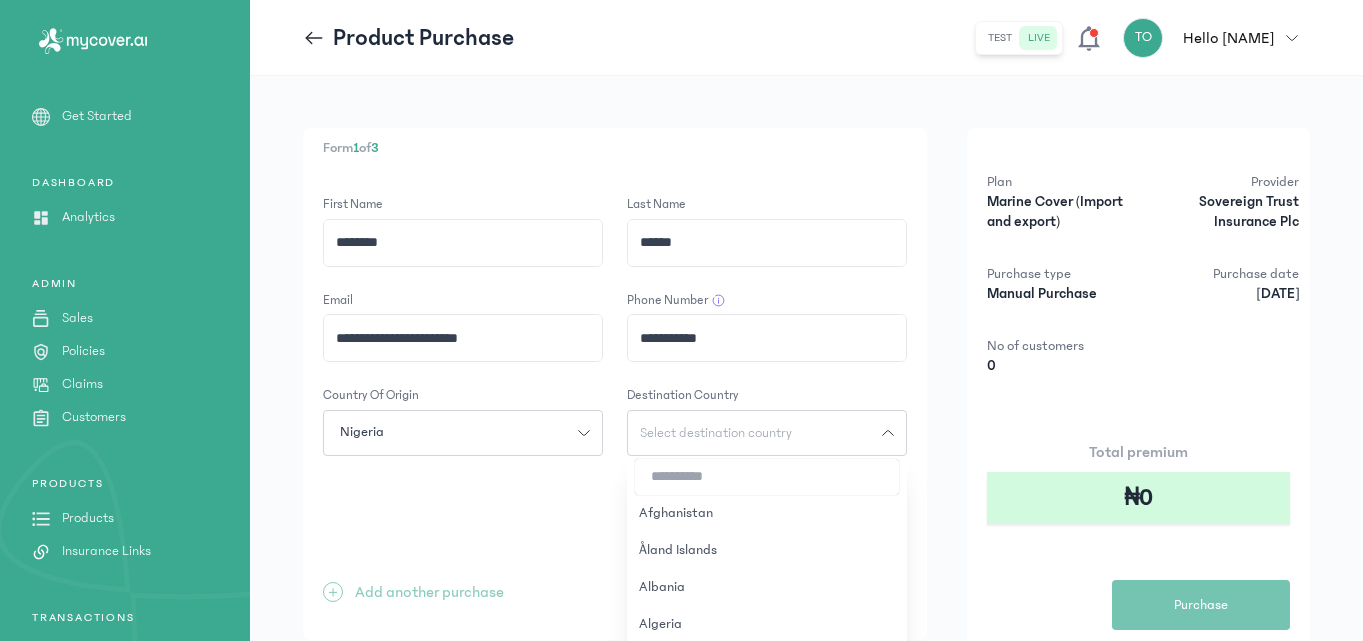 click at bounding box center (767, 477) 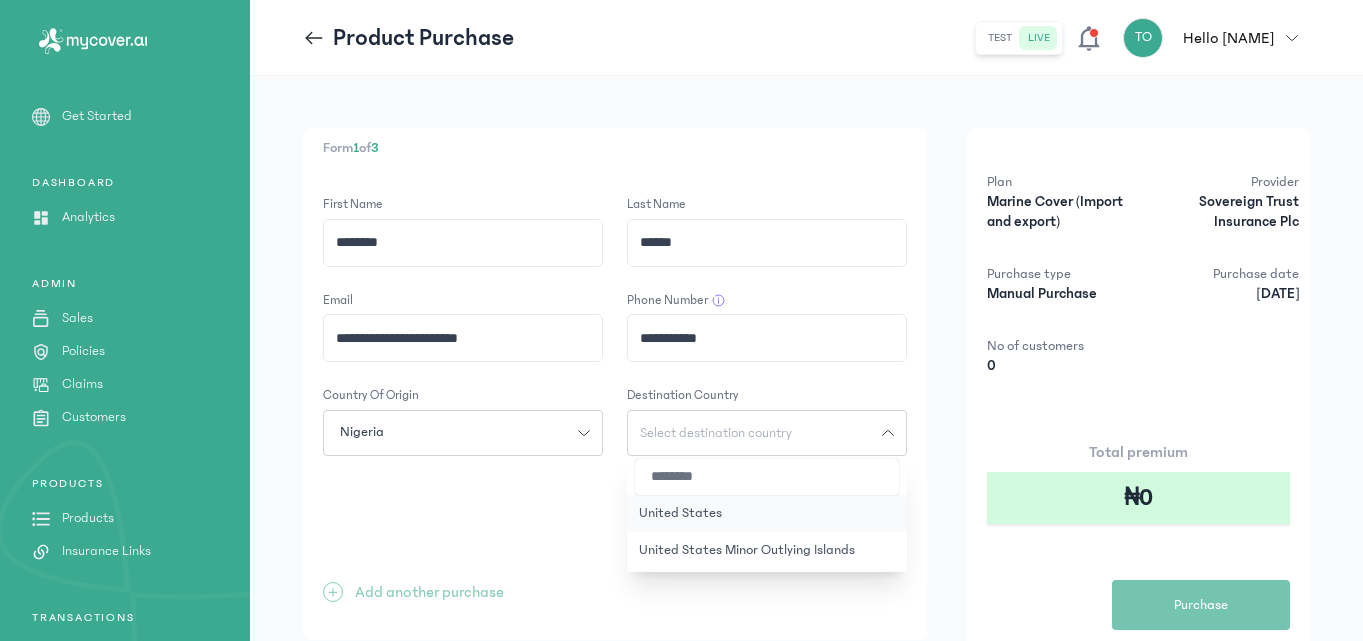 type on "********" 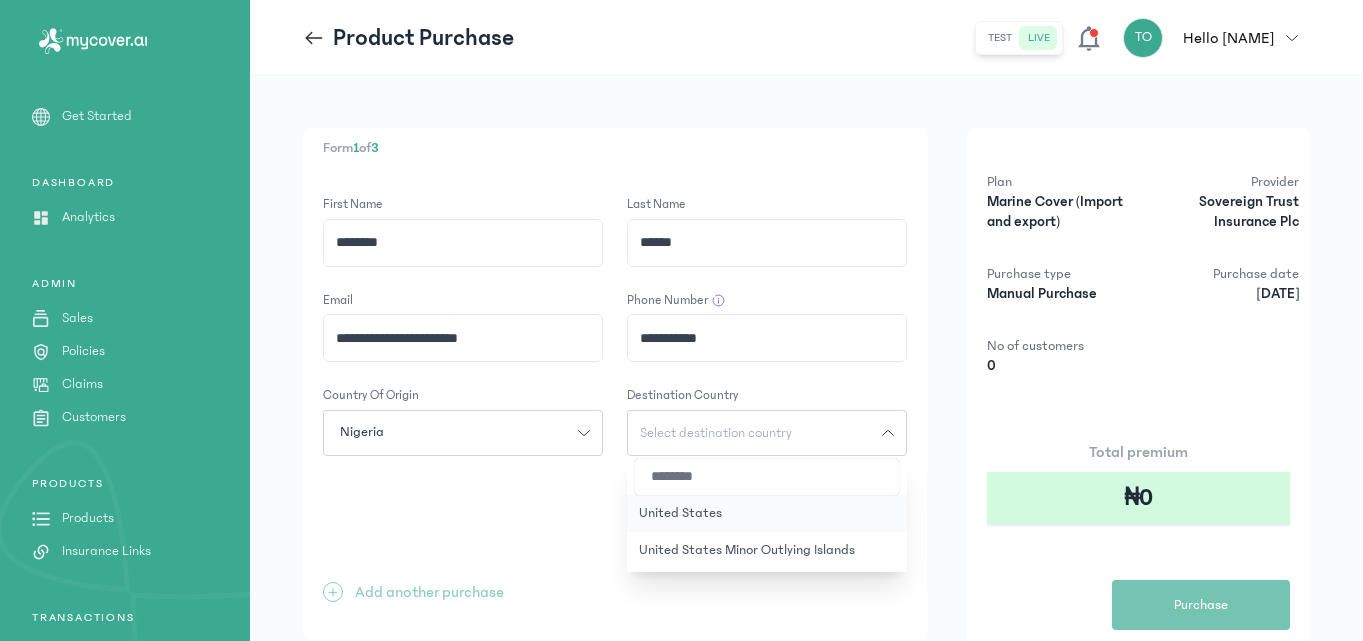 click on "United States" 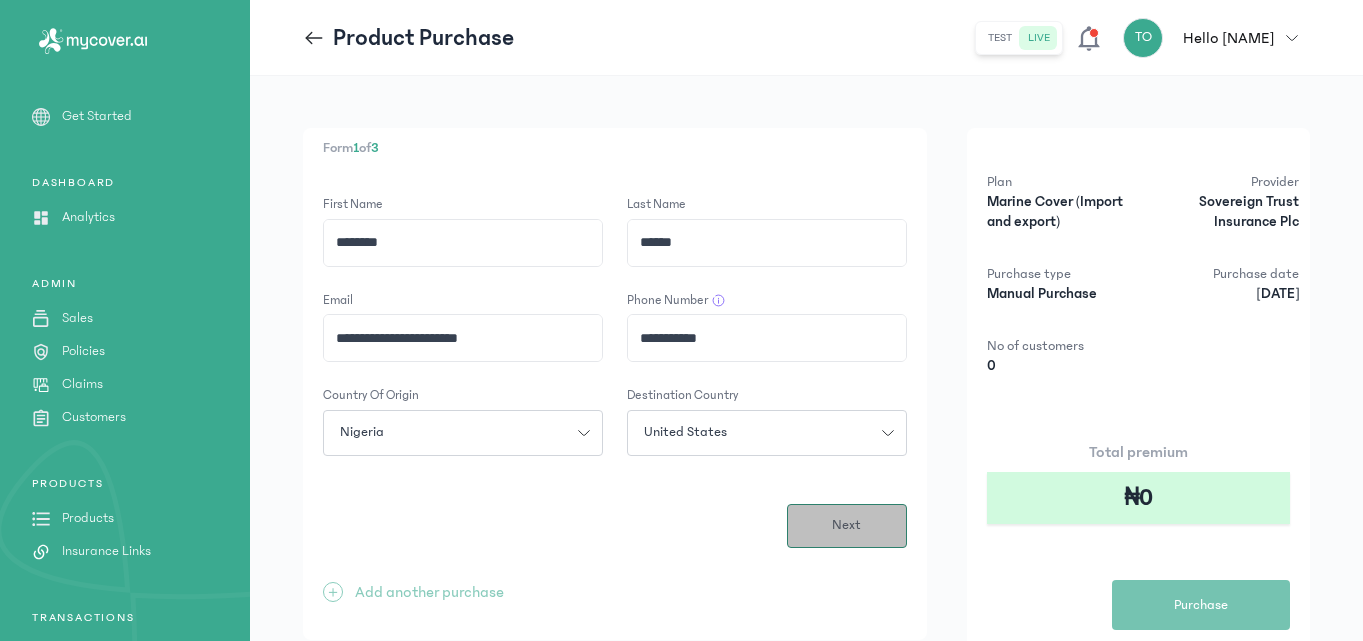 click on "Next" at bounding box center (847, 526) 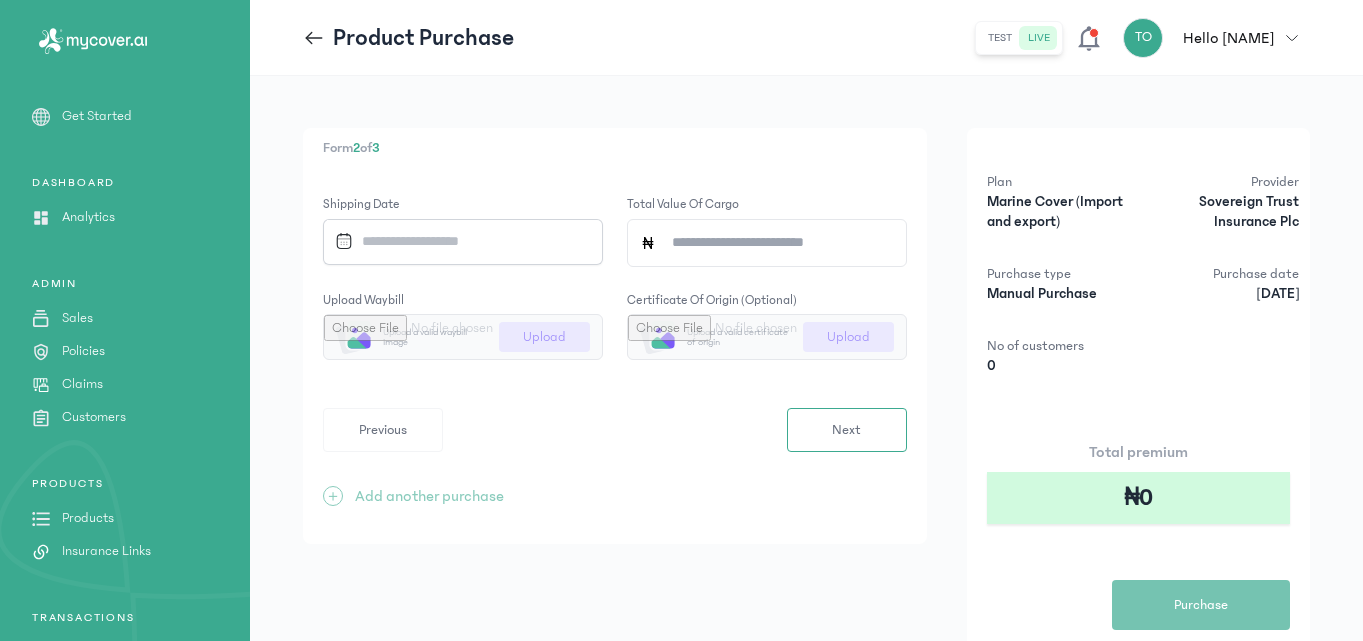 click at bounding box center [456, 241] 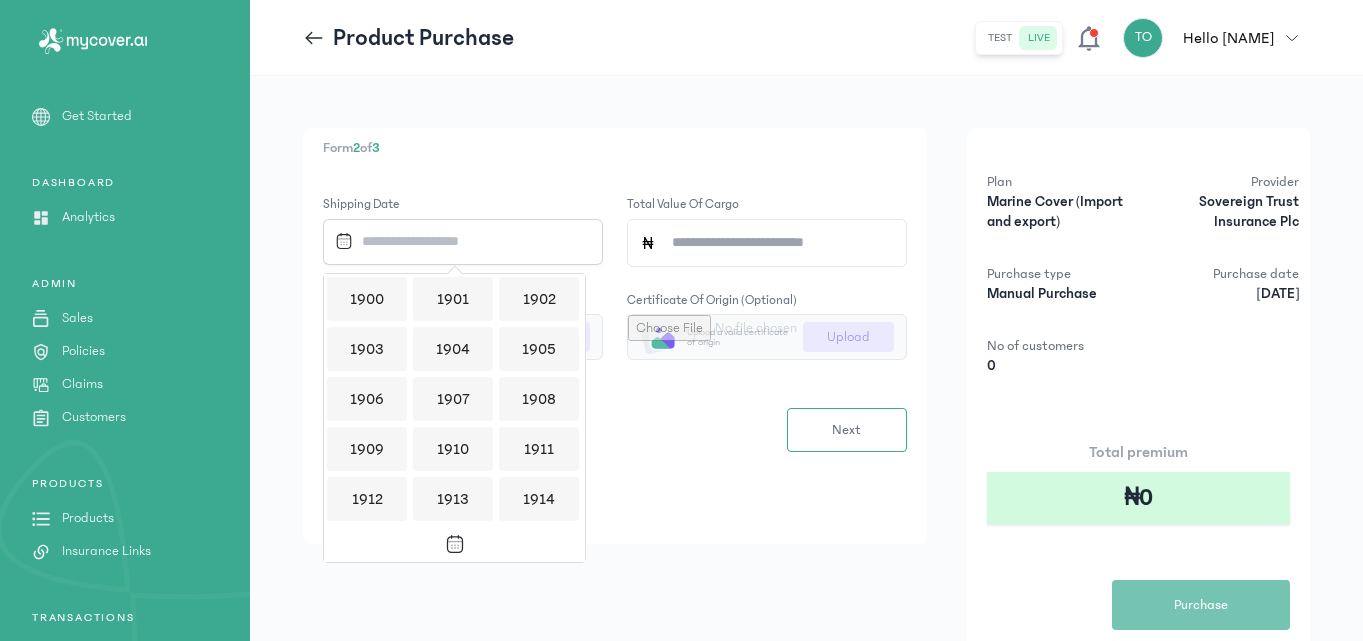 scroll, scrollTop: 1939, scrollLeft: 0, axis: vertical 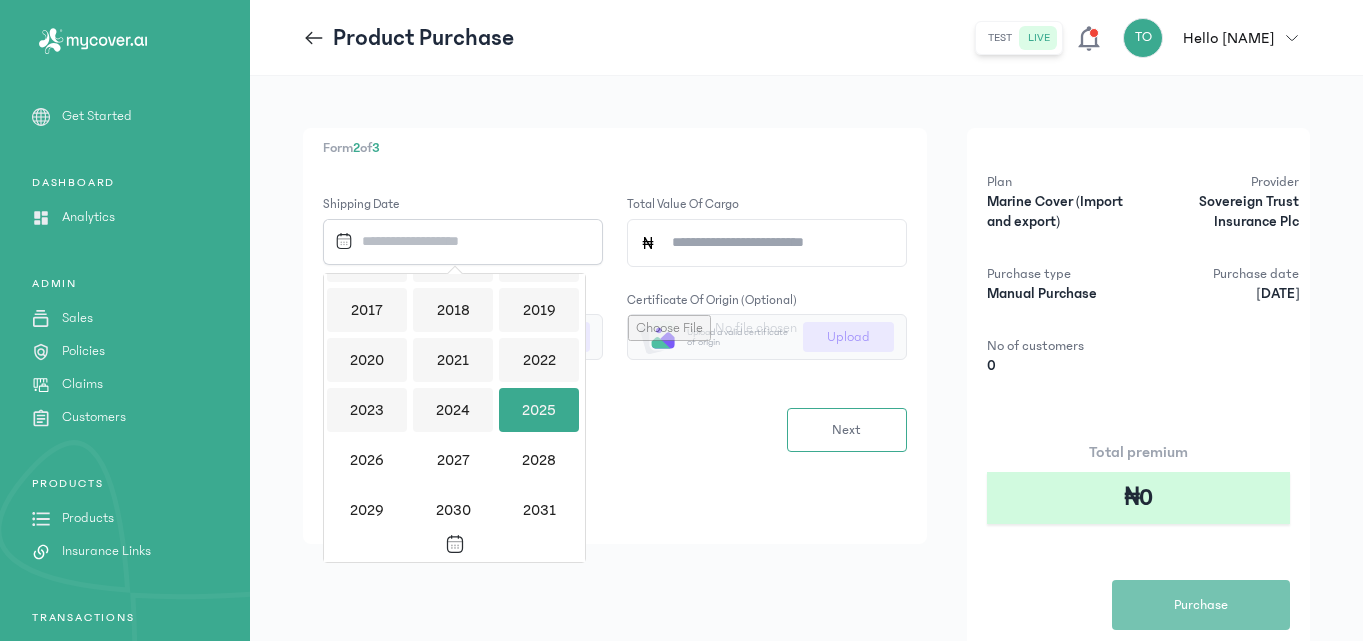 click on "2025" at bounding box center (539, 410) 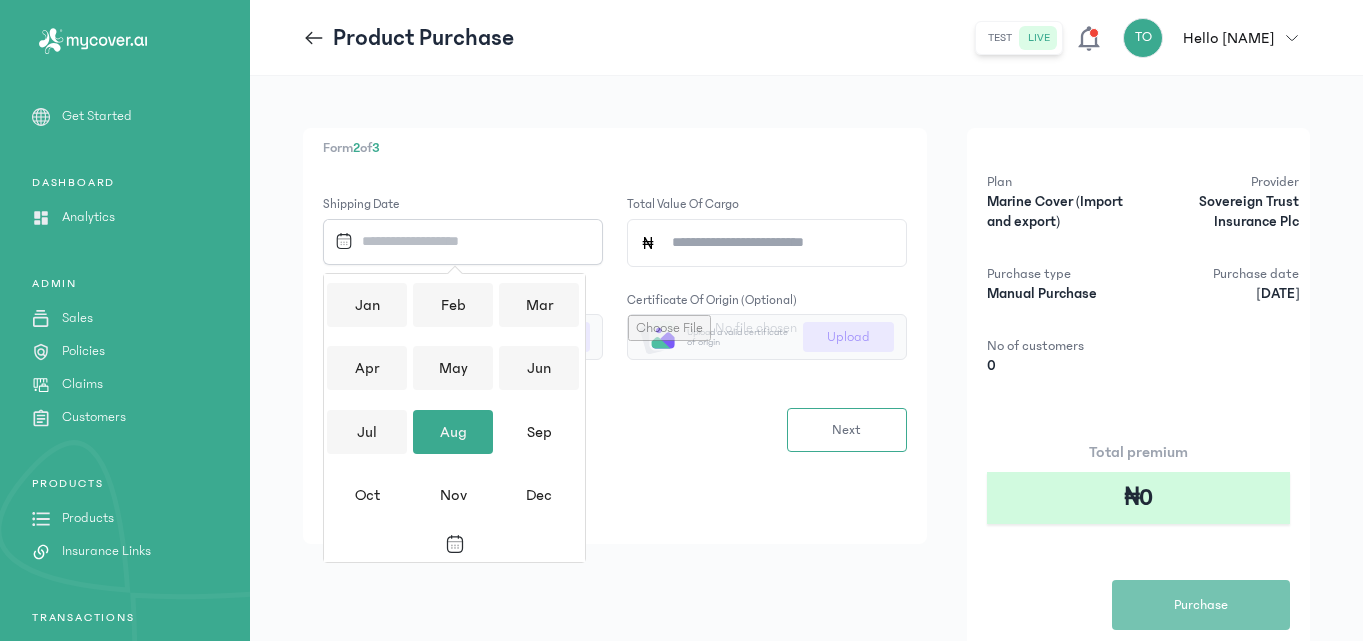 click on "Aug" at bounding box center [453, 432] 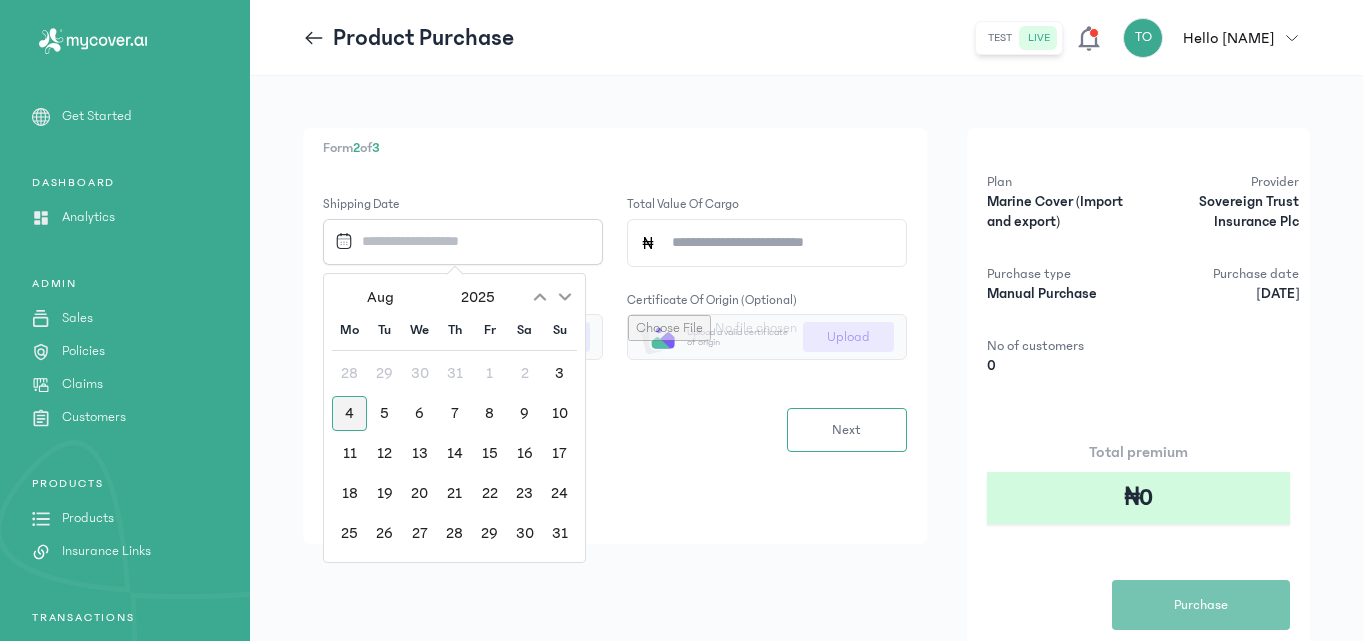 click on "4" at bounding box center (349, 413) 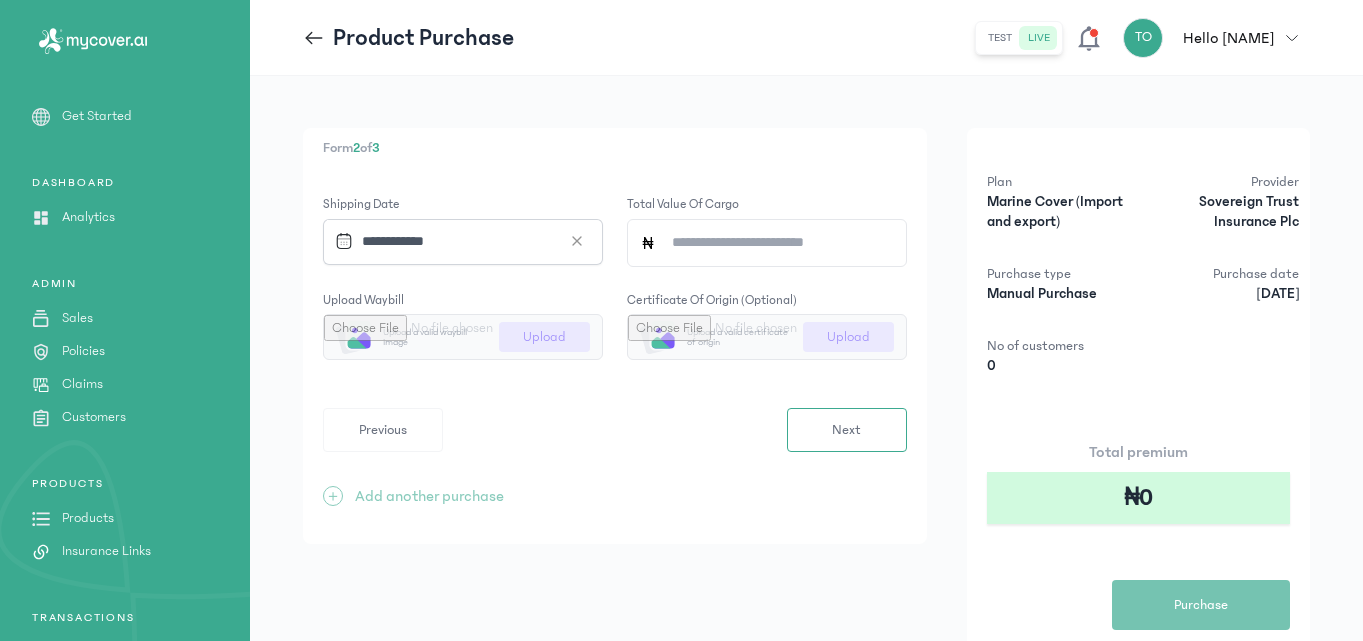 click on "Total value of cargo" 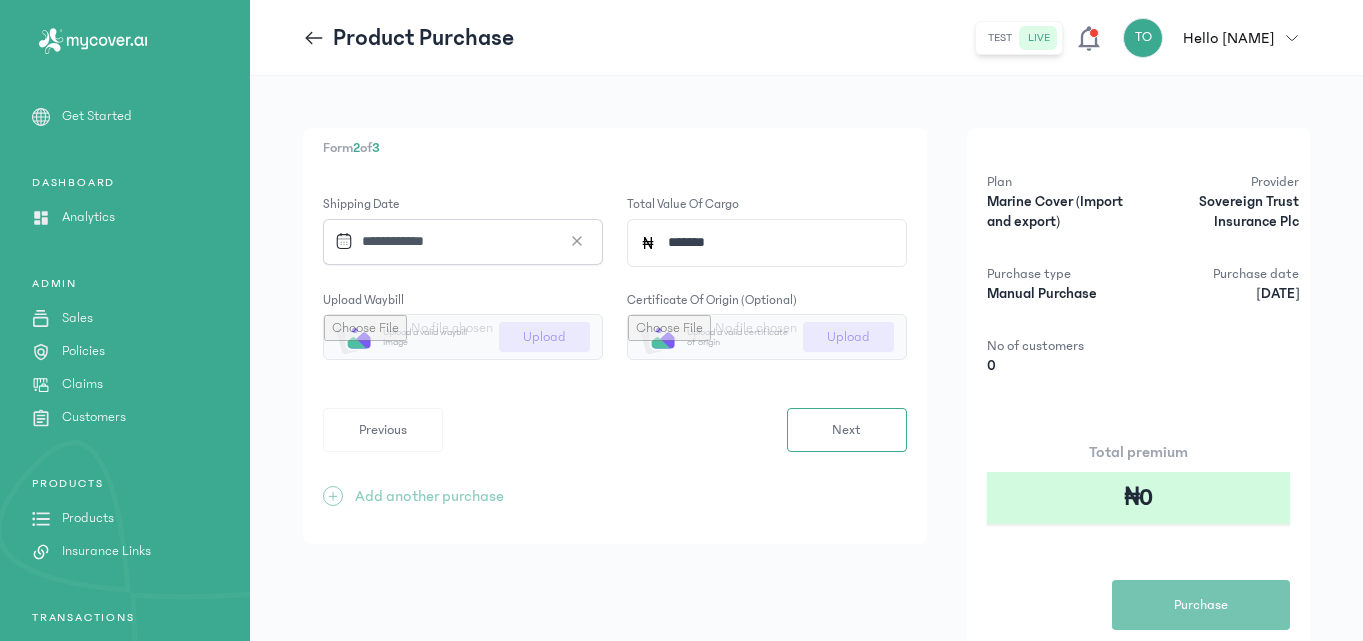 type on "*********" 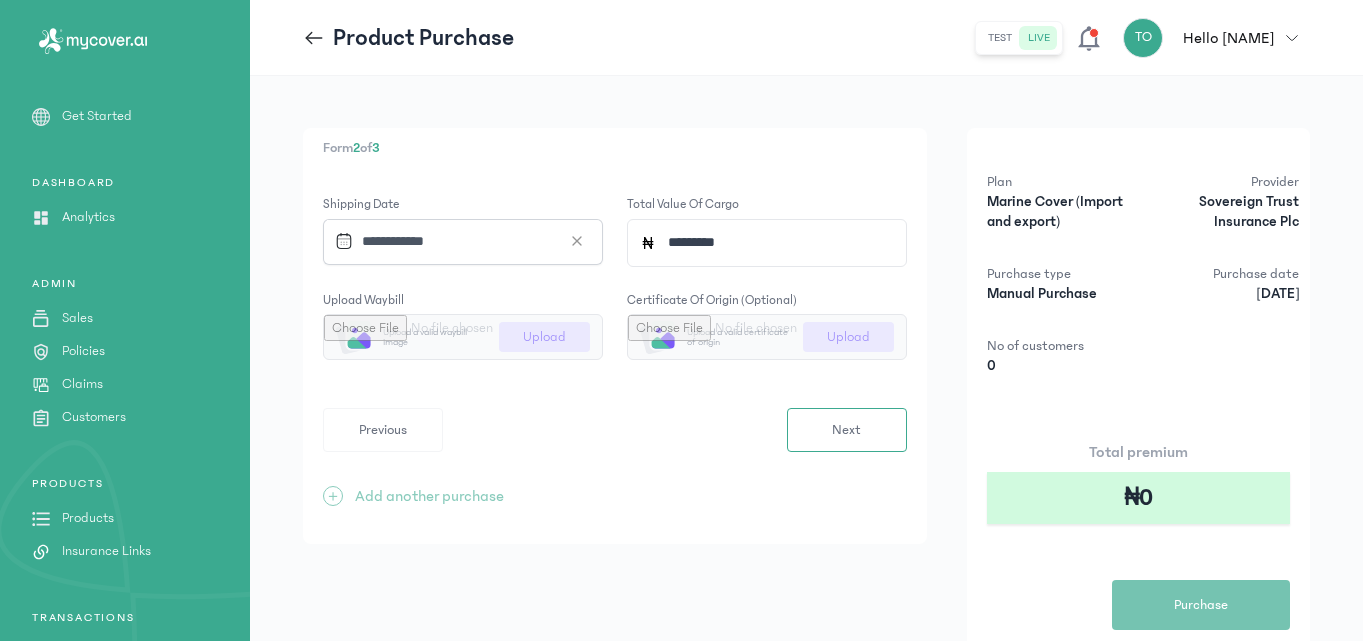 click at bounding box center (463, 337) 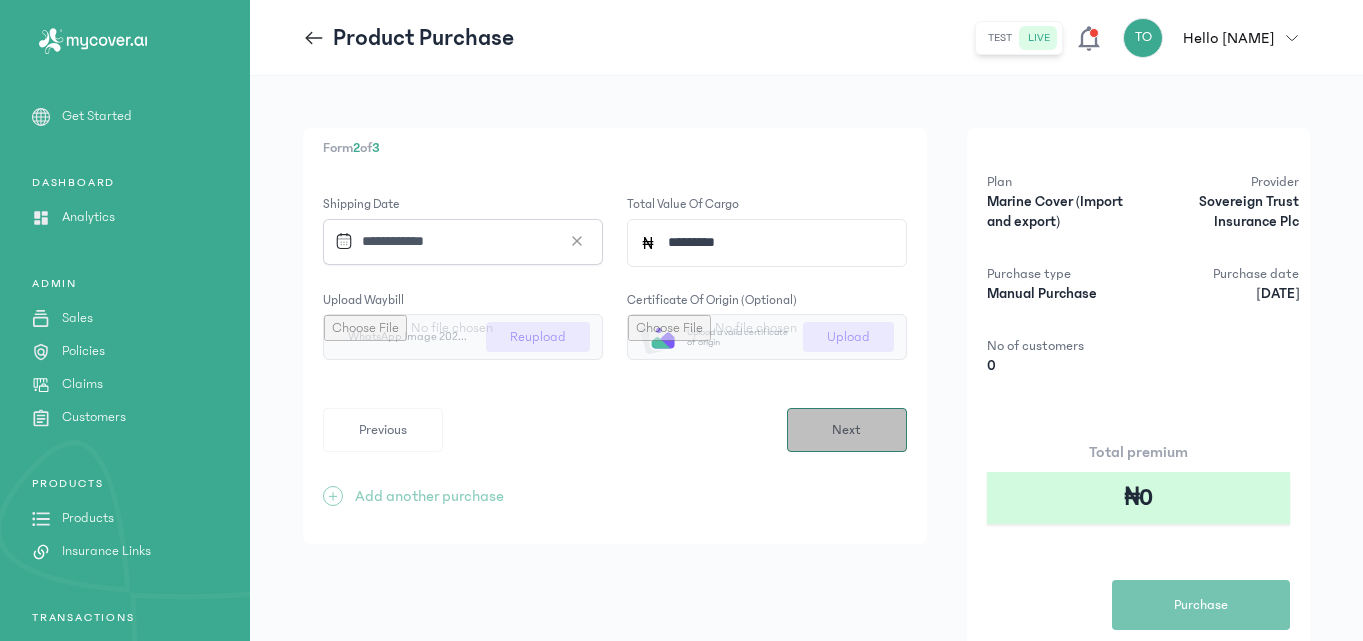 click on "Next" at bounding box center [846, 430] 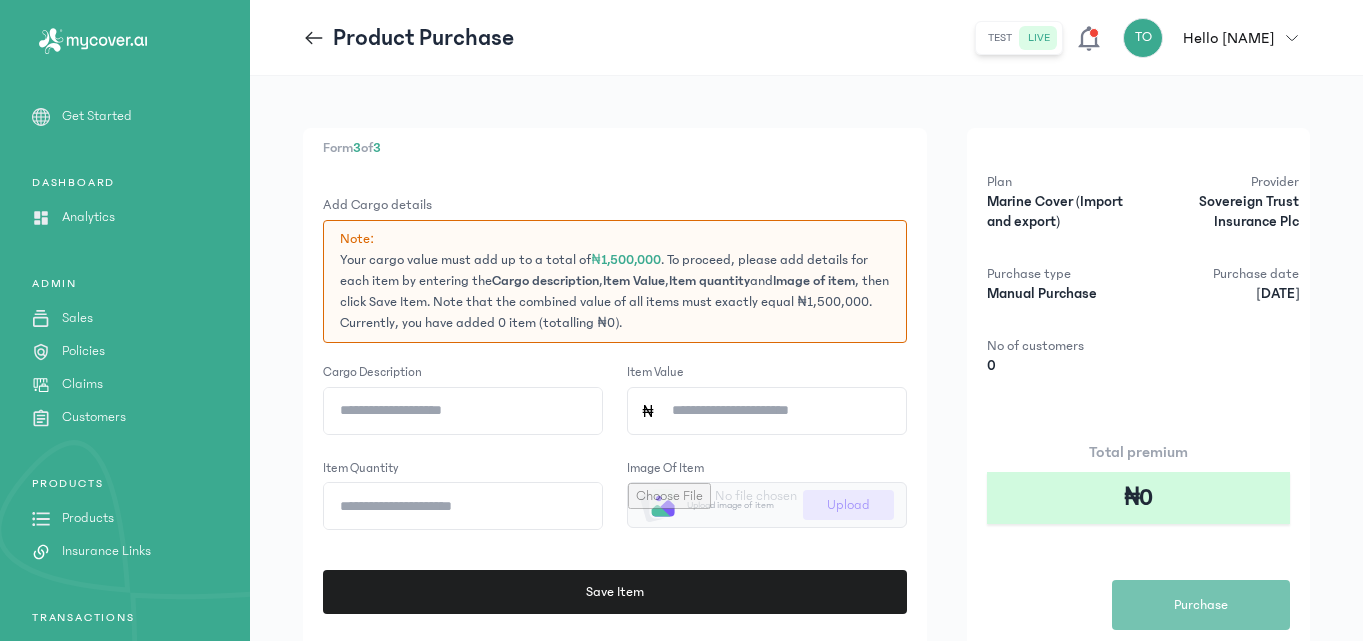 click on "Cargo description" 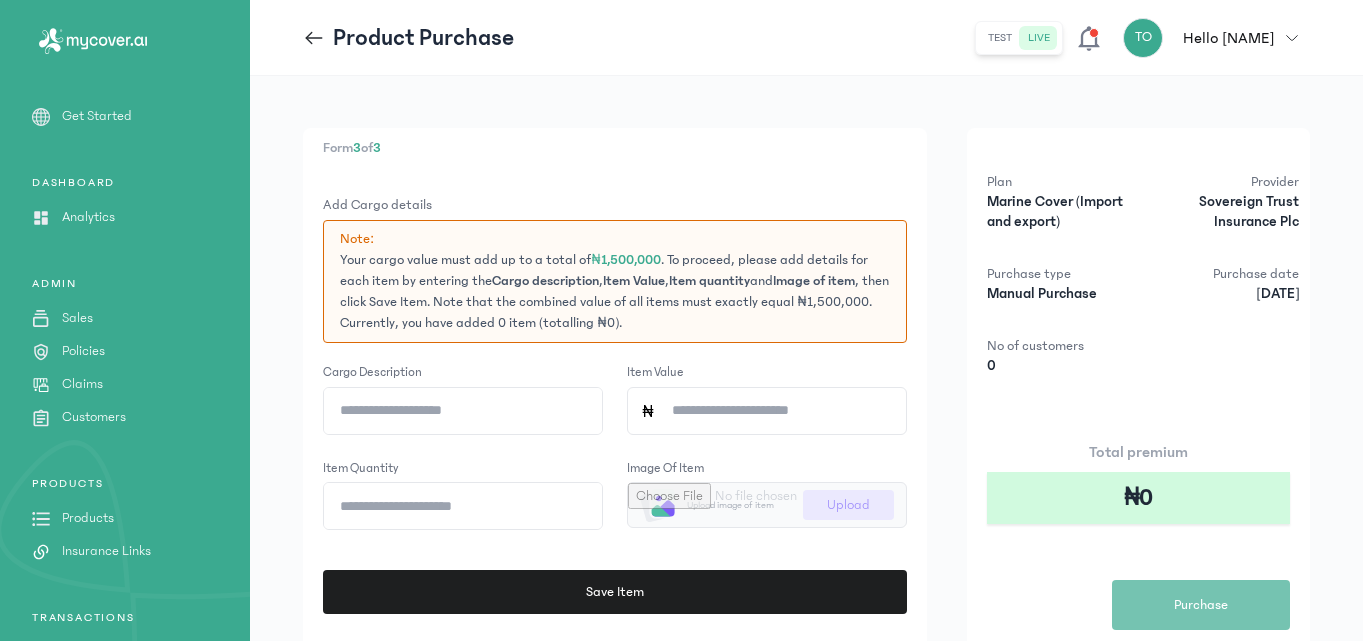 type on "**********" 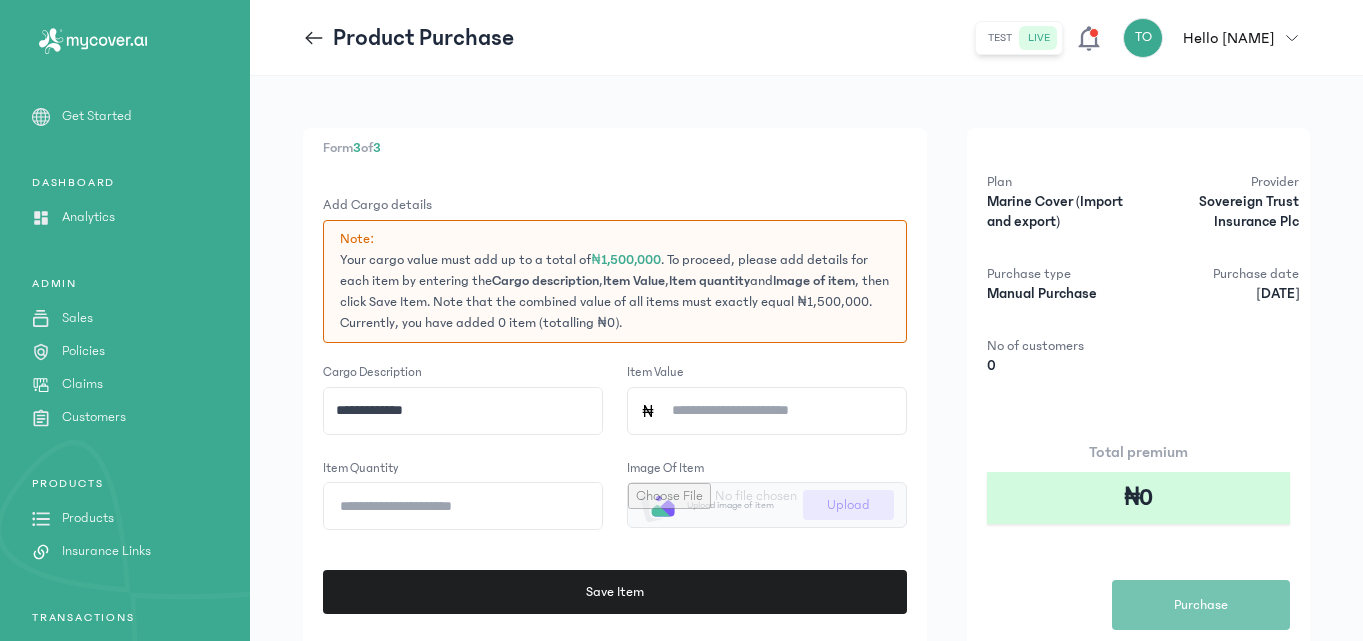 click on "Item Value" 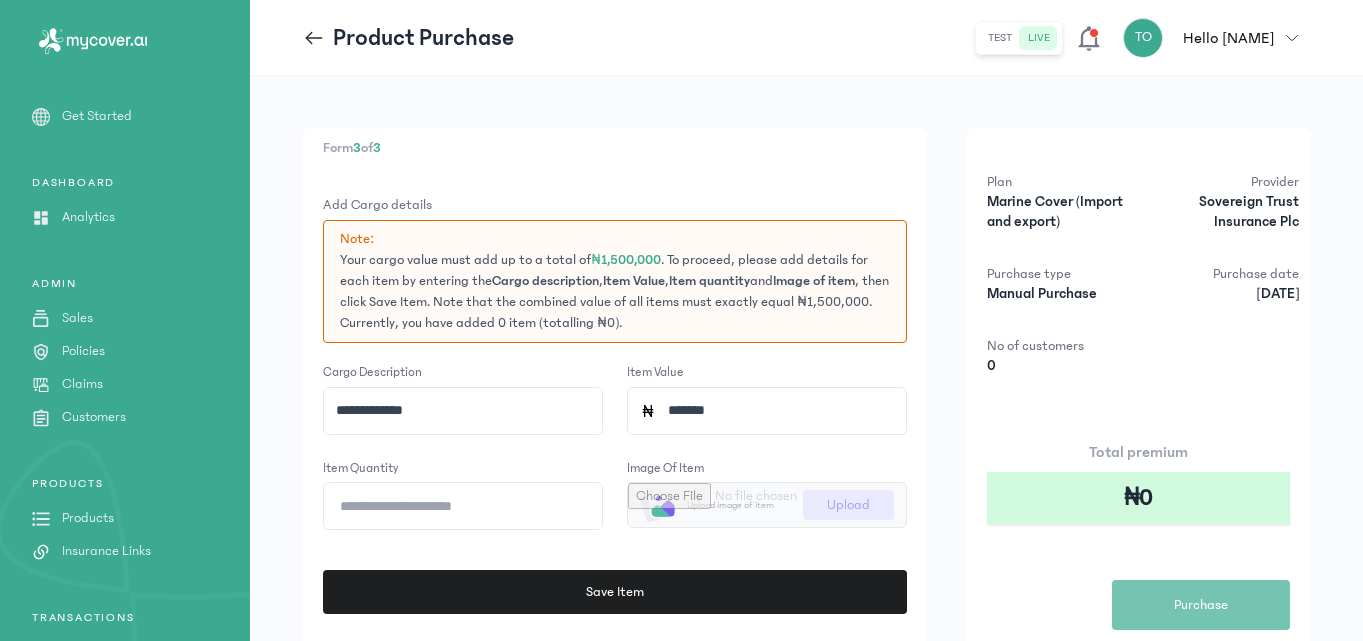 type on "*********" 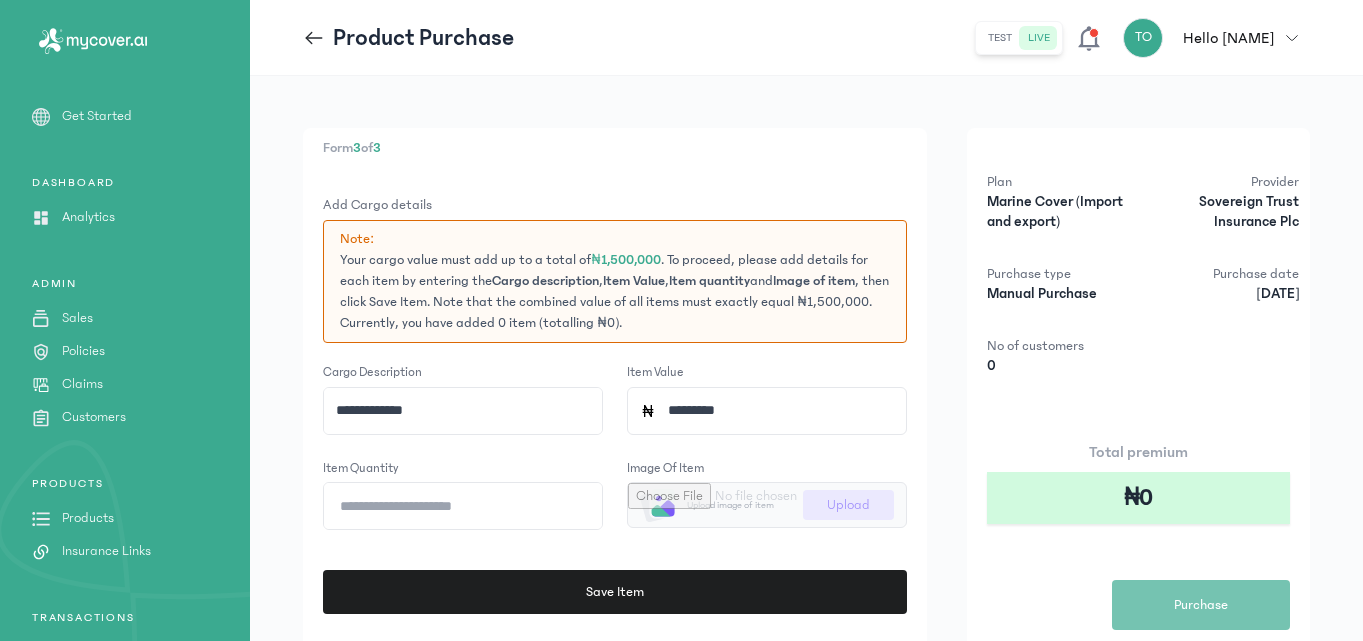 click on "Item quantity" 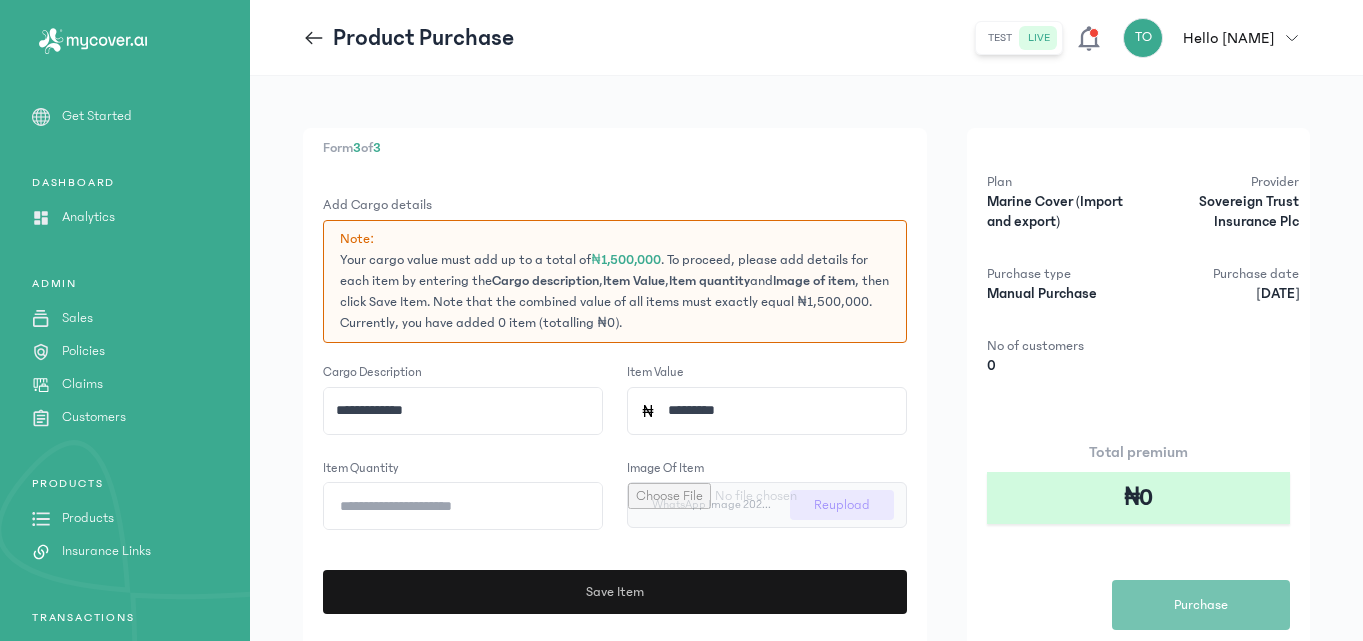click on "Save Item" at bounding box center [612, 592] 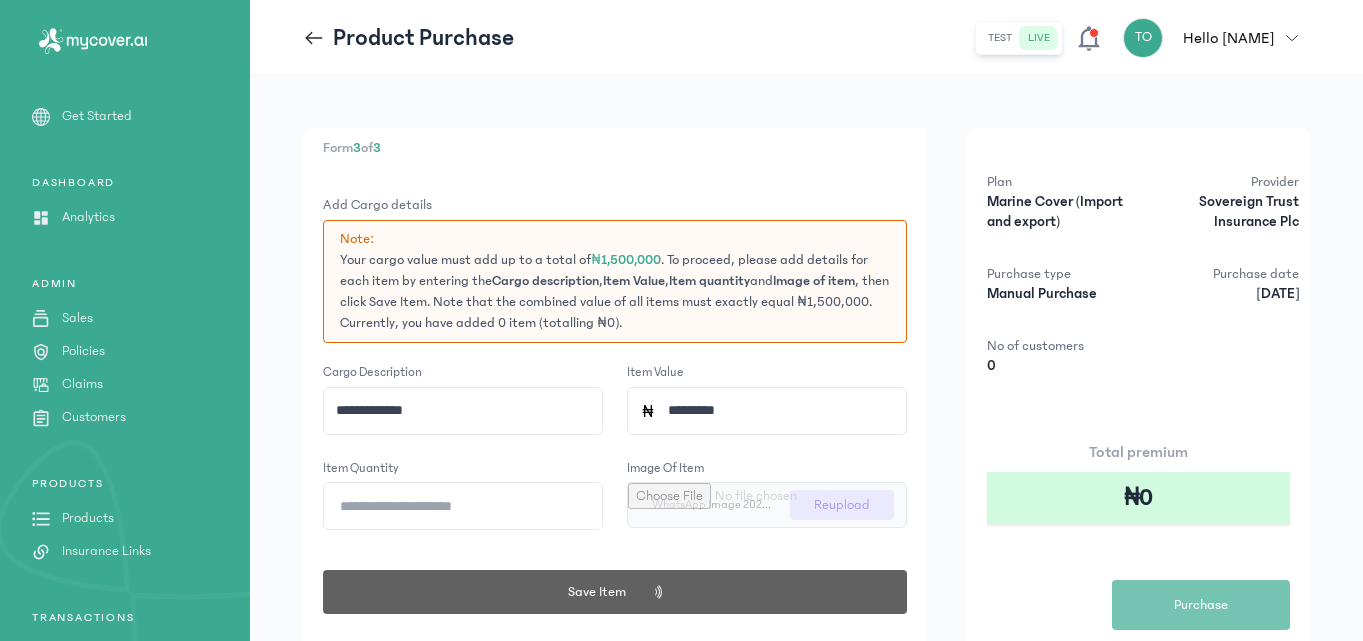 scroll, scrollTop: 221, scrollLeft: 0, axis: vertical 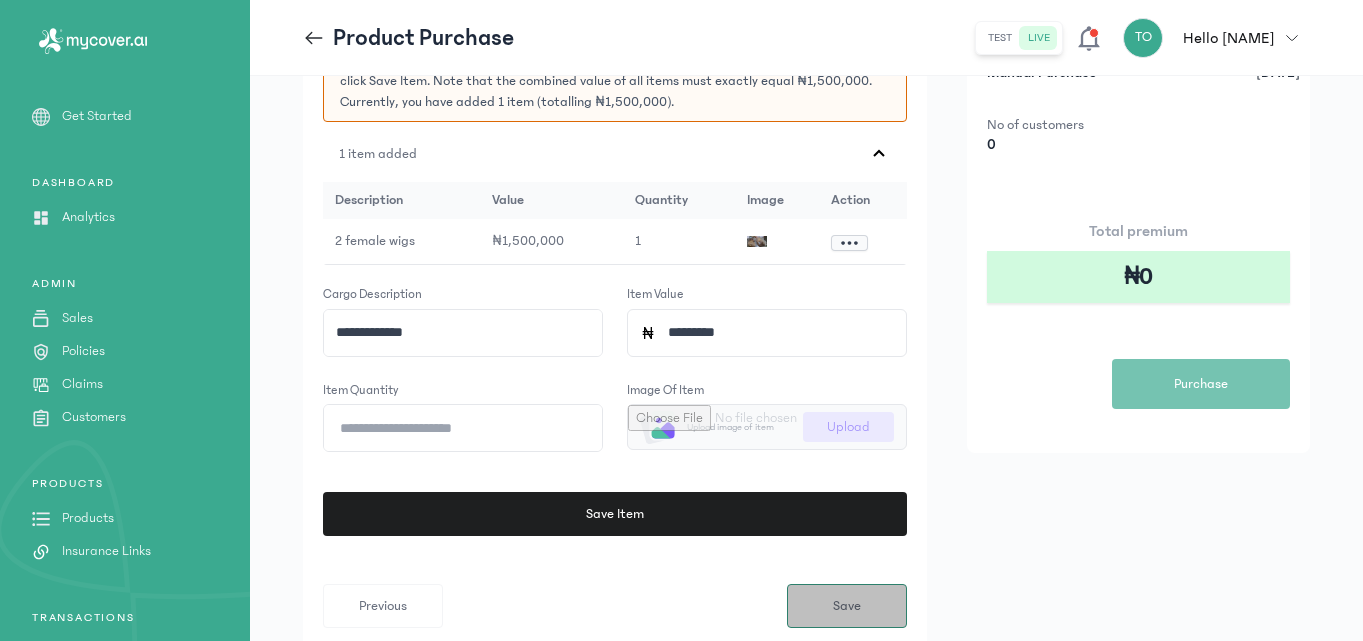 click on "Save" at bounding box center (847, 606) 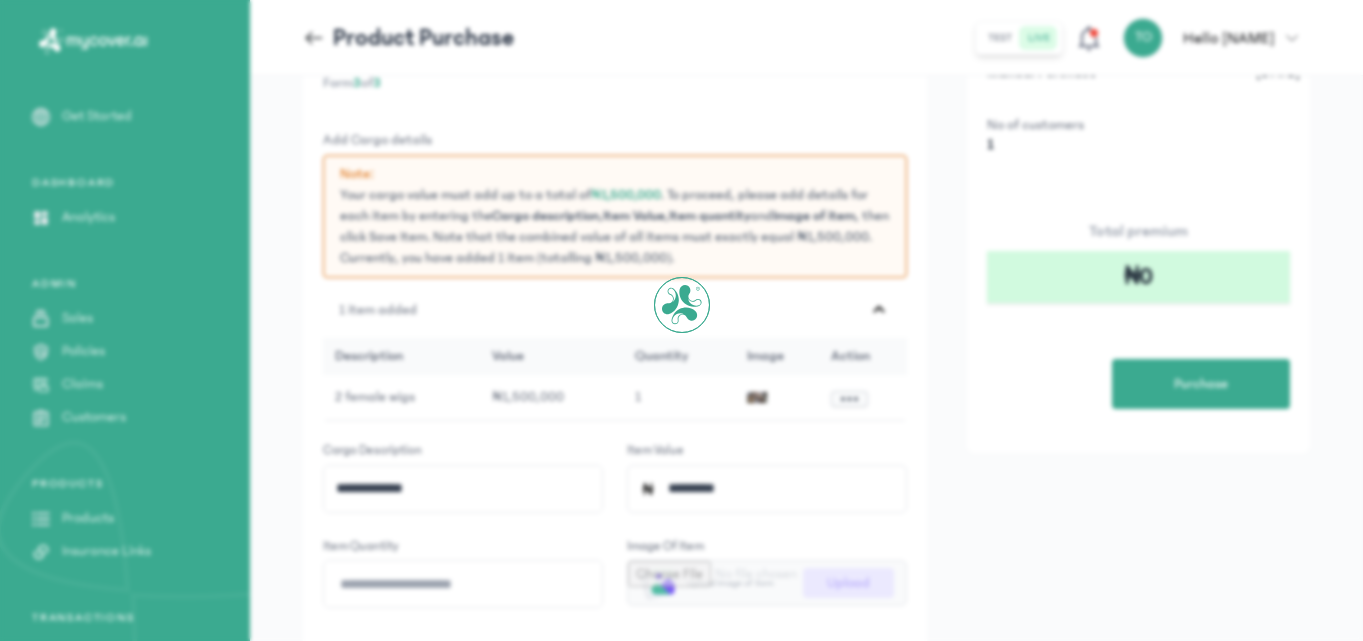 scroll, scrollTop: 0, scrollLeft: 0, axis: both 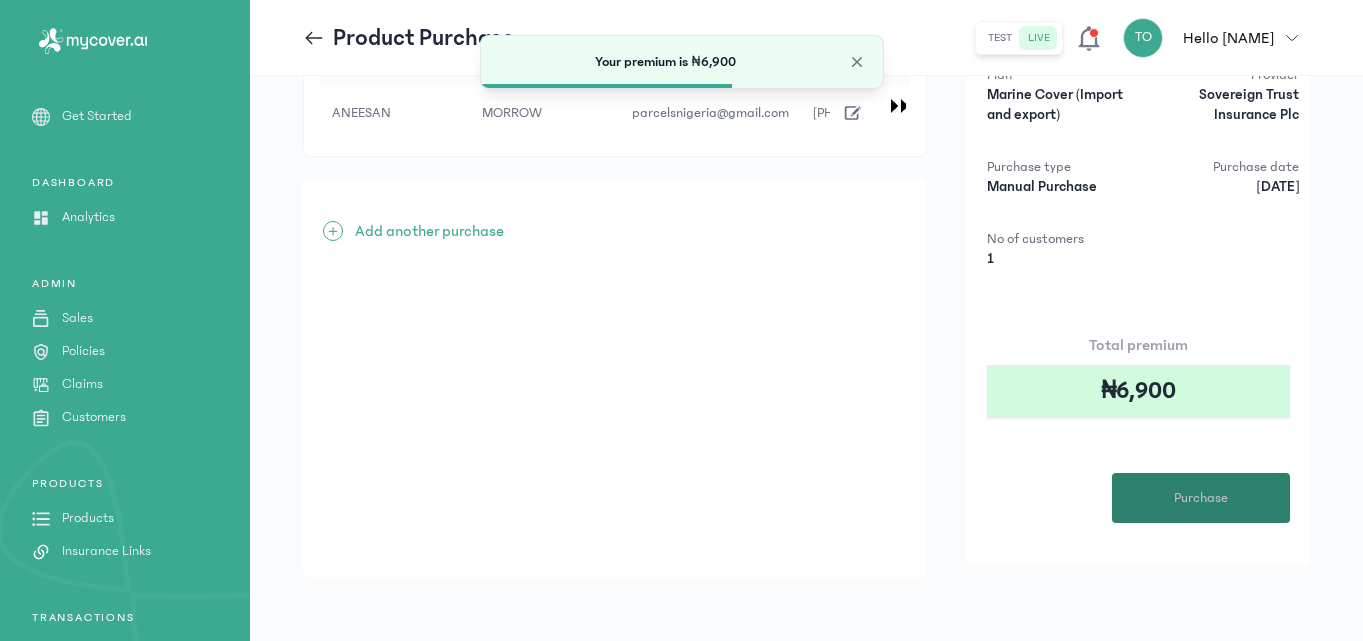 click on "Purchase" at bounding box center [1201, 498] 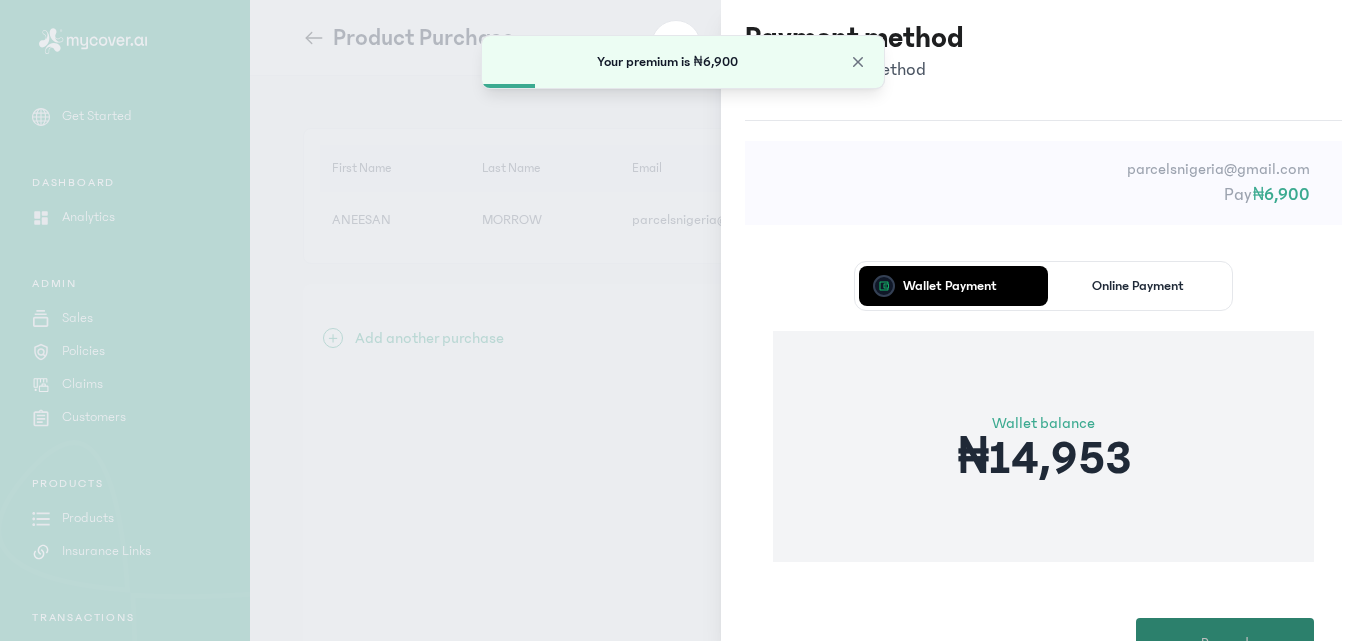 click on "Proceed" at bounding box center (1225, 643) 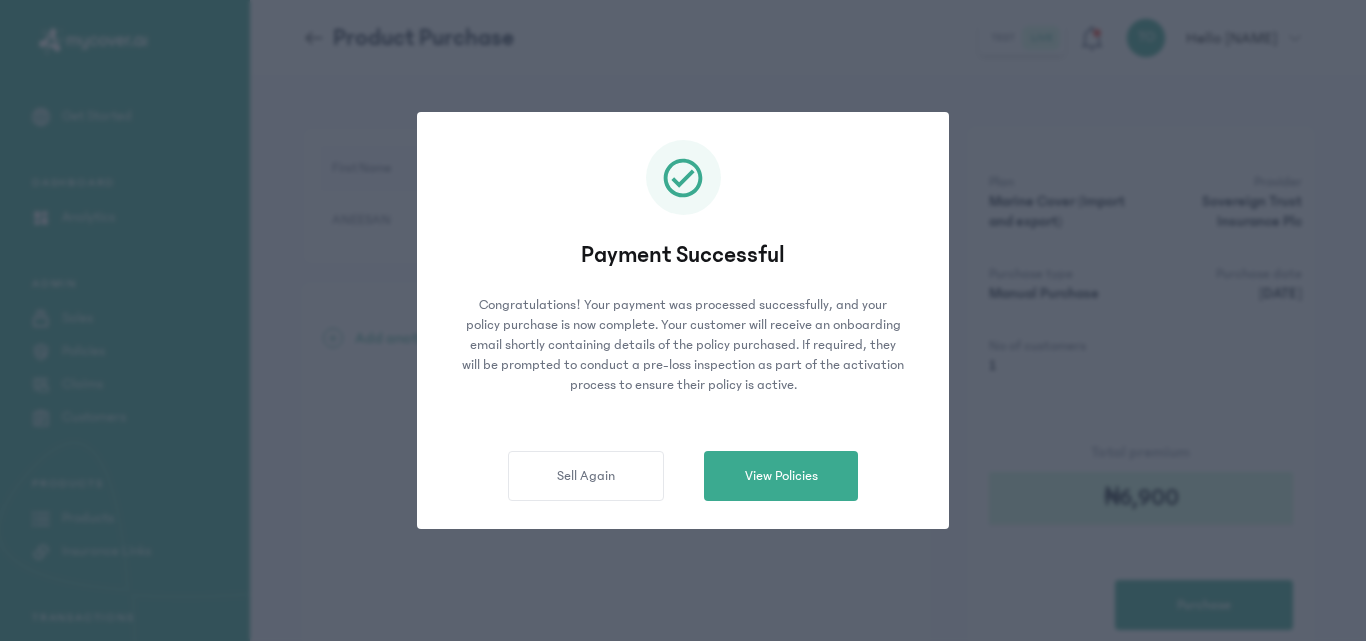 click on "Payment Successful Congratulations! Your payment was processed successfully, and your policy purchase is now complete.
Your customer will receive an onboarding email shortly containing details of the policy purchased. If required, they will be prompted to conduct a pre-loss inspection as part of the activation process to ensure their policy is active.  Sell Again   View Policies" 